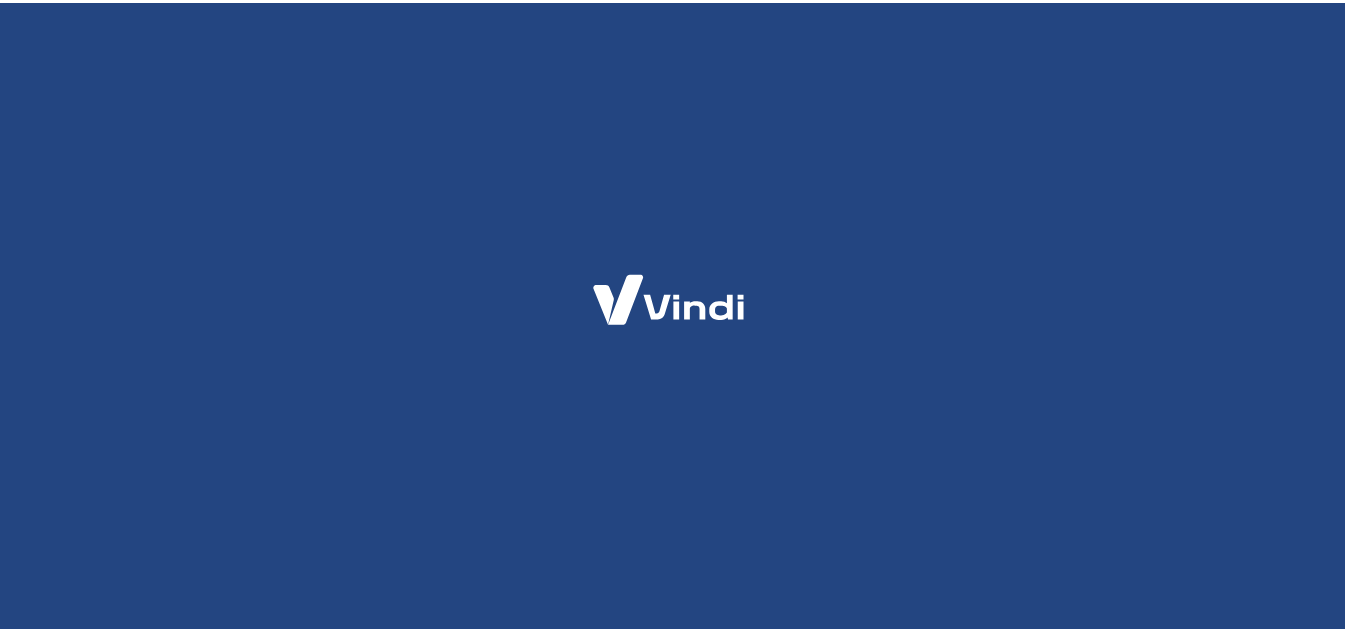 scroll, scrollTop: 0, scrollLeft: 0, axis: both 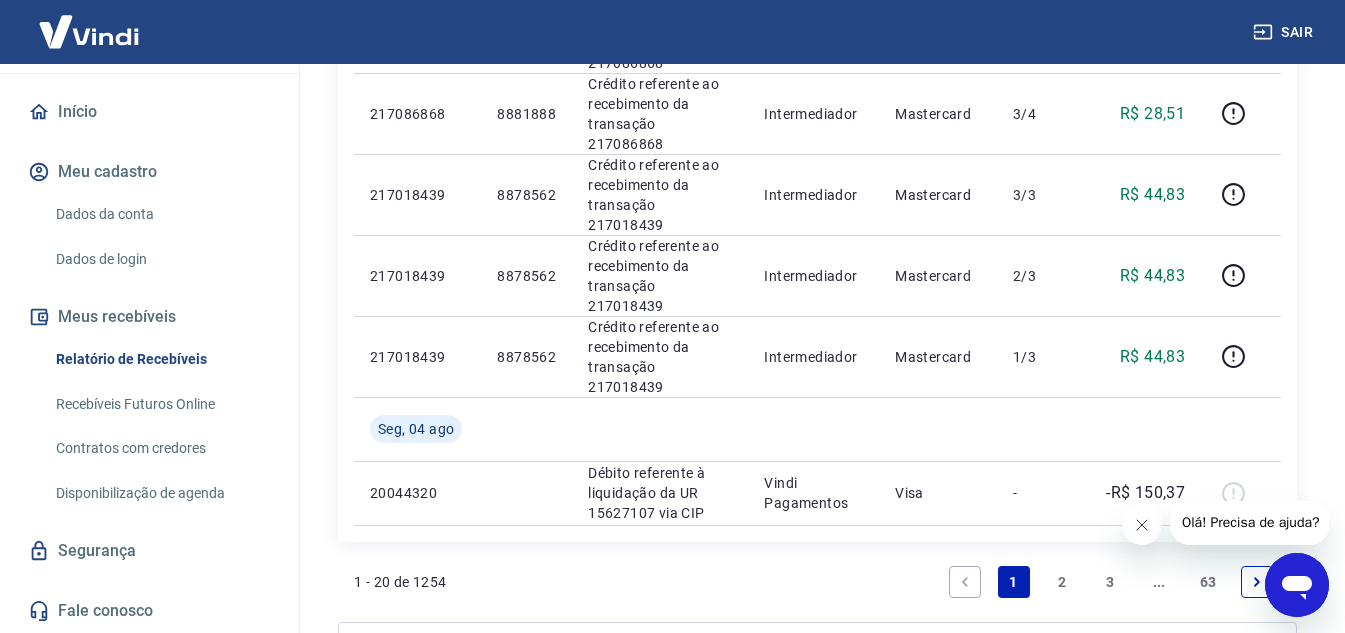 click 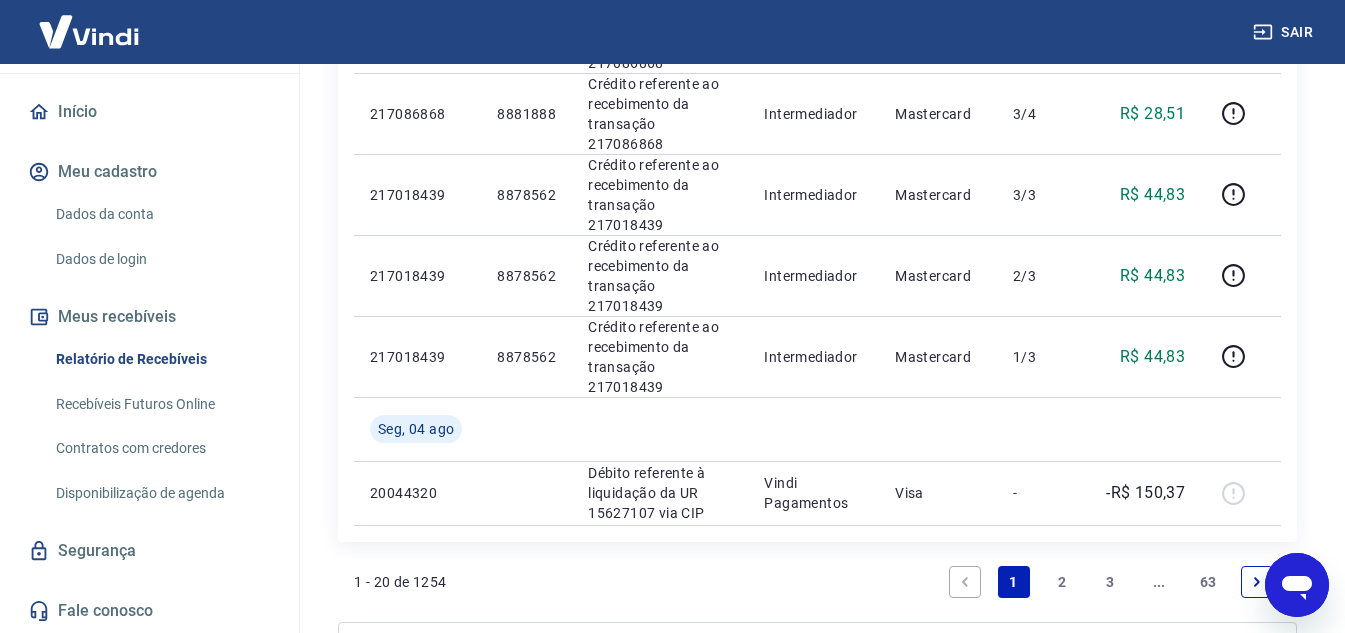 click on "3" at bounding box center [1111, 582] 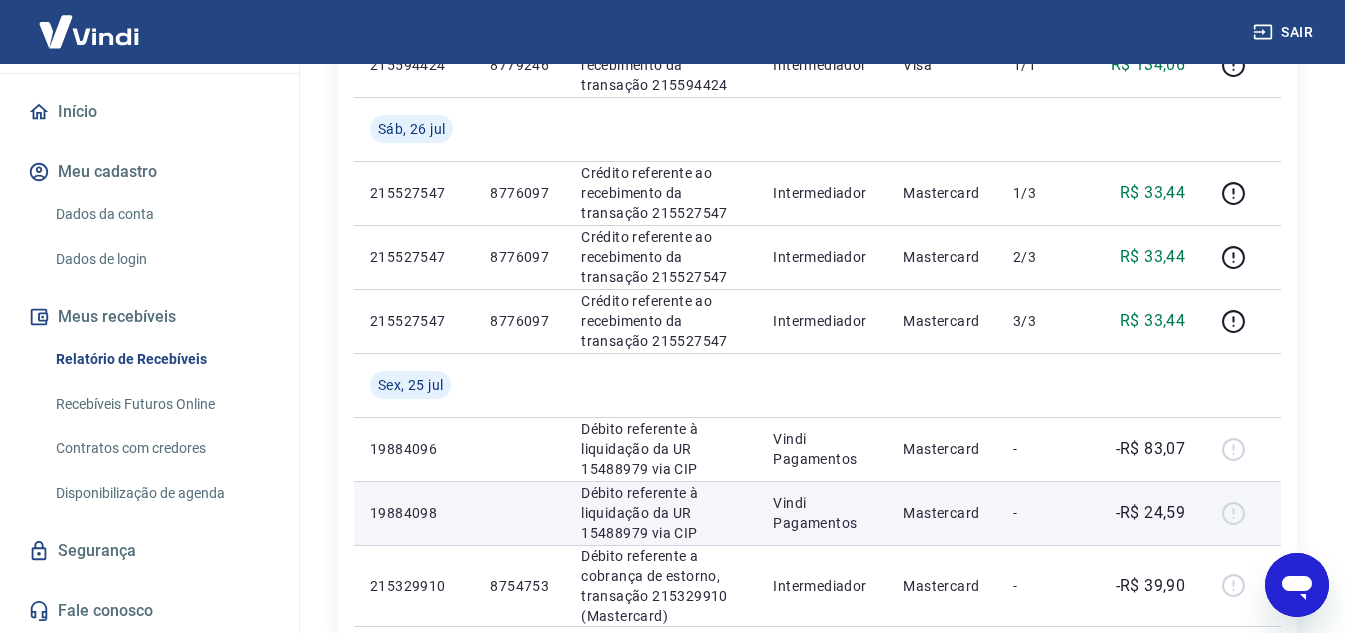 scroll, scrollTop: 1500, scrollLeft: 0, axis: vertical 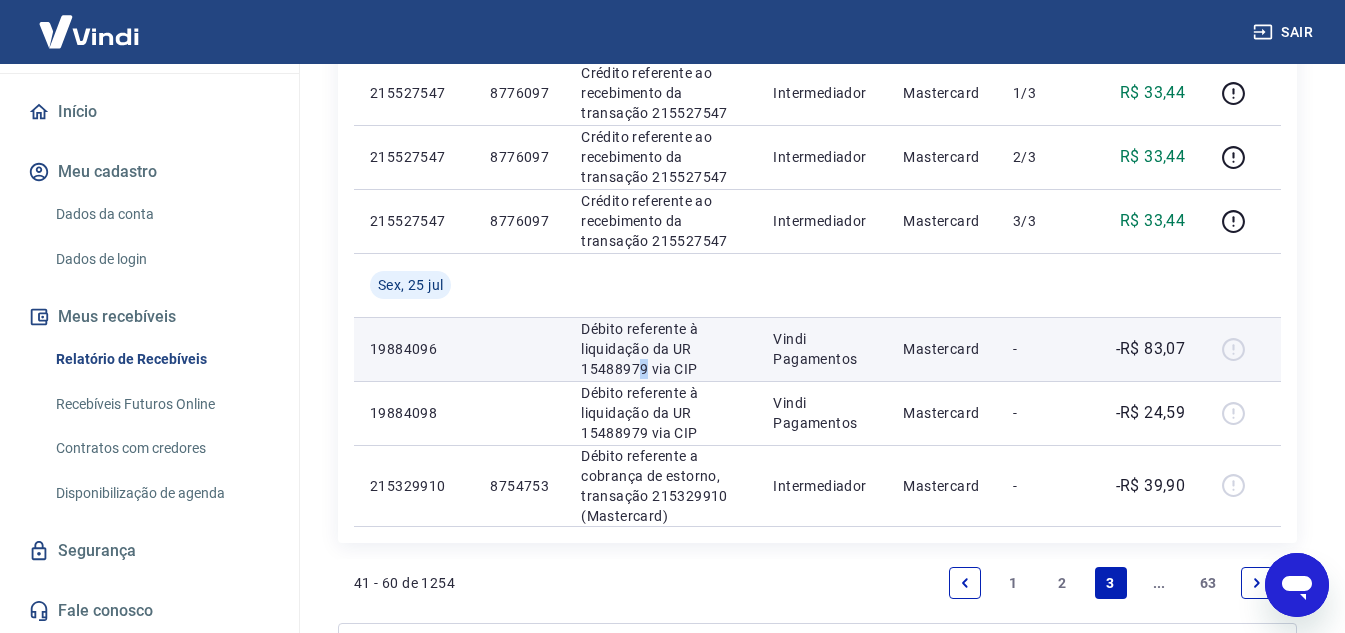 click on "Débito referente à liquidação da UR 15488979 via CIP" at bounding box center (661, 349) 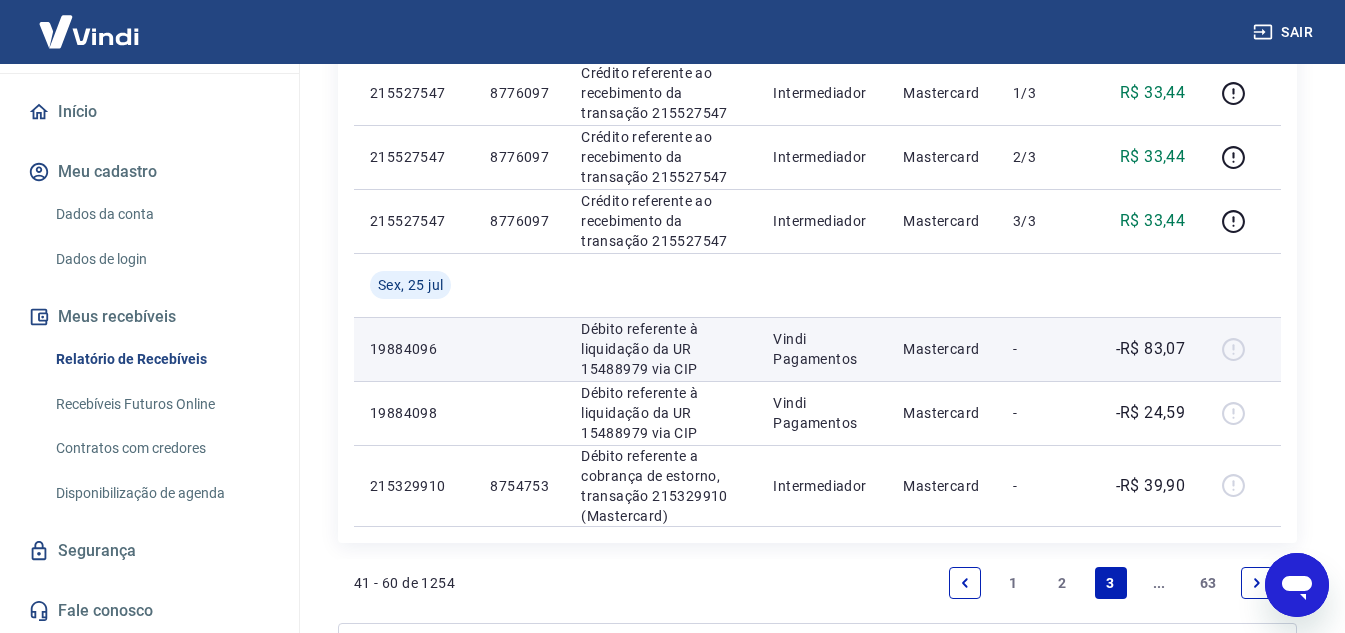click on "Débito referente à liquidação da UR 15488979 via CIP" at bounding box center (661, 349) 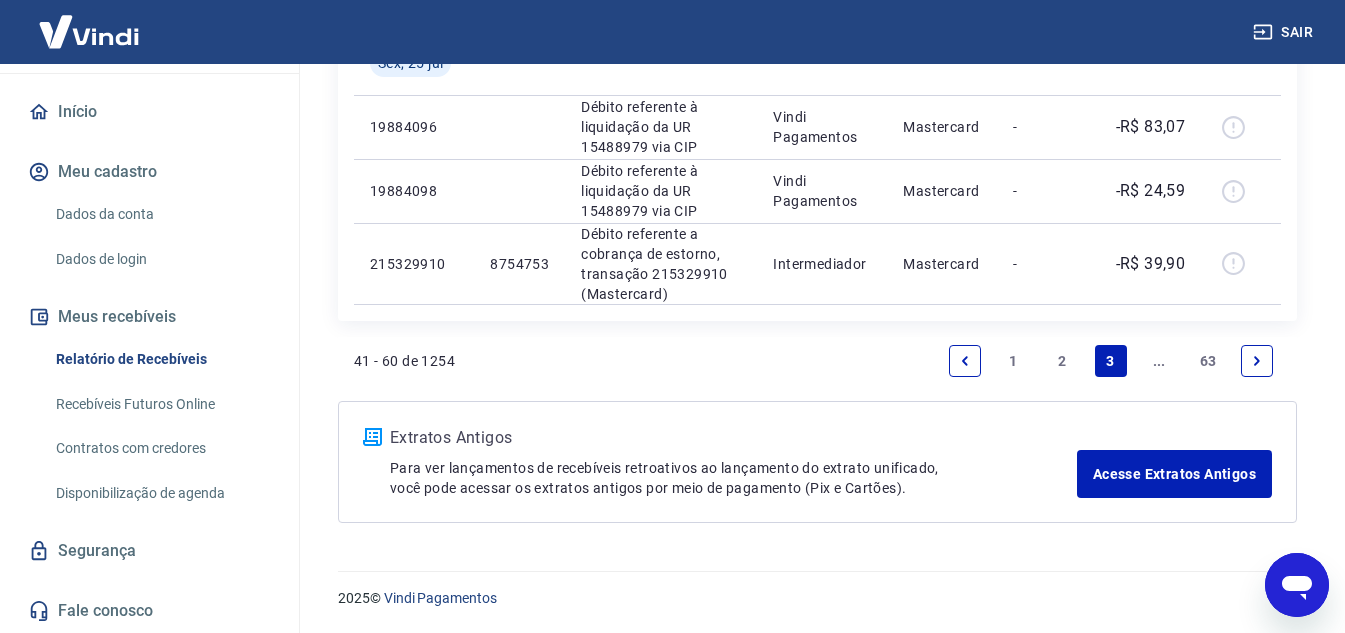 scroll, scrollTop: 1522, scrollLeft: 0, axis: vertical 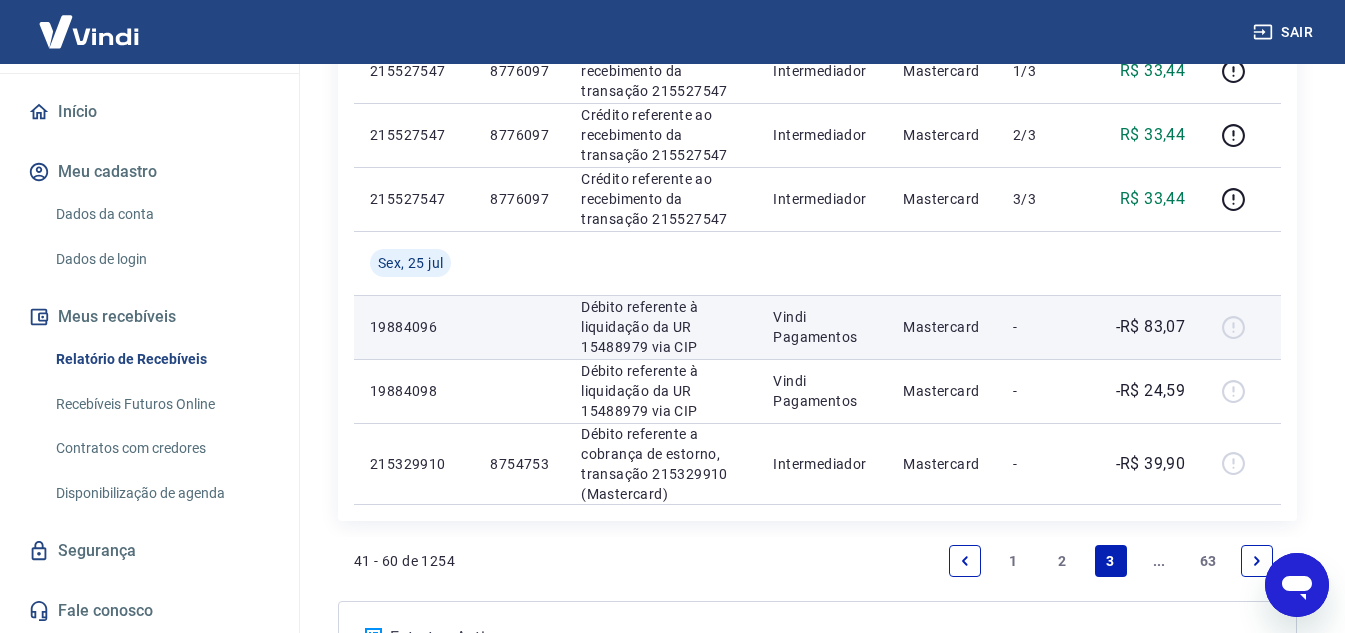 click on "Vindi Pagamentos" at bounding box center [822, 327] 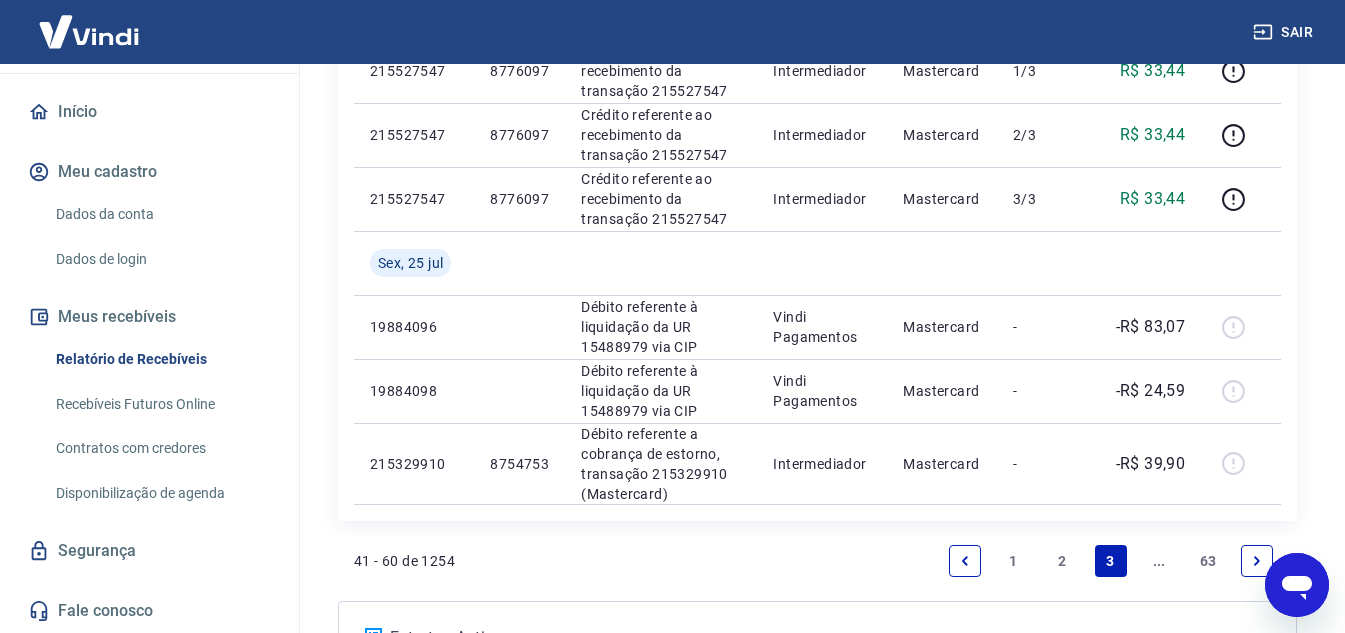 scroll, scrollTop: 0, scrollLeft: 0, axis: both 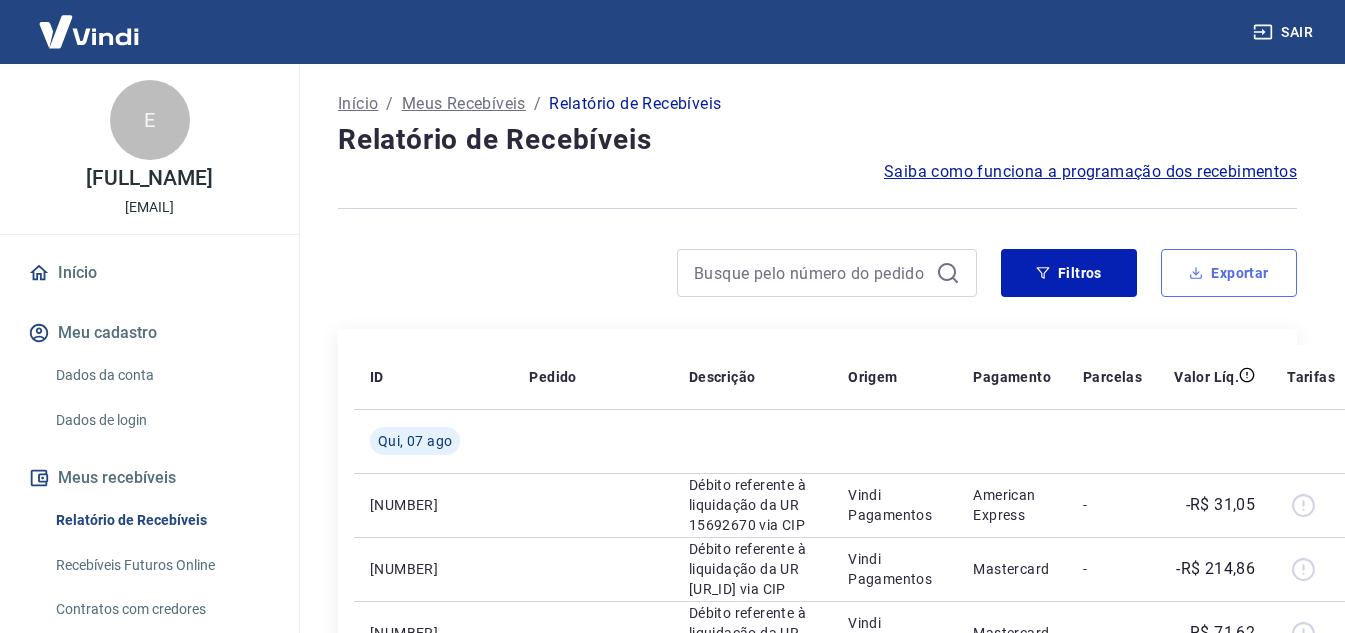 click on "Exportar" at bounding box center (1229, 273) 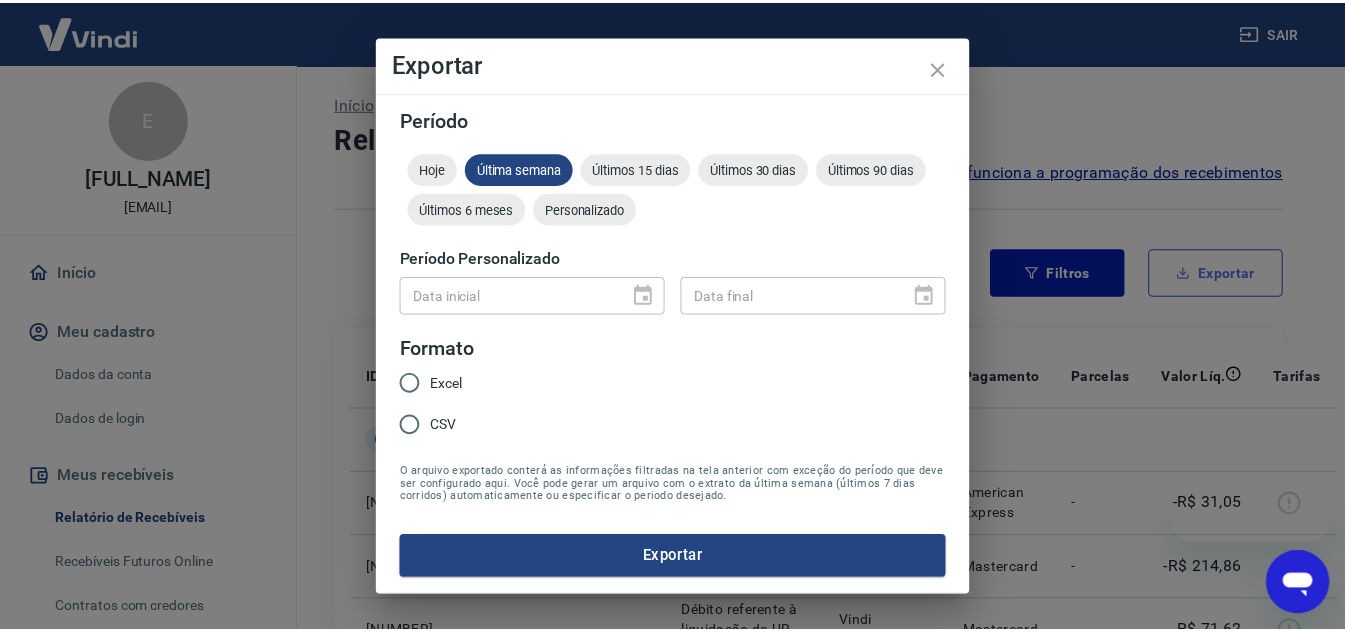 scroll, scrollTop: 0, scrollLeft: 0, axis: both 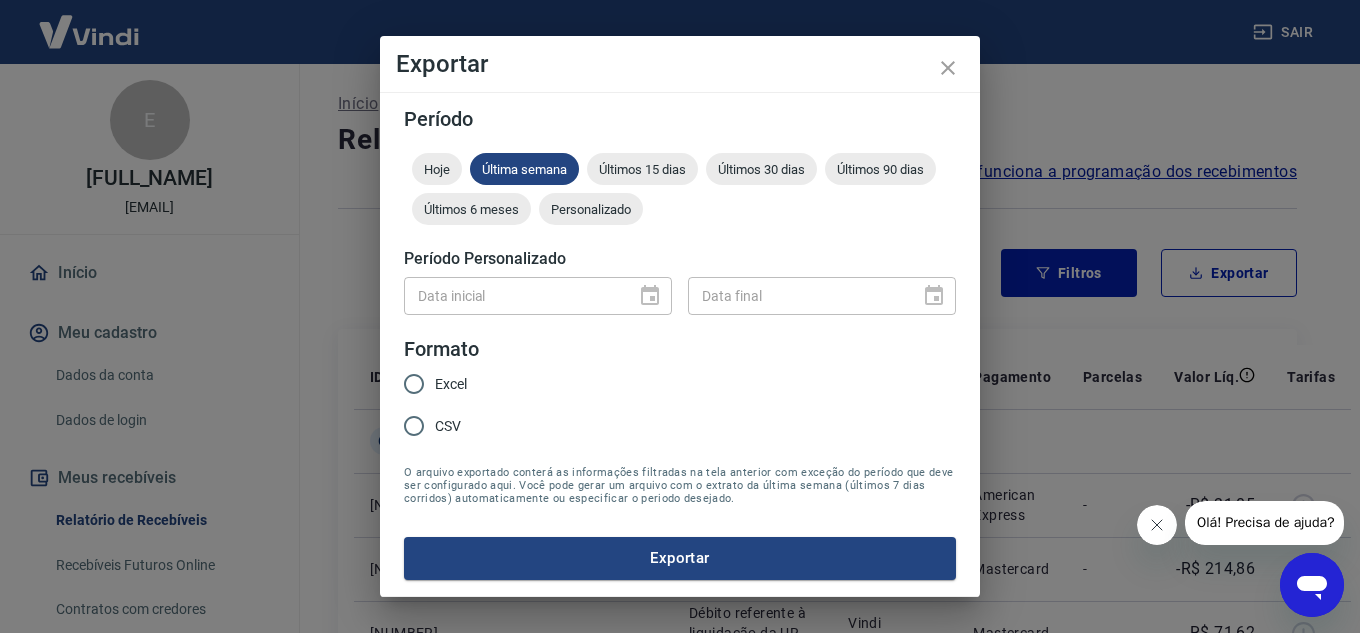 click at bounding box center (644, 296) 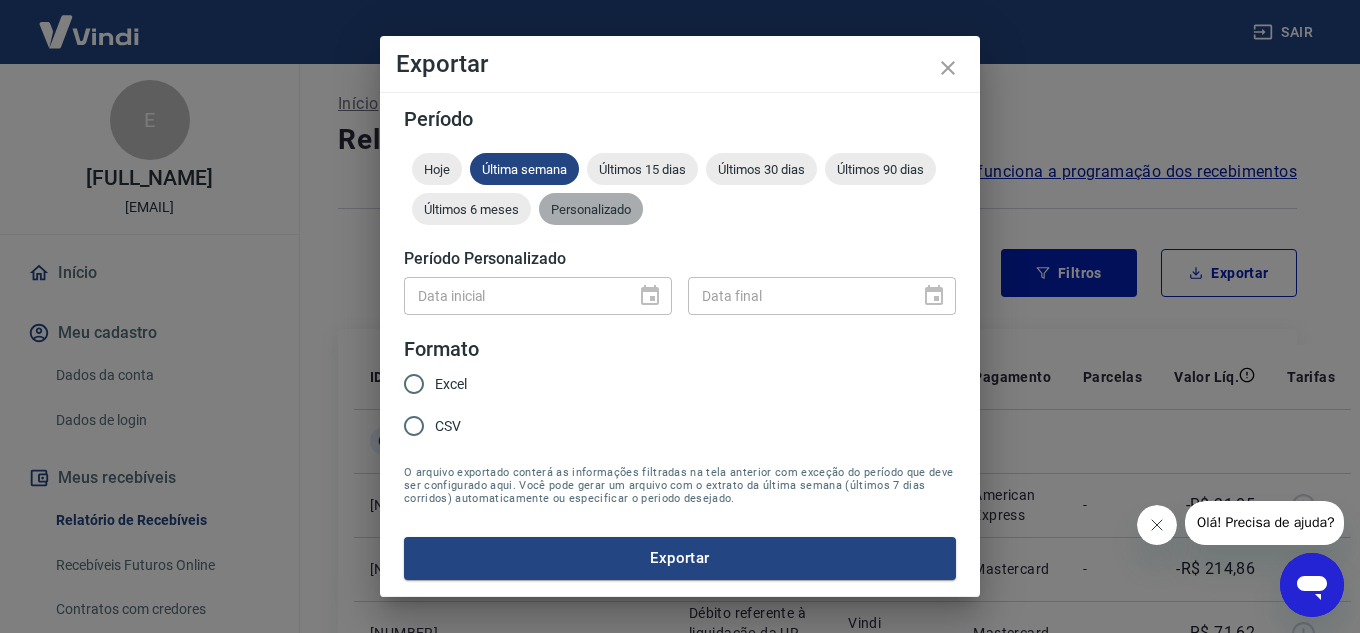 click on "Personalizado" at bounding box center [591, 209] 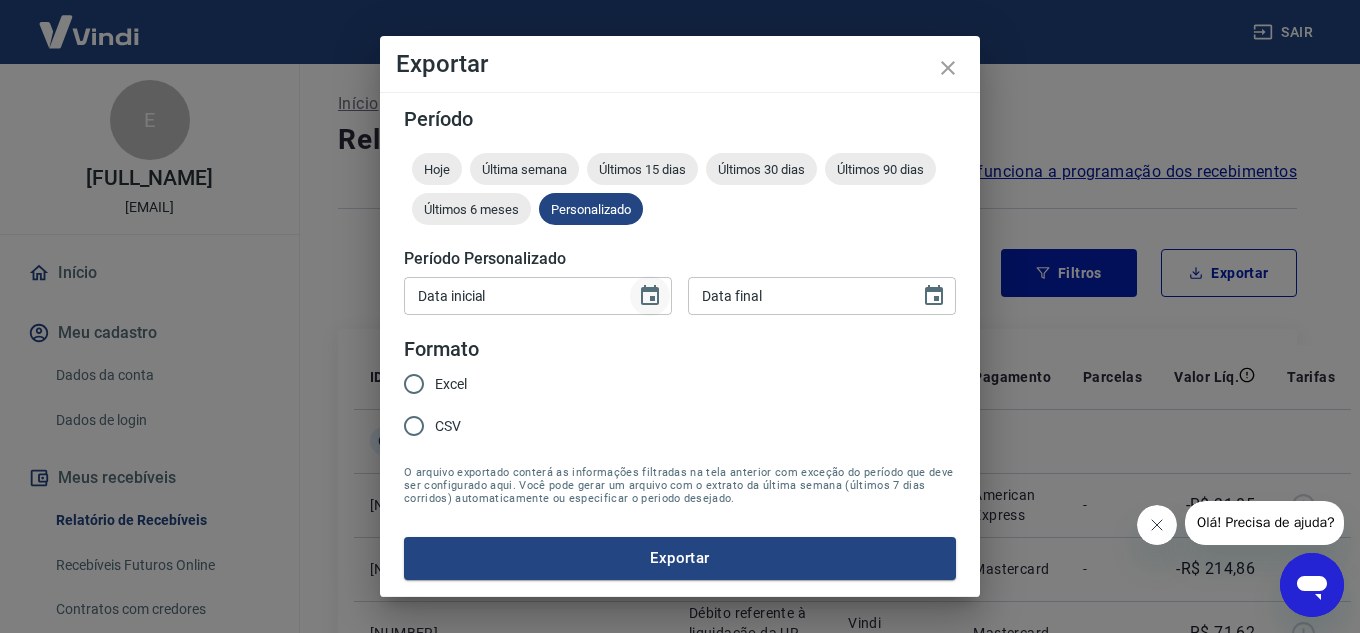 click 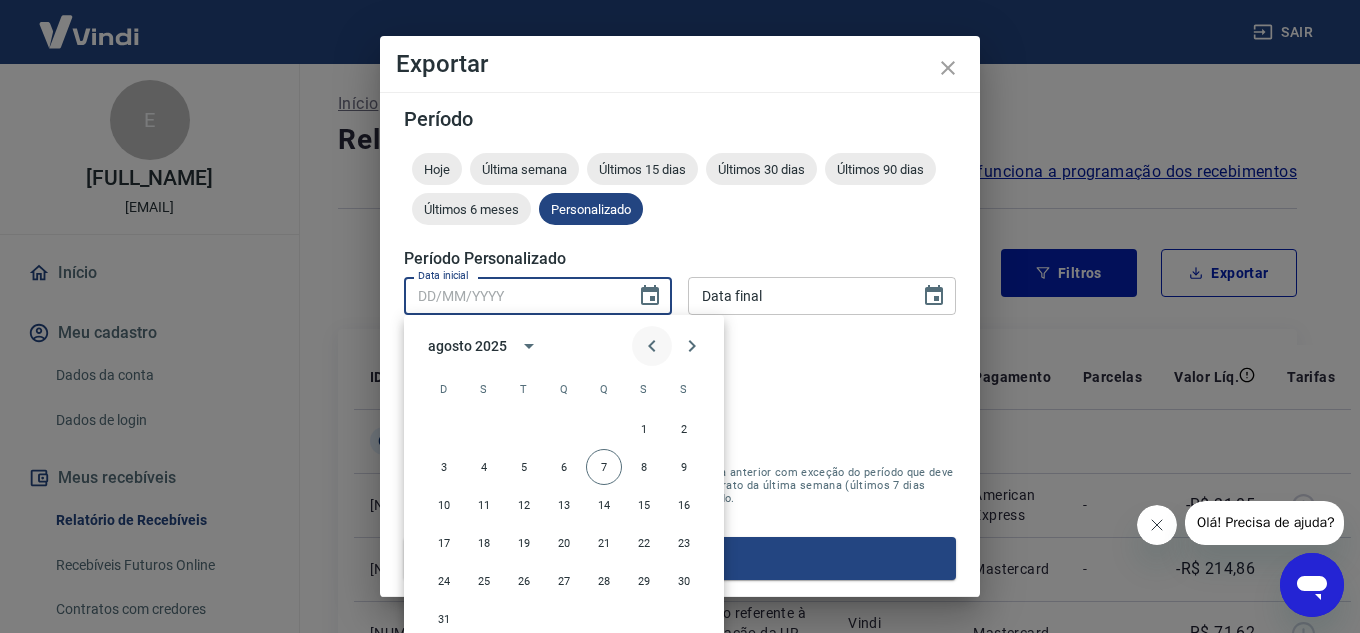 click 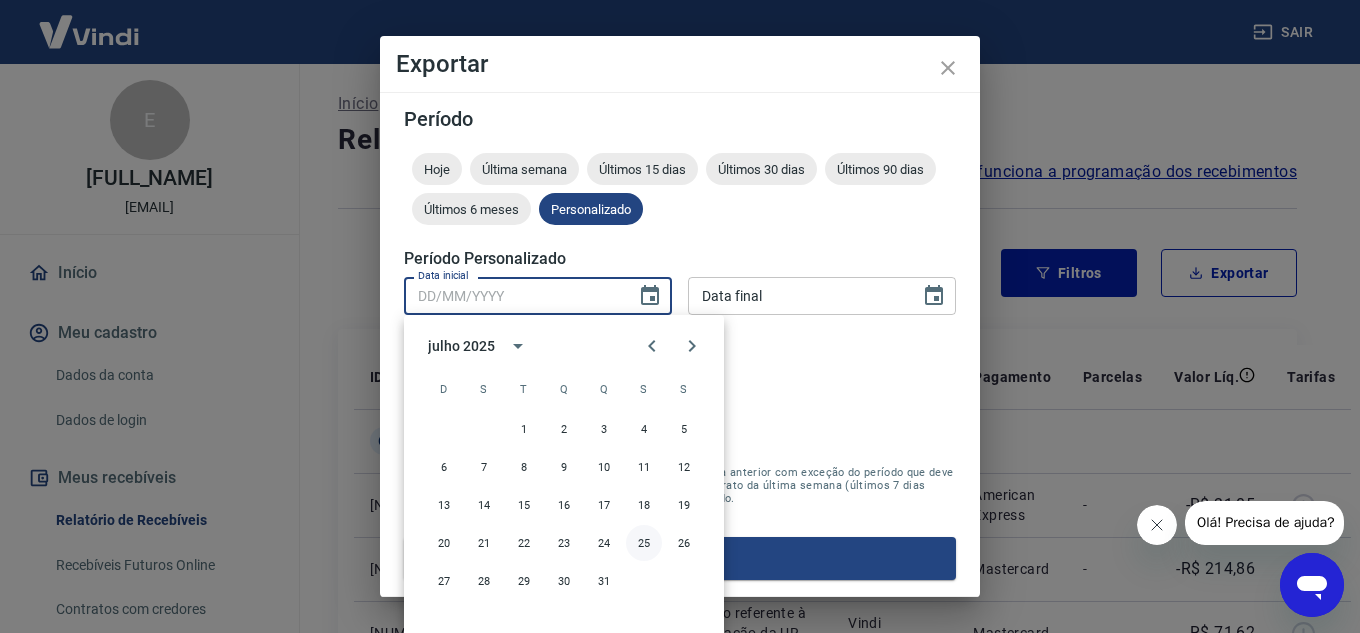 click on "25" at bounding box center [644, 543] 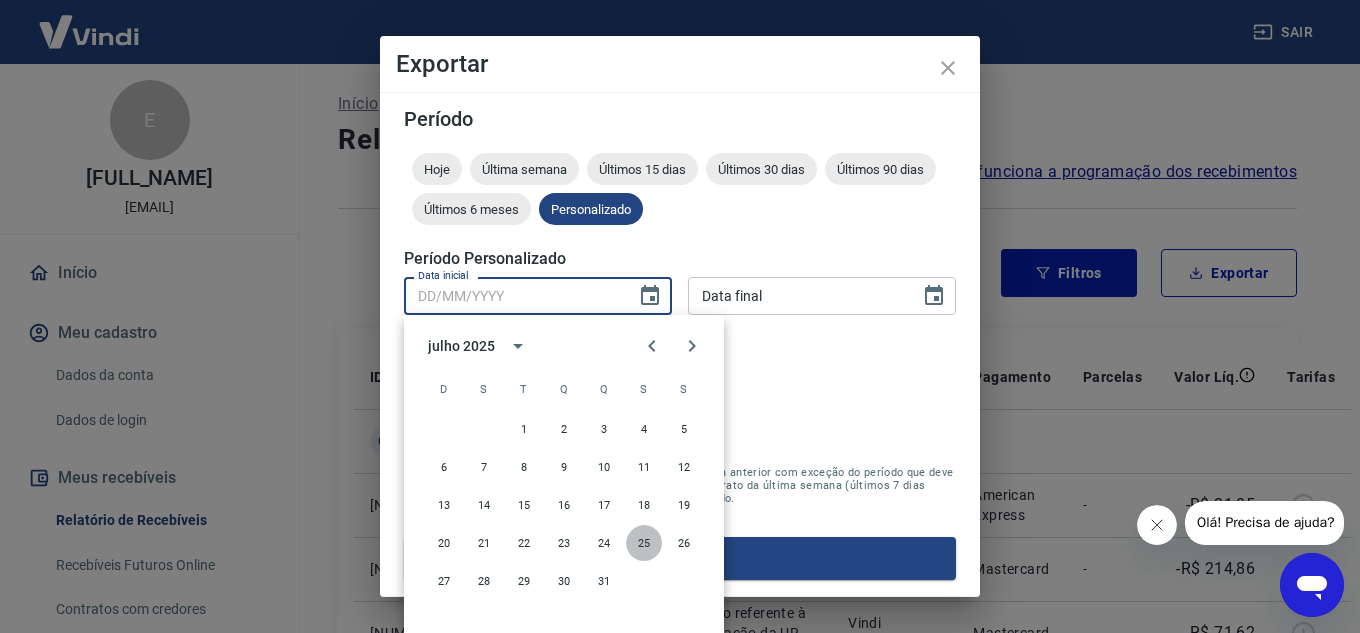 type on "25/07/2025" 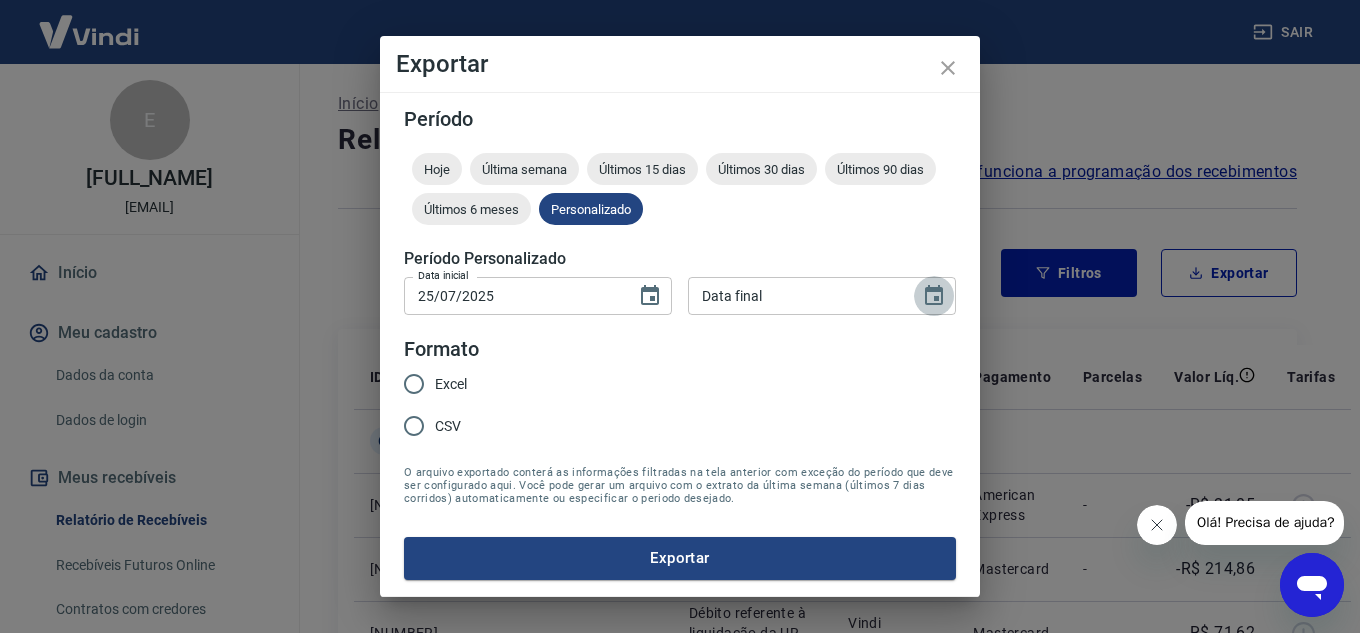 click 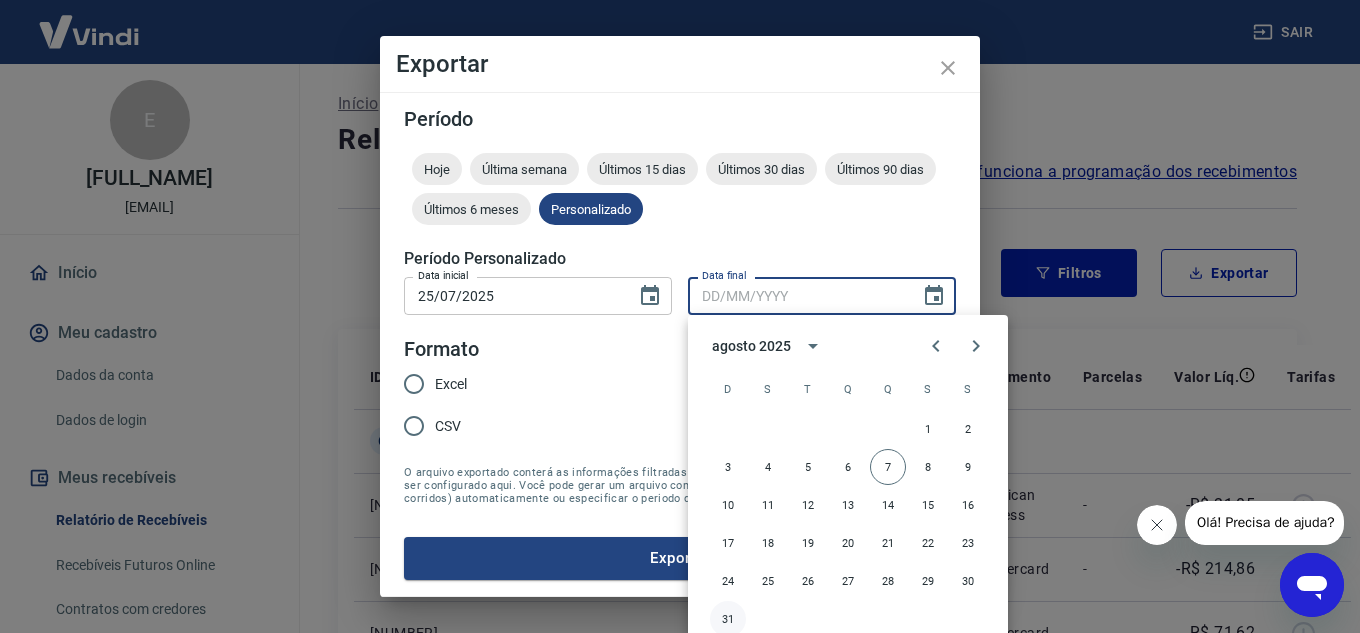 click on "31" at bounding box center (728, 619) 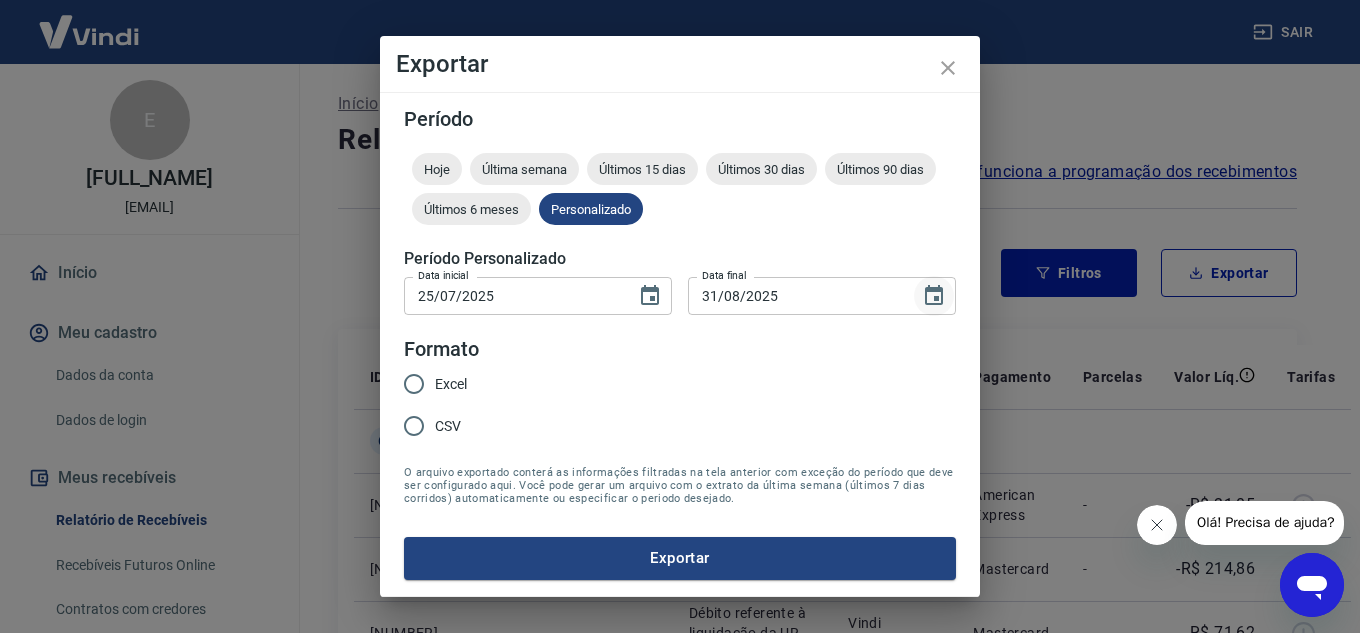 click 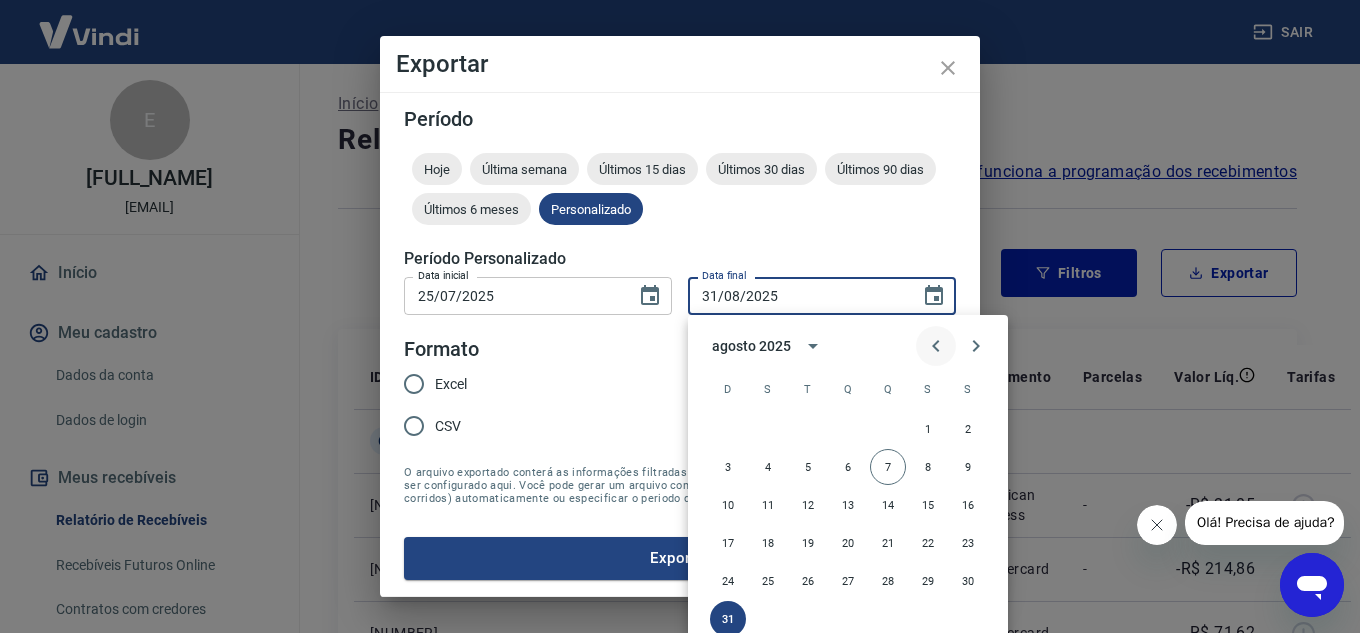 click 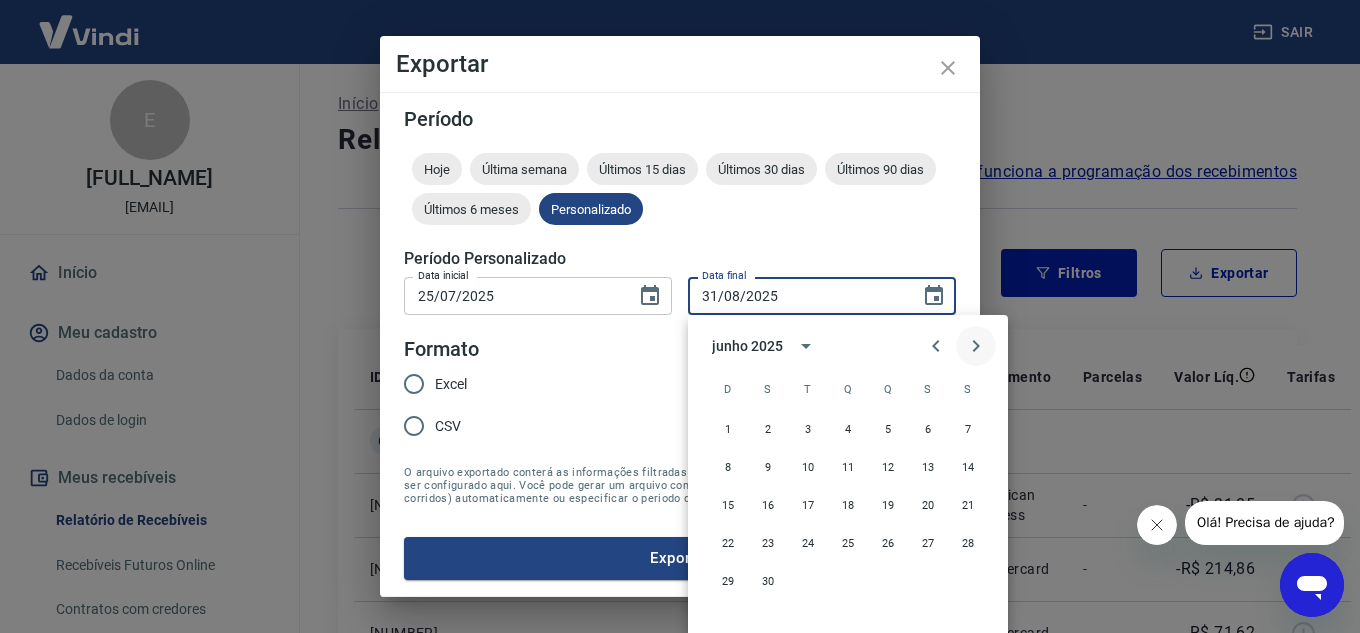 click 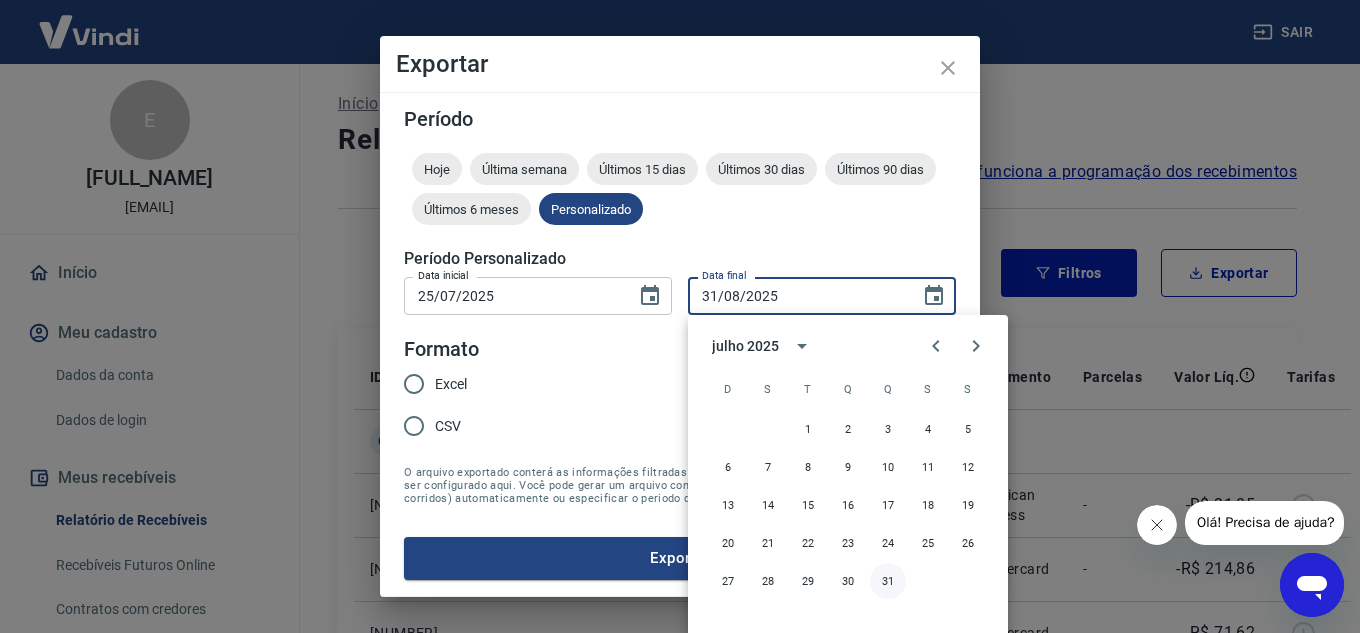 click on "31" at bounding box center [888, 581] 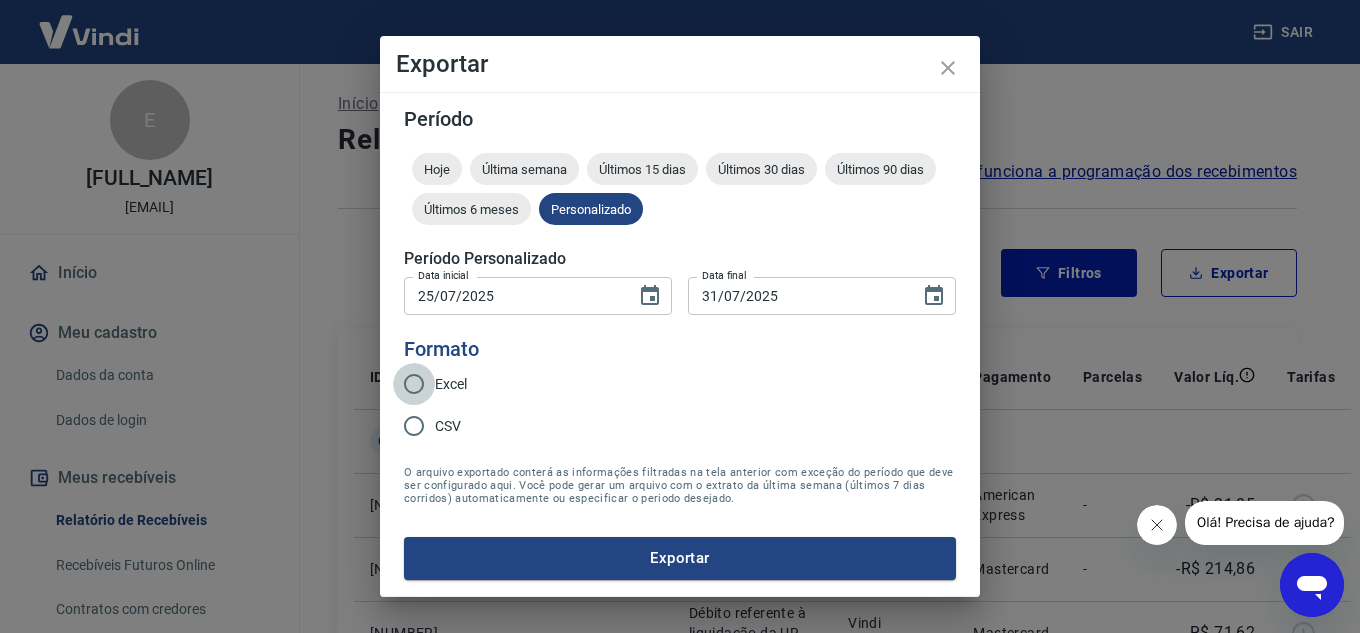 click on "Excel" at bounding box center [414, 384] 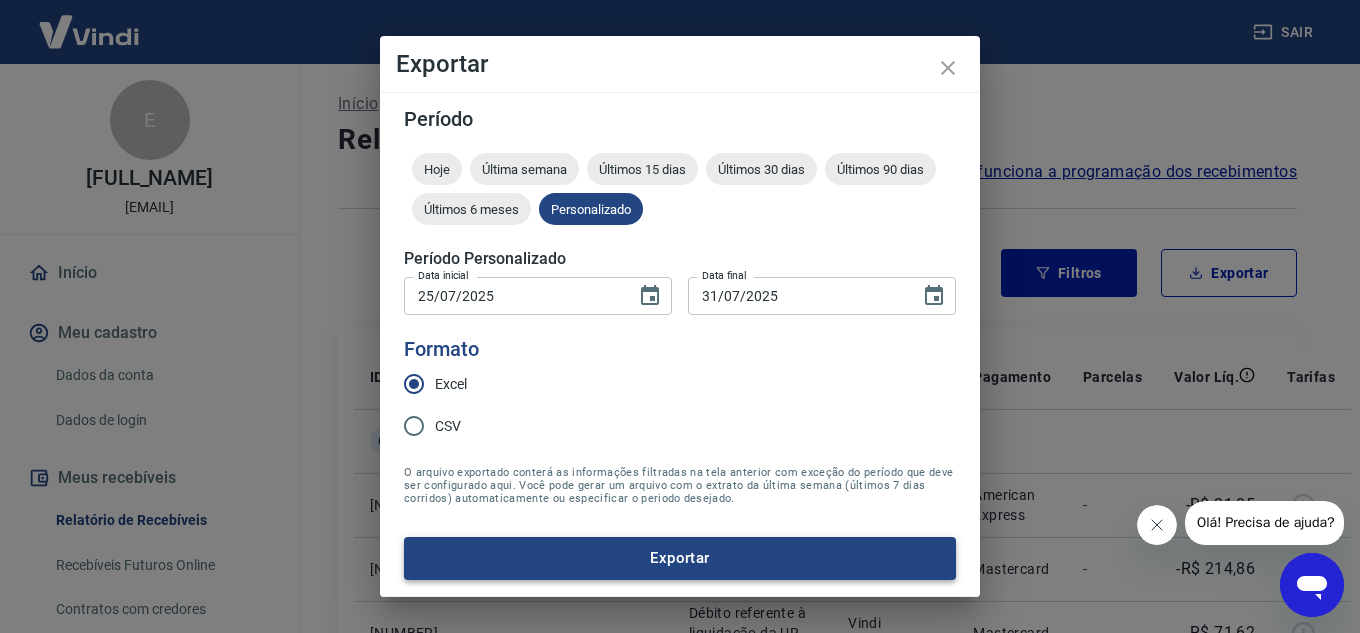 click on "Exportar" at bounding box center (680, 558) 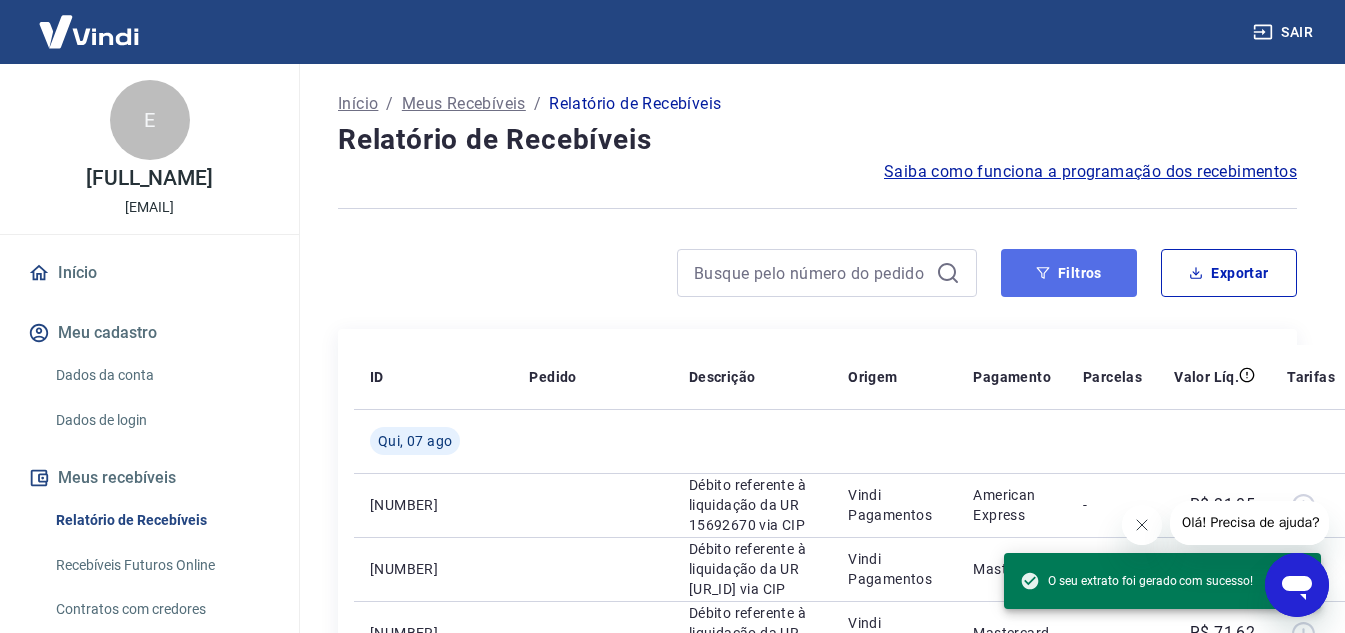 click 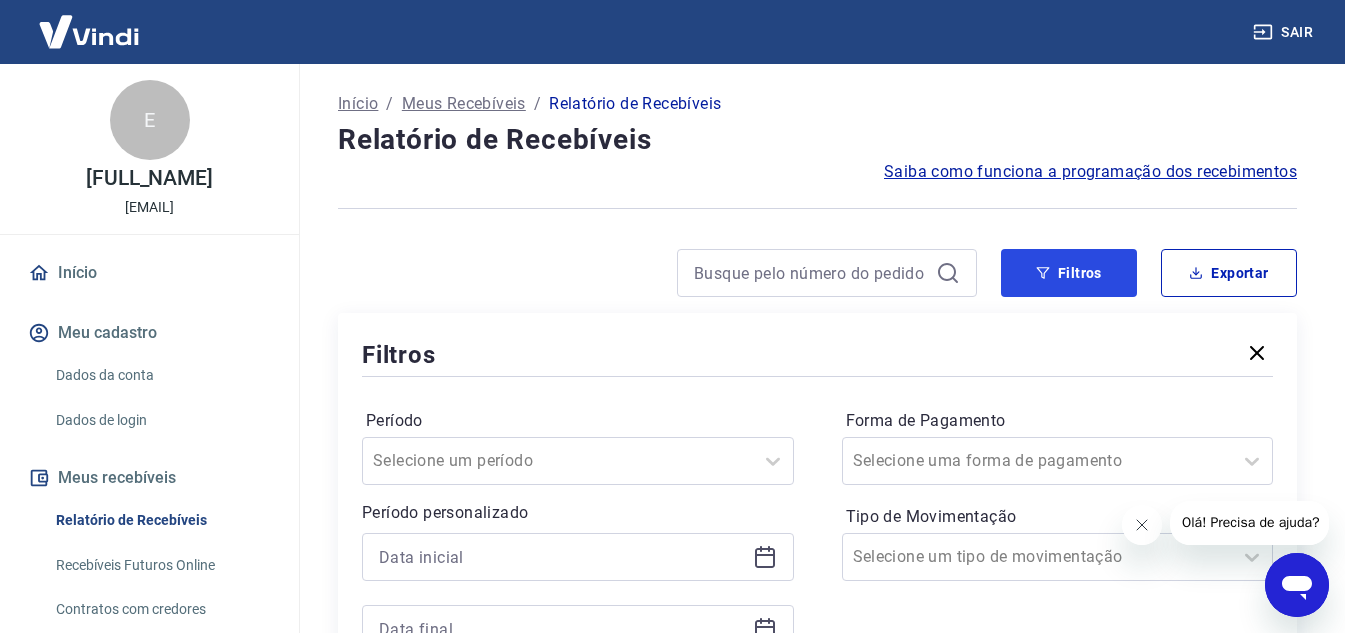scroll, scrollTop: 100, scrollLeft: 0, axis: vertical 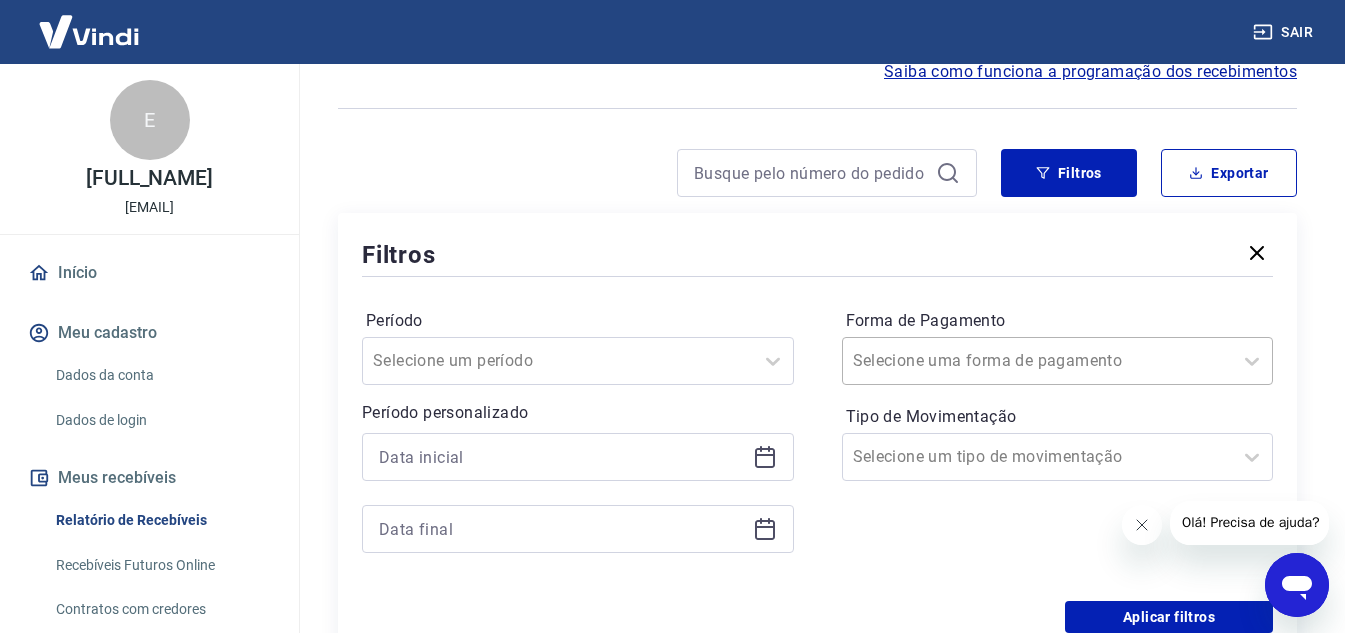 click at bounding box center [1038, 361] 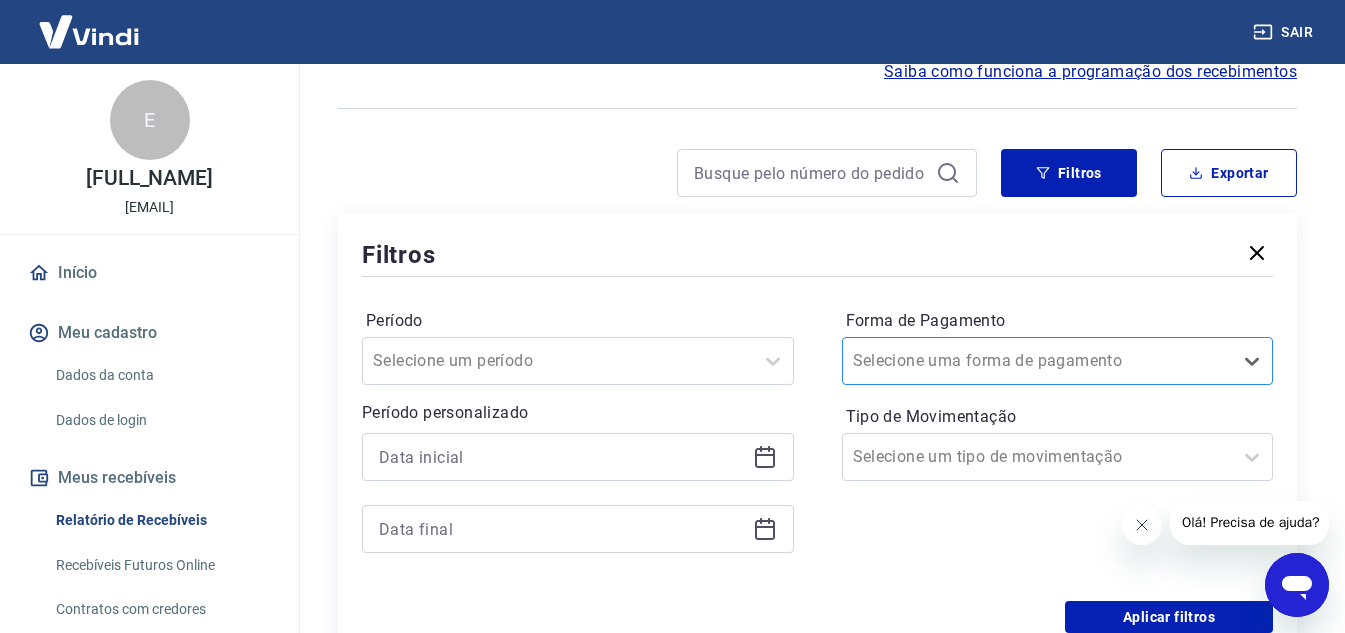 click at bounding box center (1038, 361) 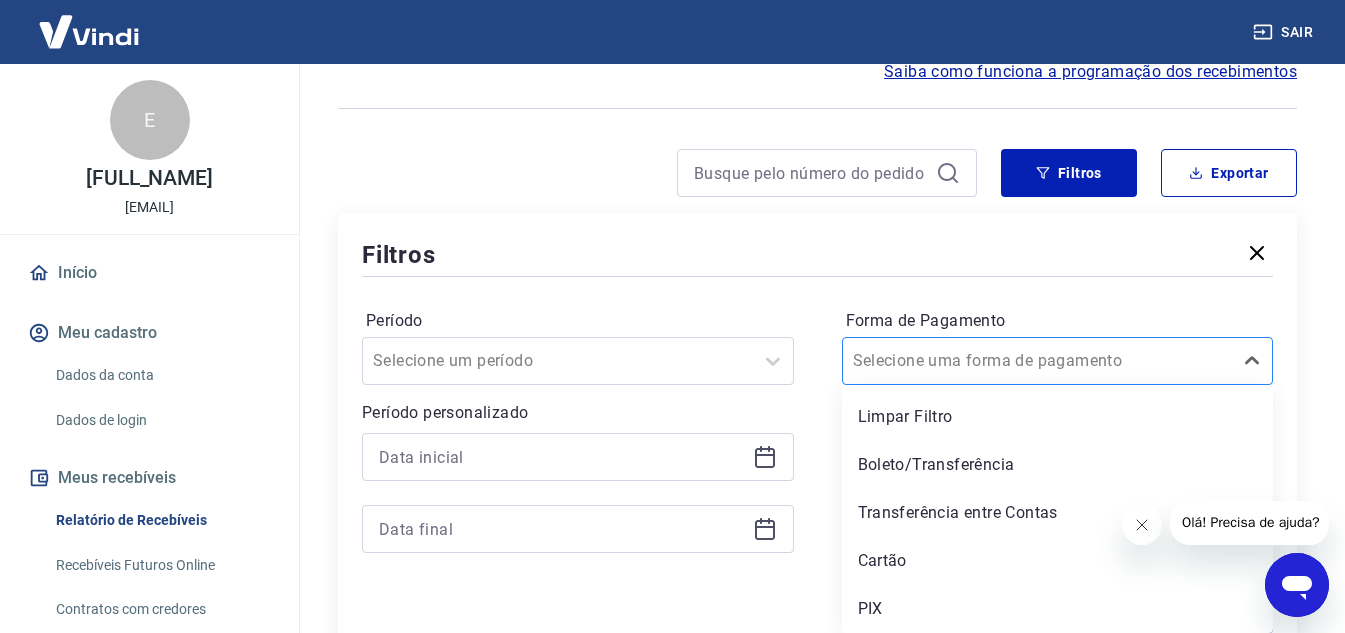 click at bounding box center [1038, 361] 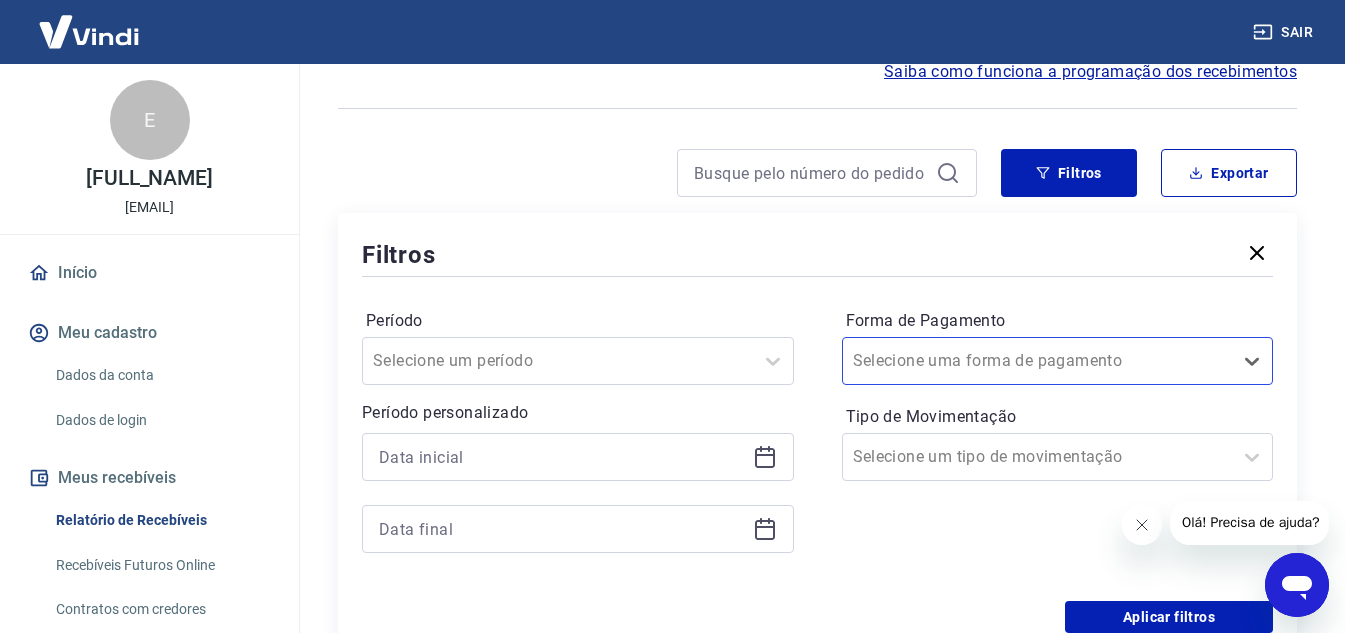 click 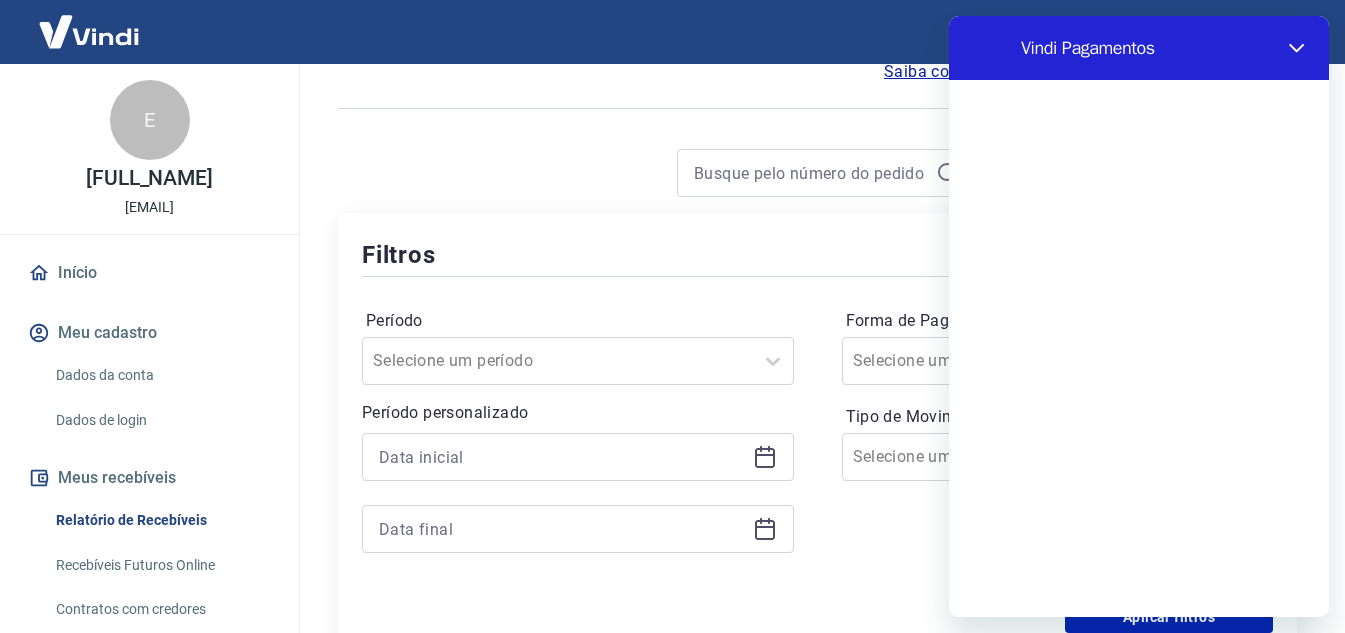 scroll, scrollTop: 0, scrollLeft: 0, axis: both 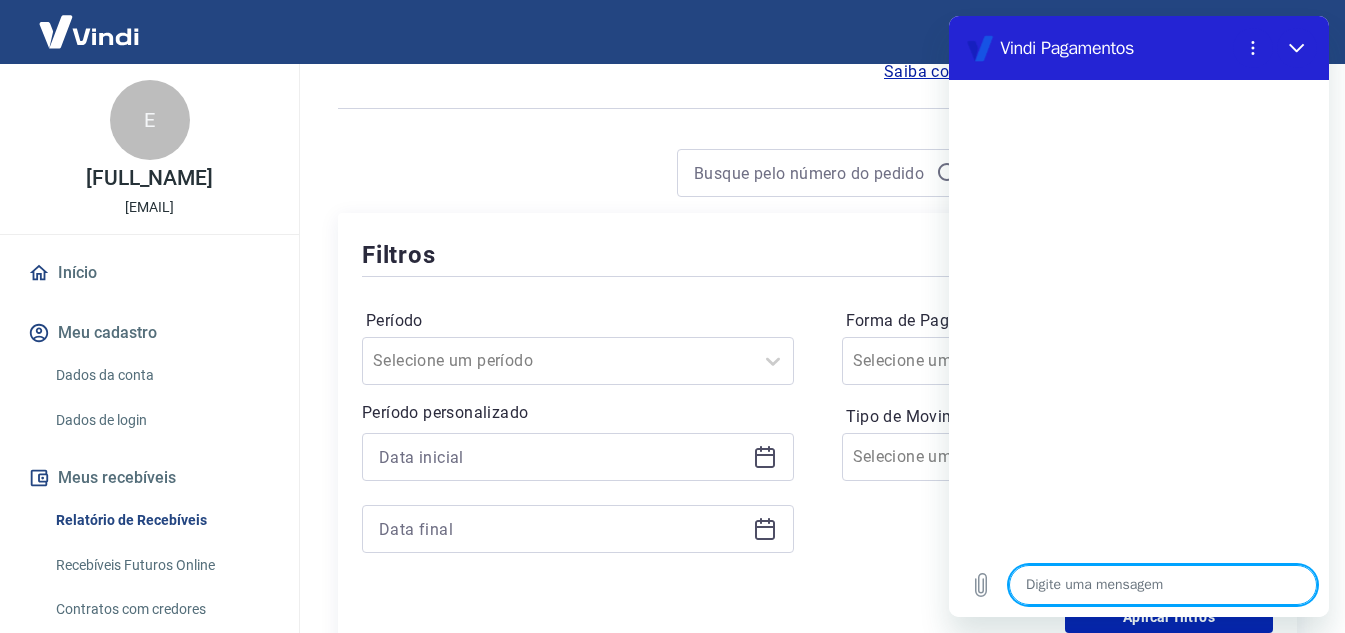 click at bounding box center (1163, 585) 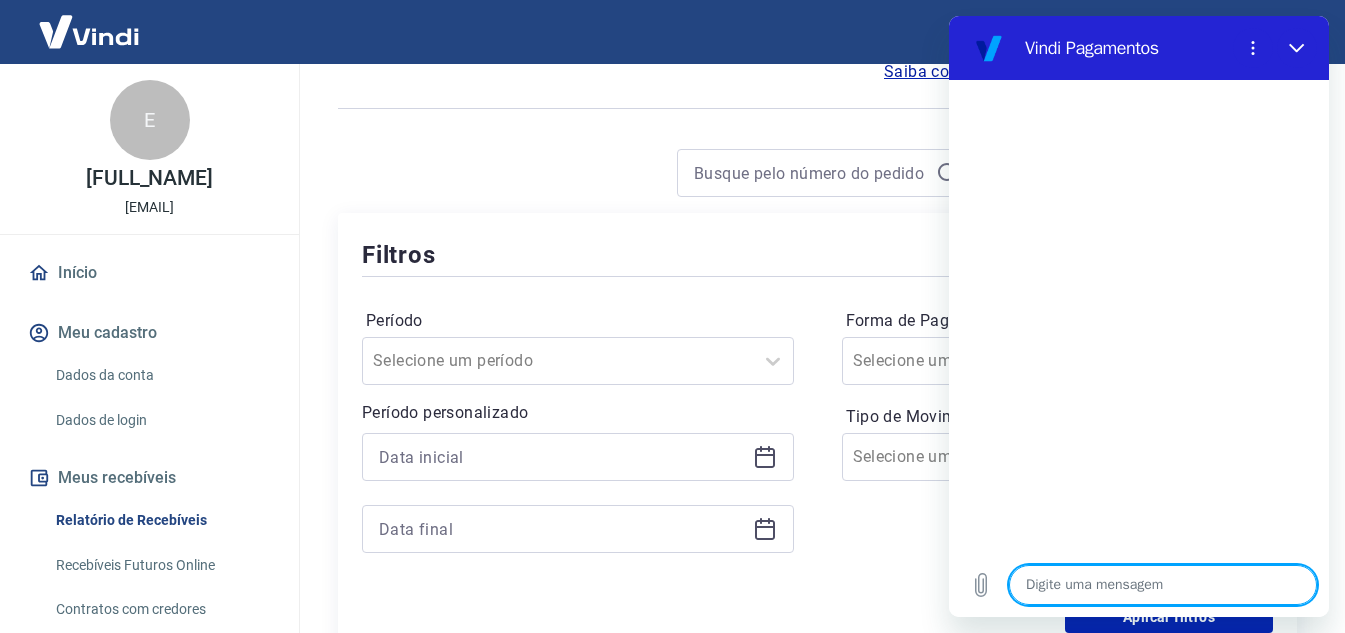 type on "o" 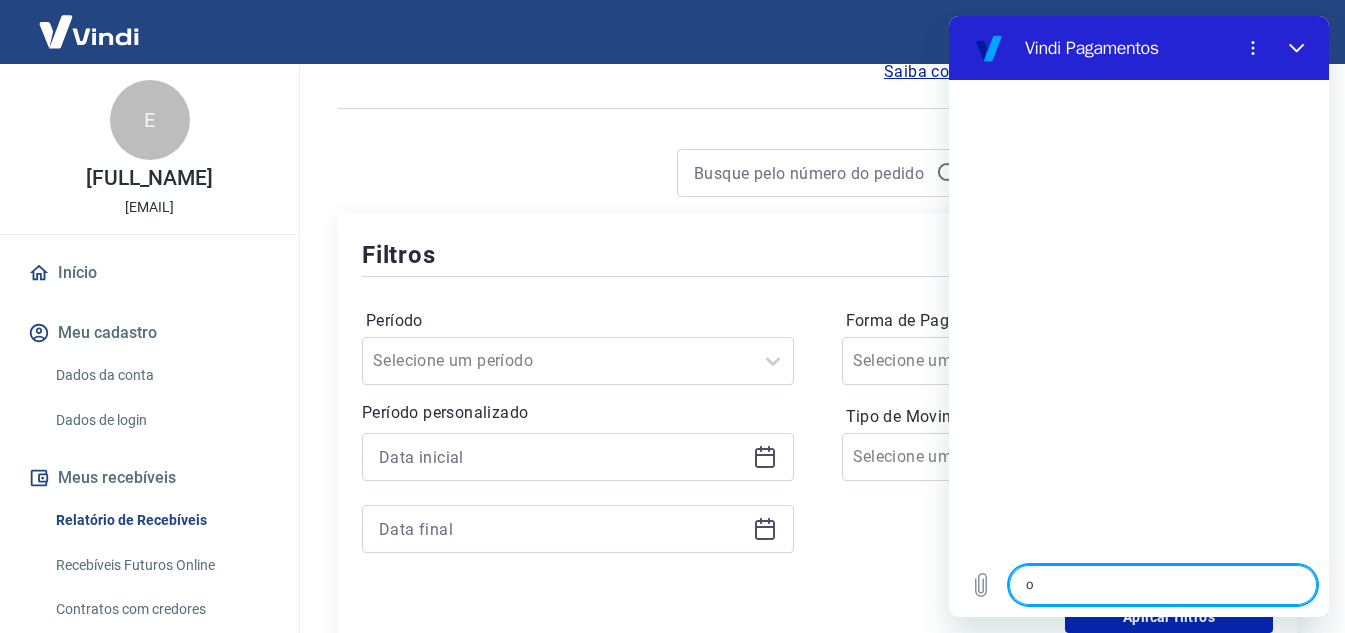 type on "x" 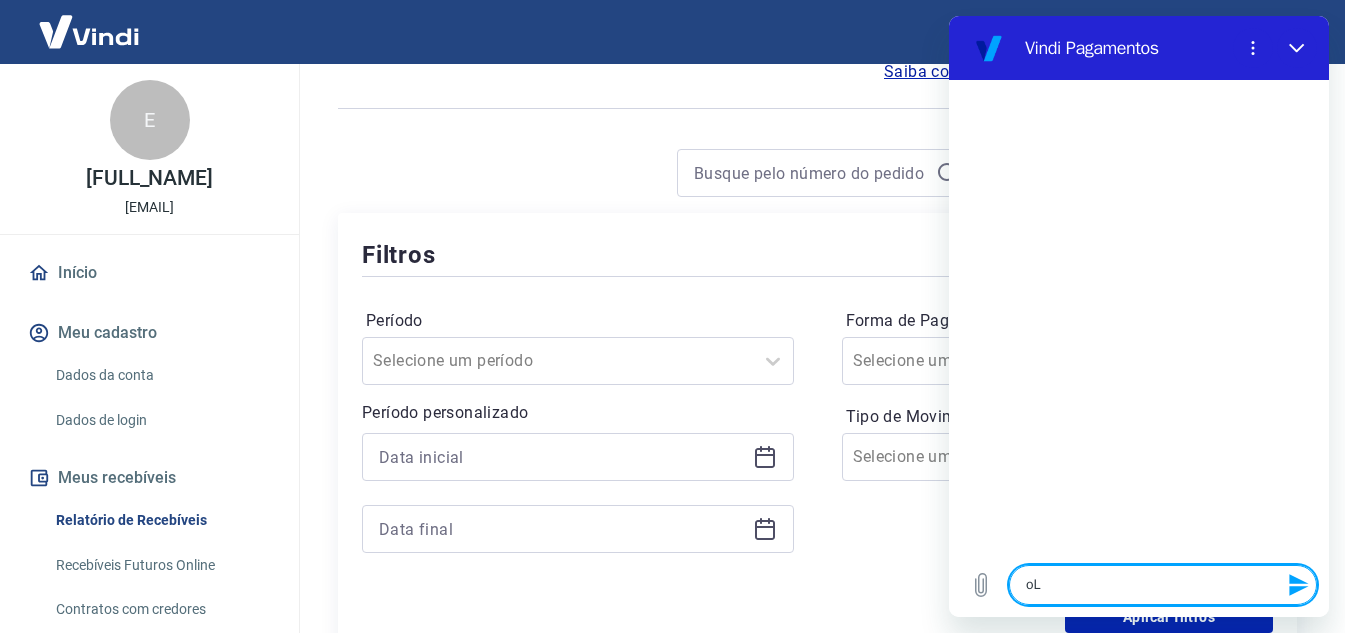 type on "oLÁ" 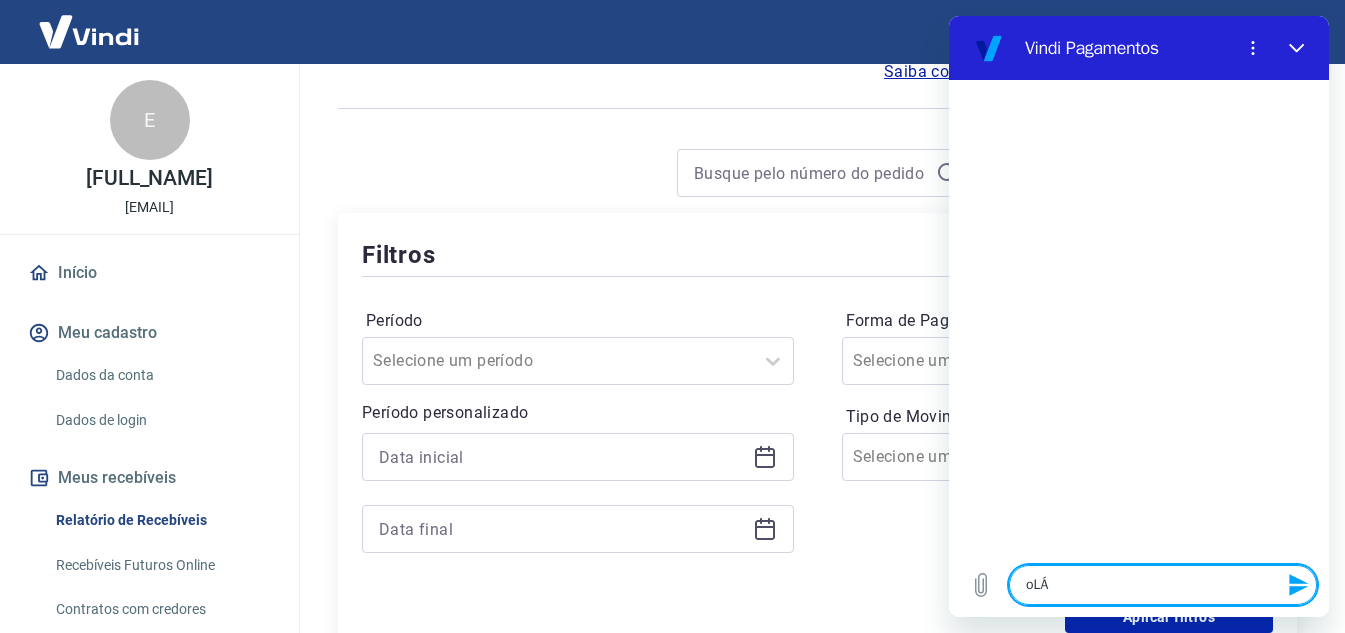 type 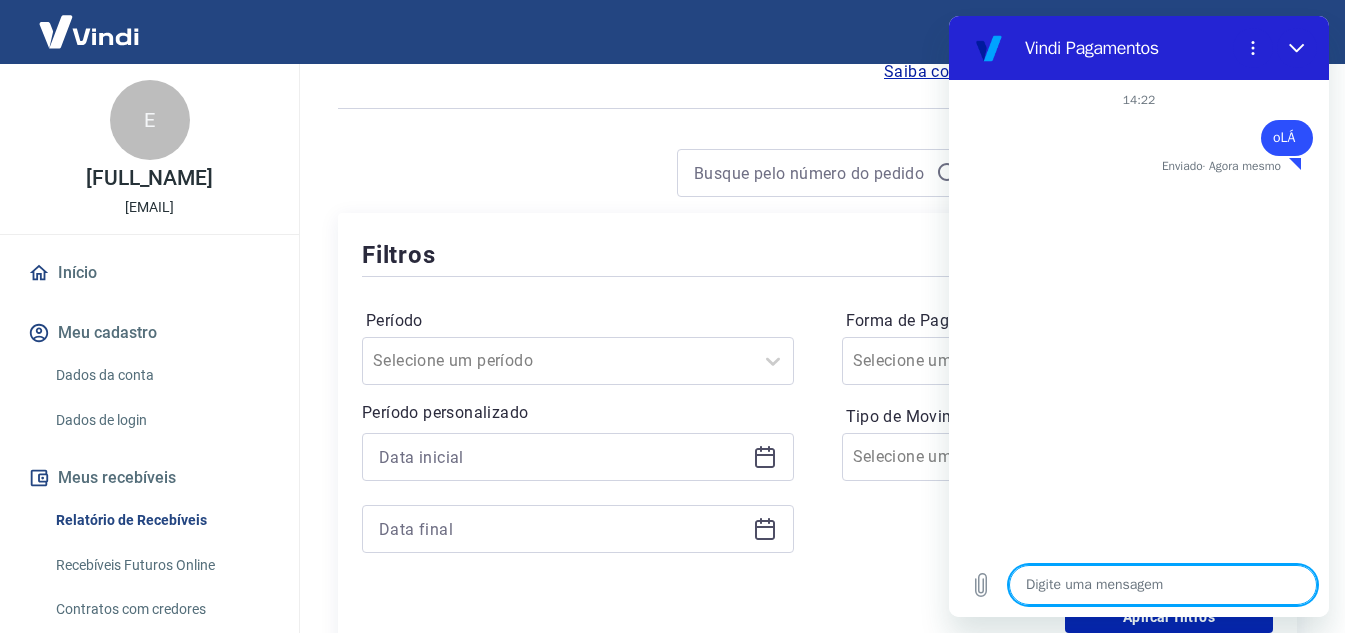 type on "x" 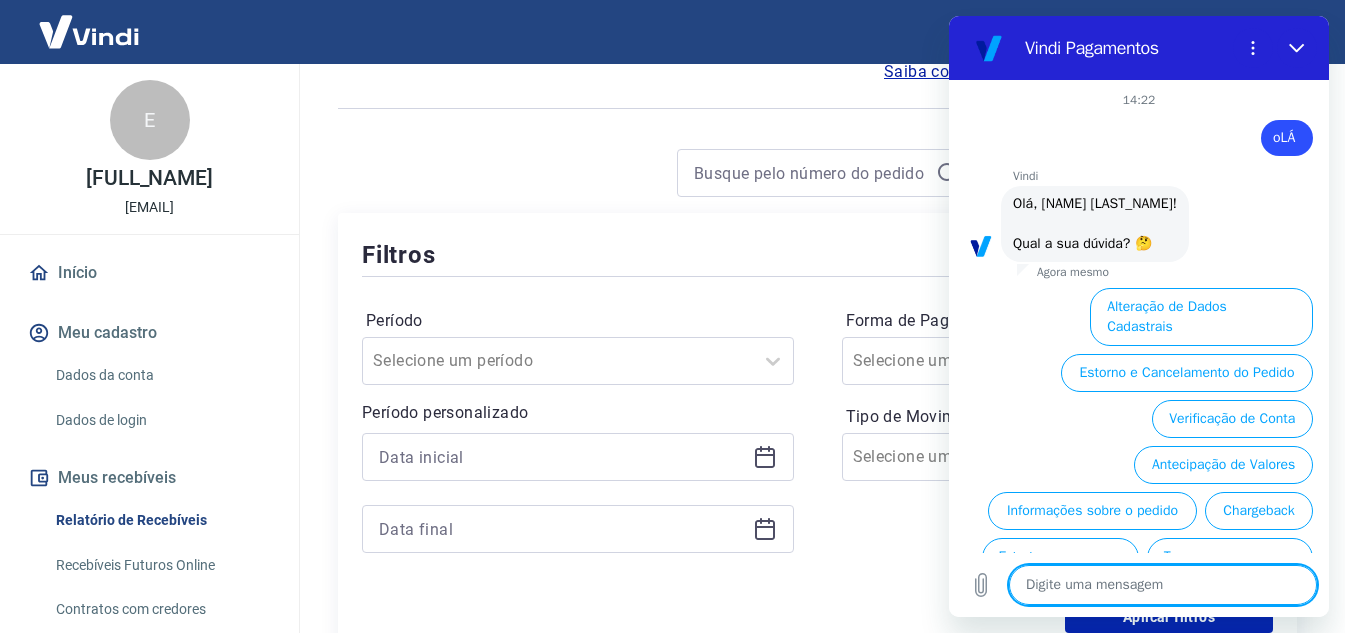 scroll, scrollTop: 100, scrollLeft: 0, axis: vertical 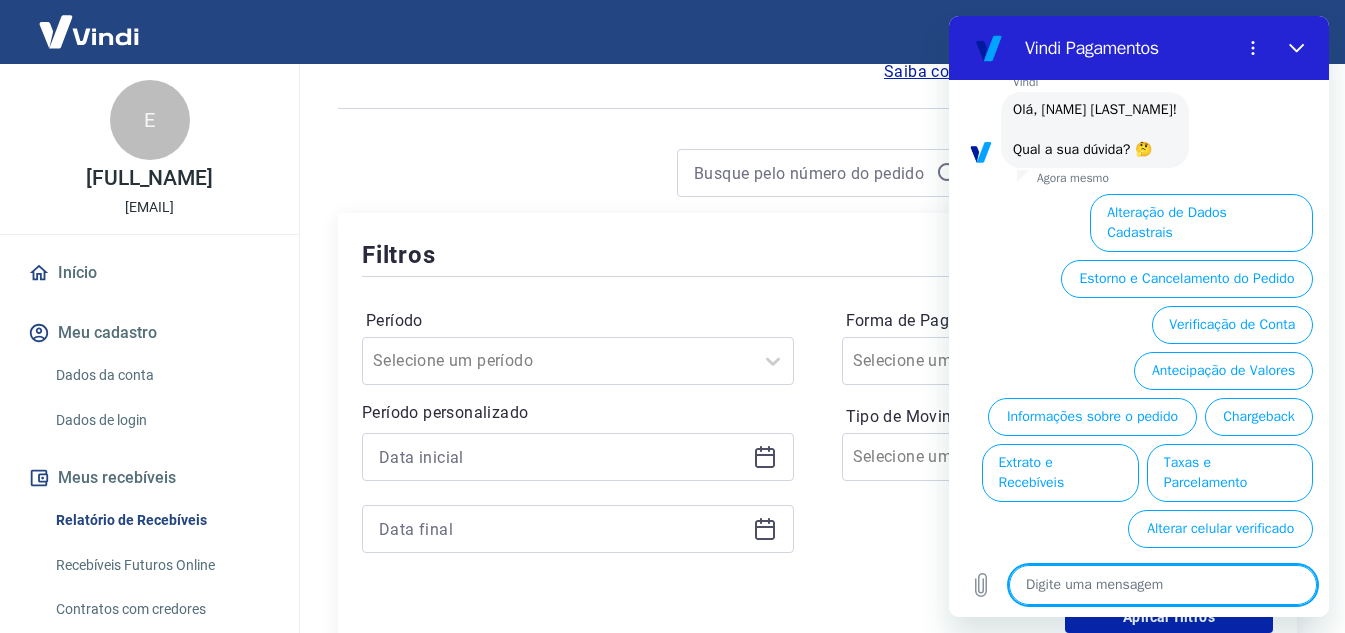 type on "F" 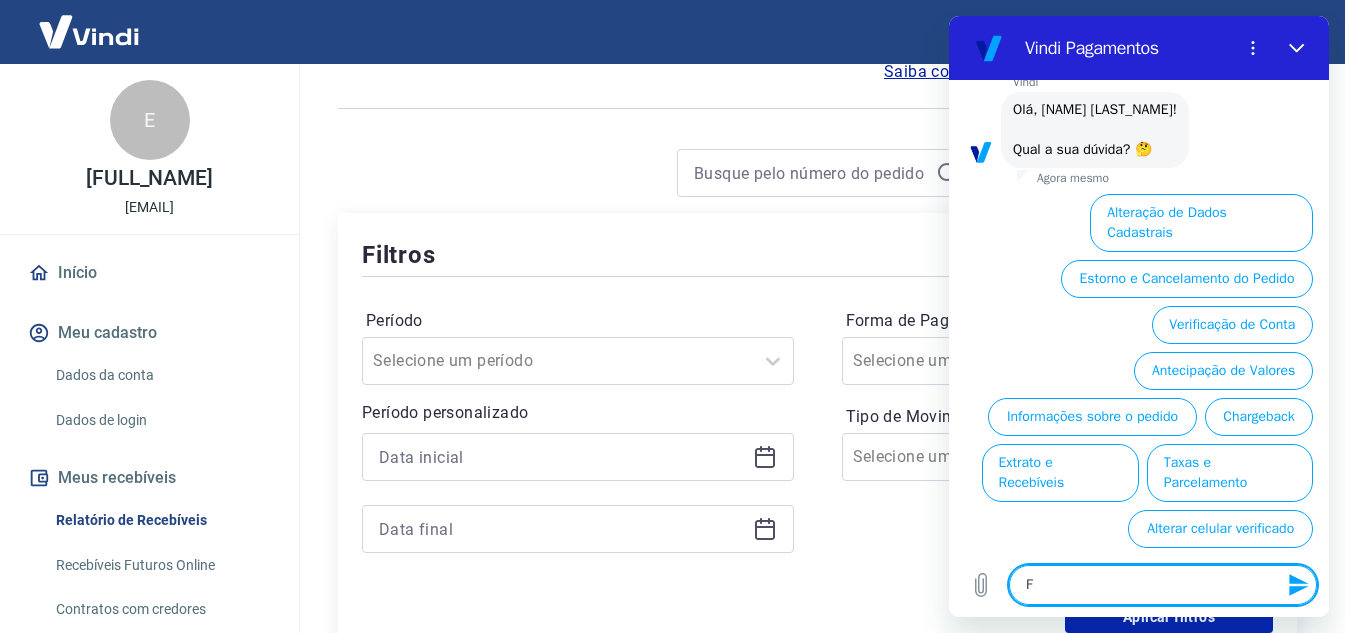 type on "Fa" 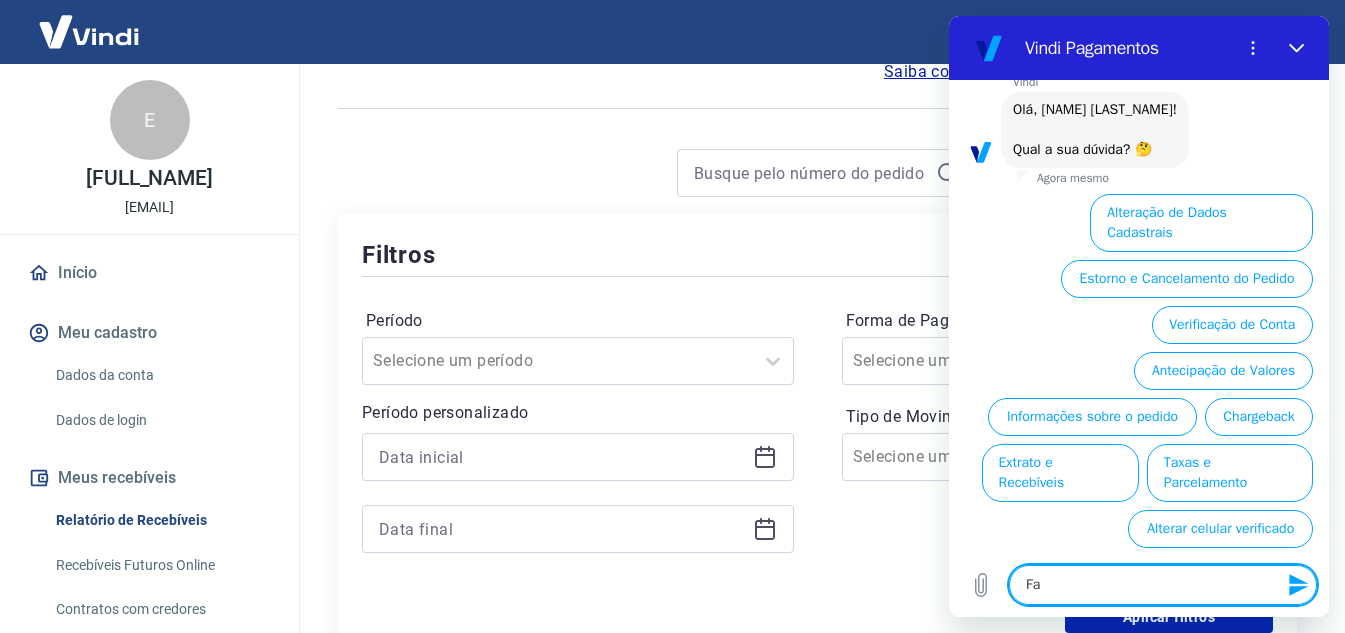 type on "Fal" 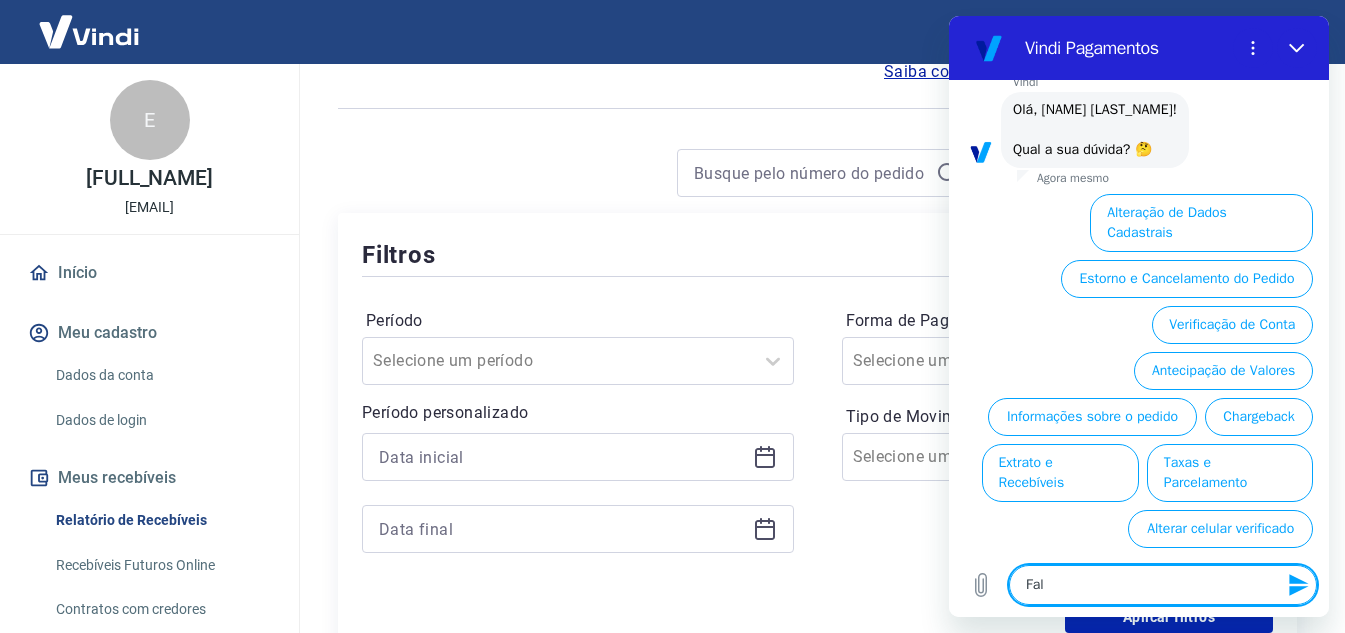type on "Fala" 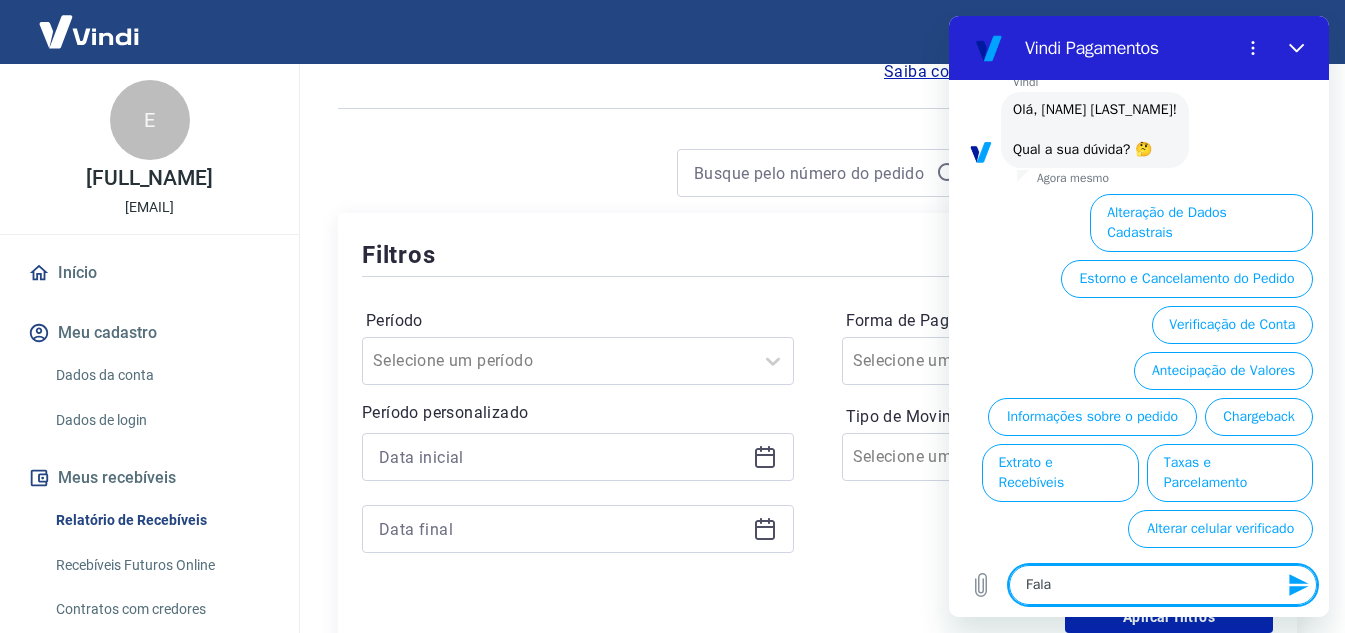 type on "Falar" 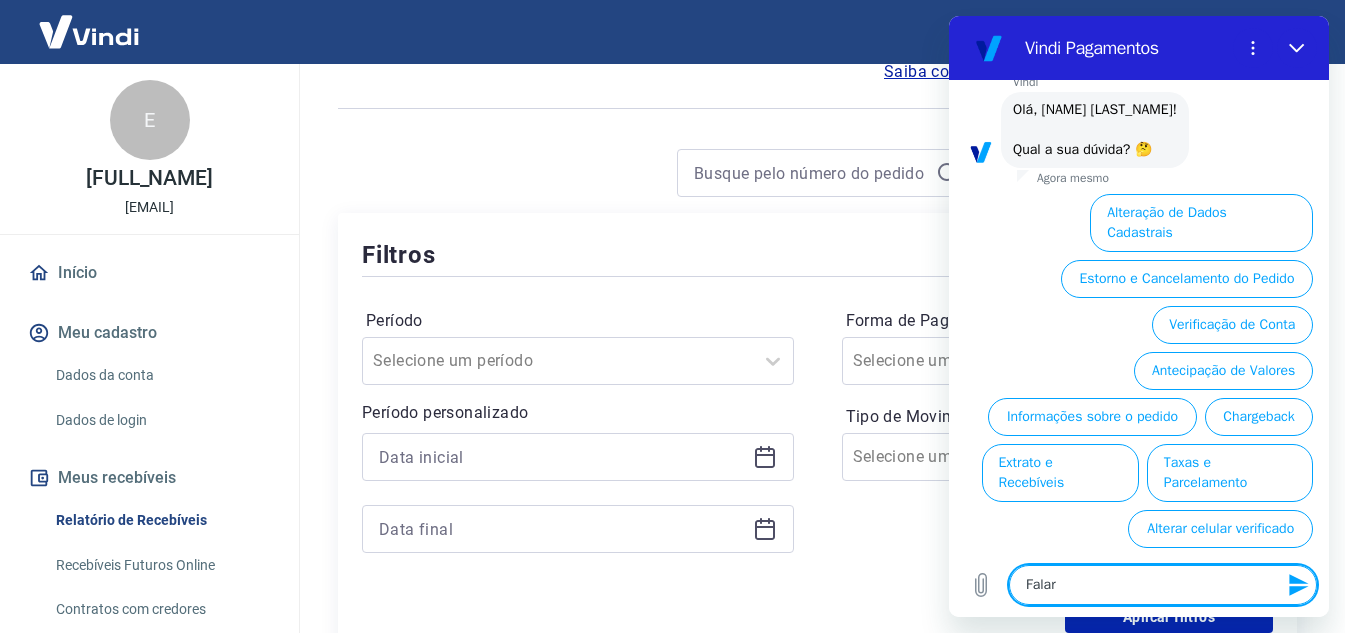 type on "Falar" 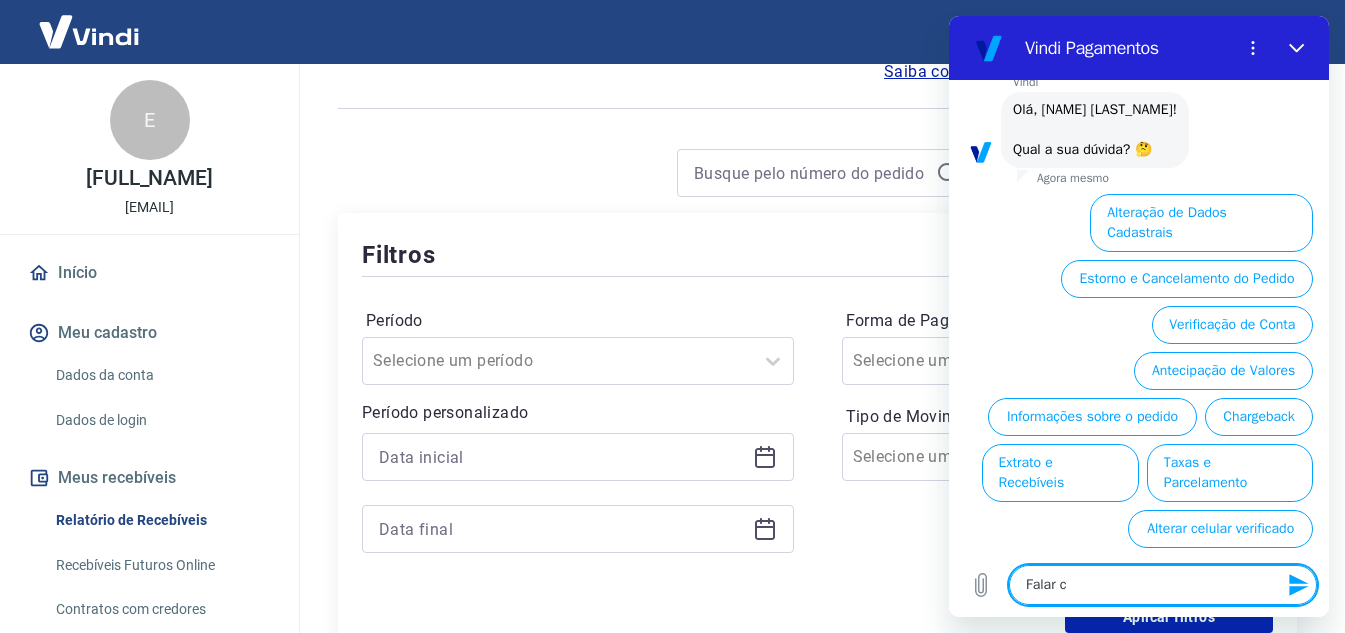 type on "Falar co" 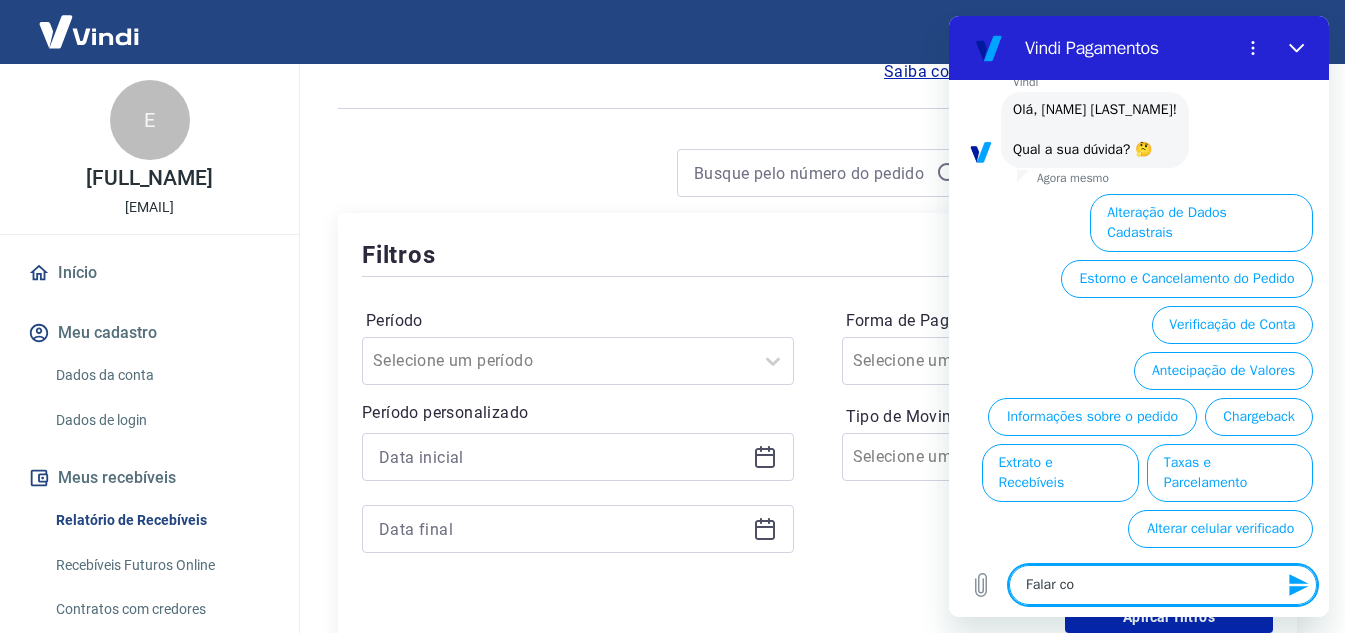 type on "Falar com" 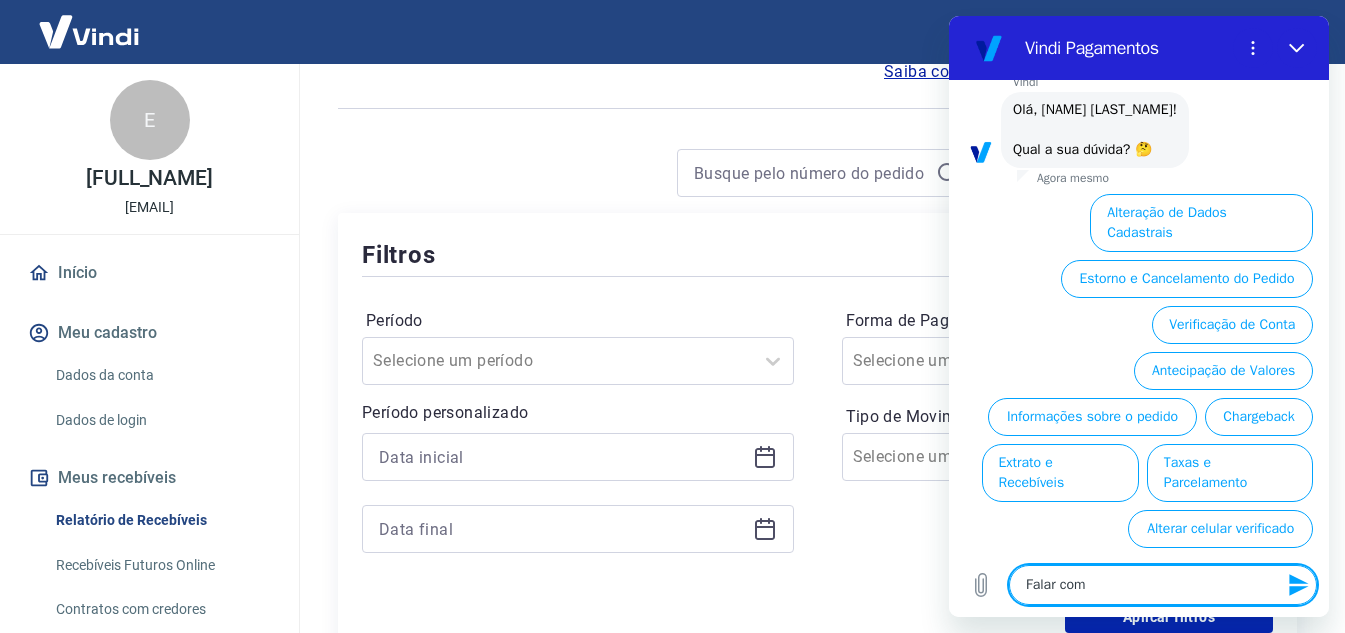 type on "Falar coma" 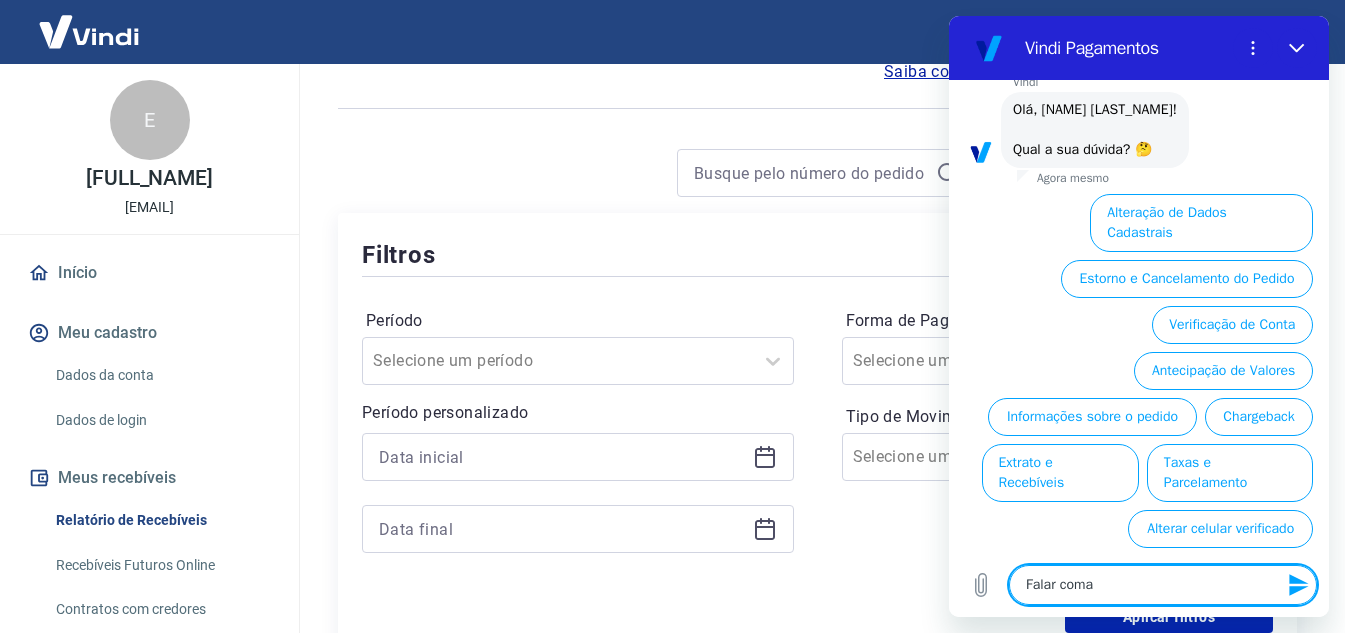 type on "Falar comat" 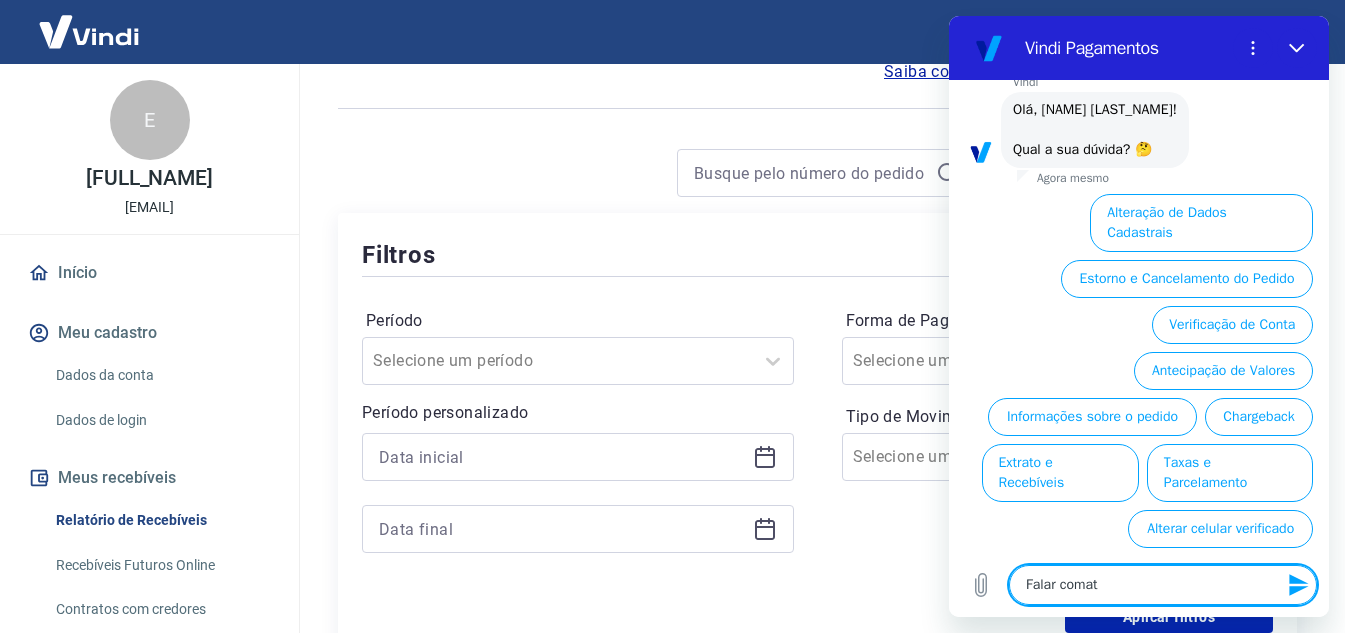 type on "Falar comate" 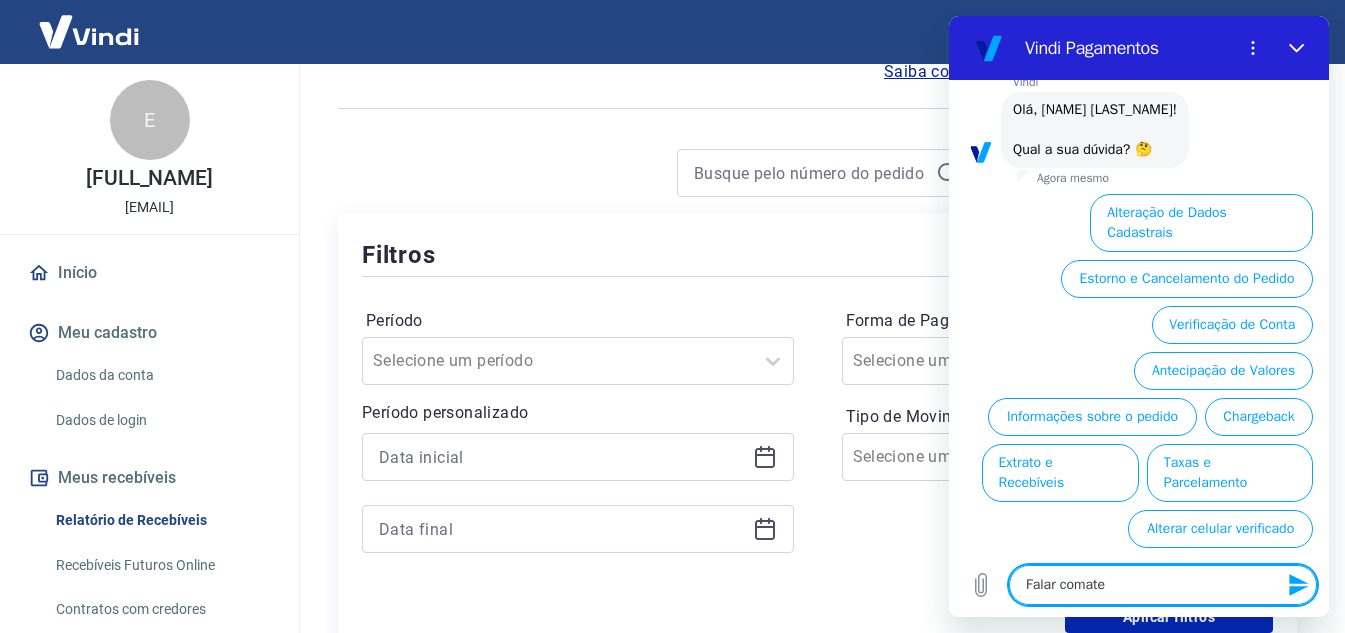 type on "Falar comaten" 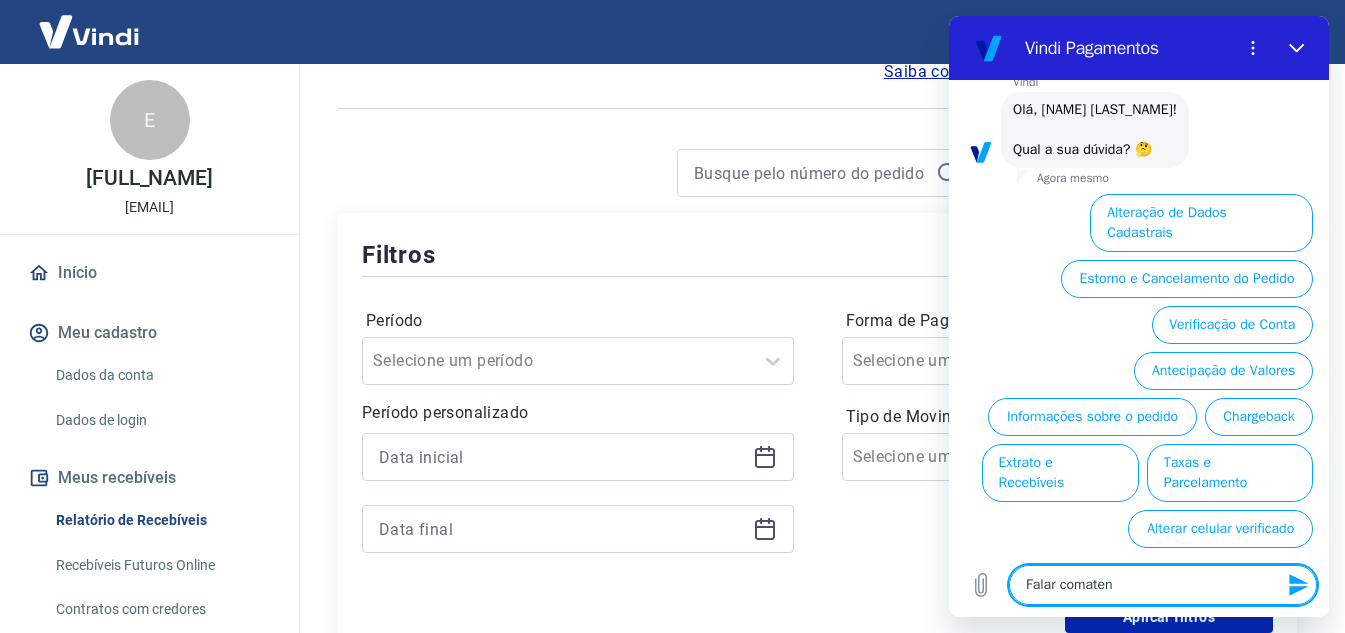 type on "Falar comatend" 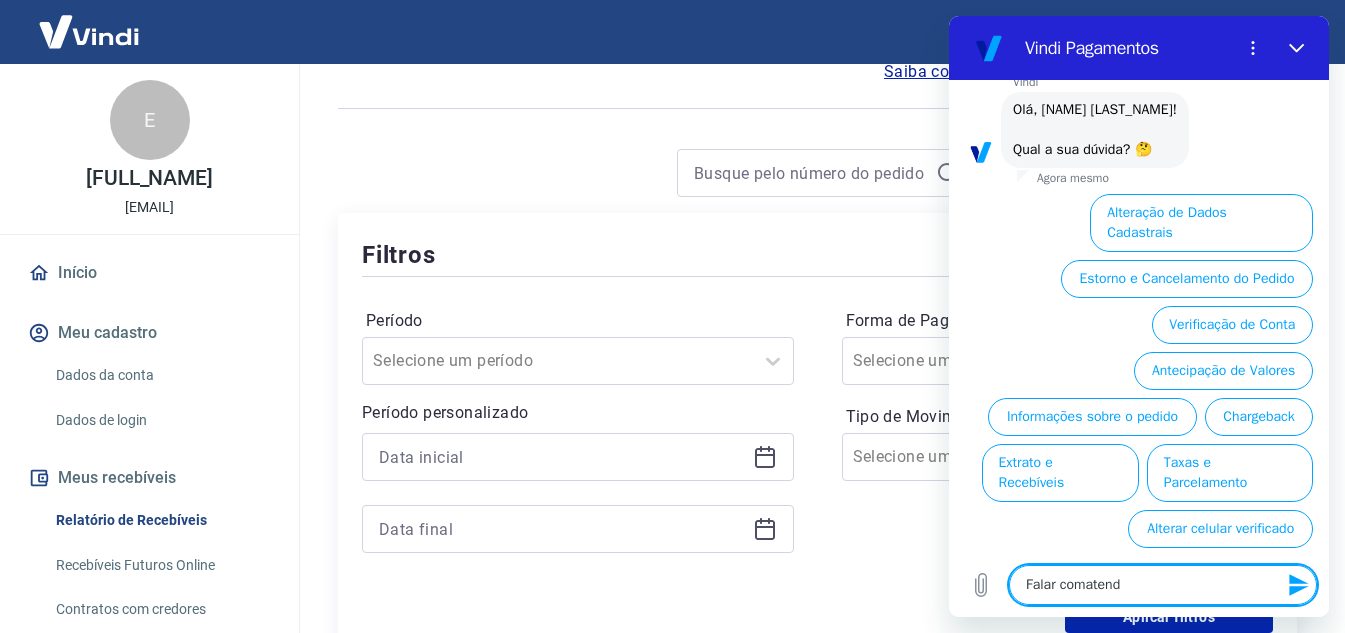 type on "Falar comatende" 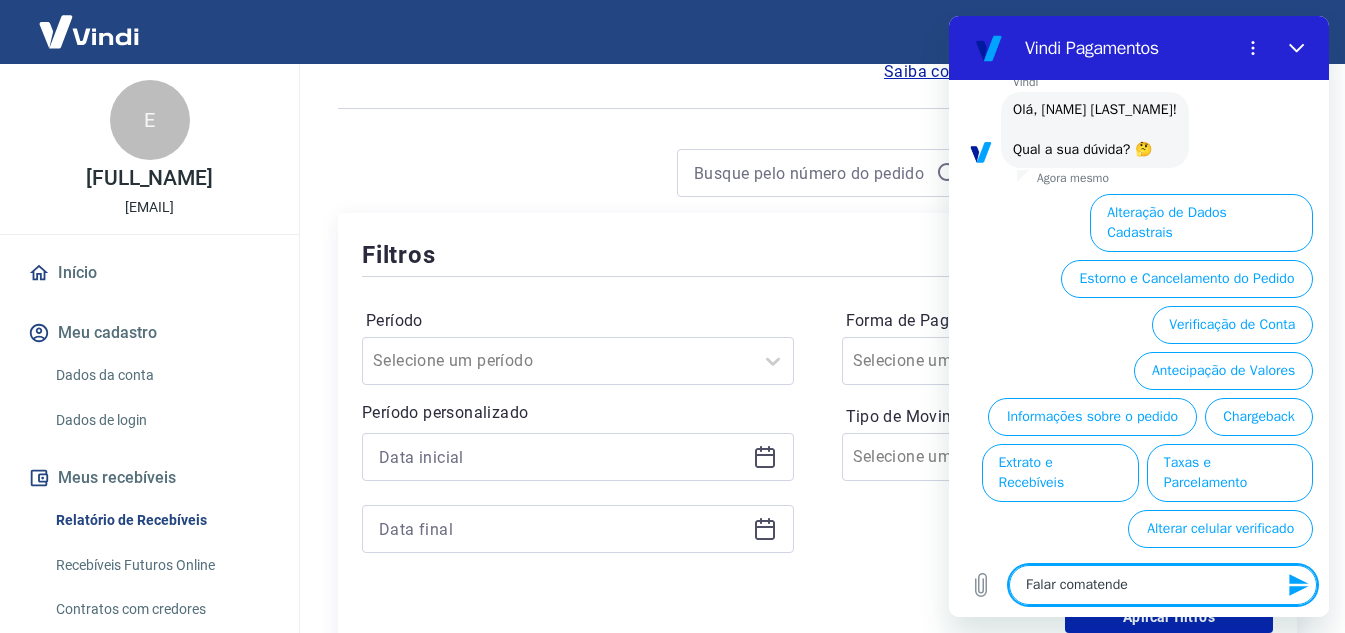 type on "Falar comatenden" 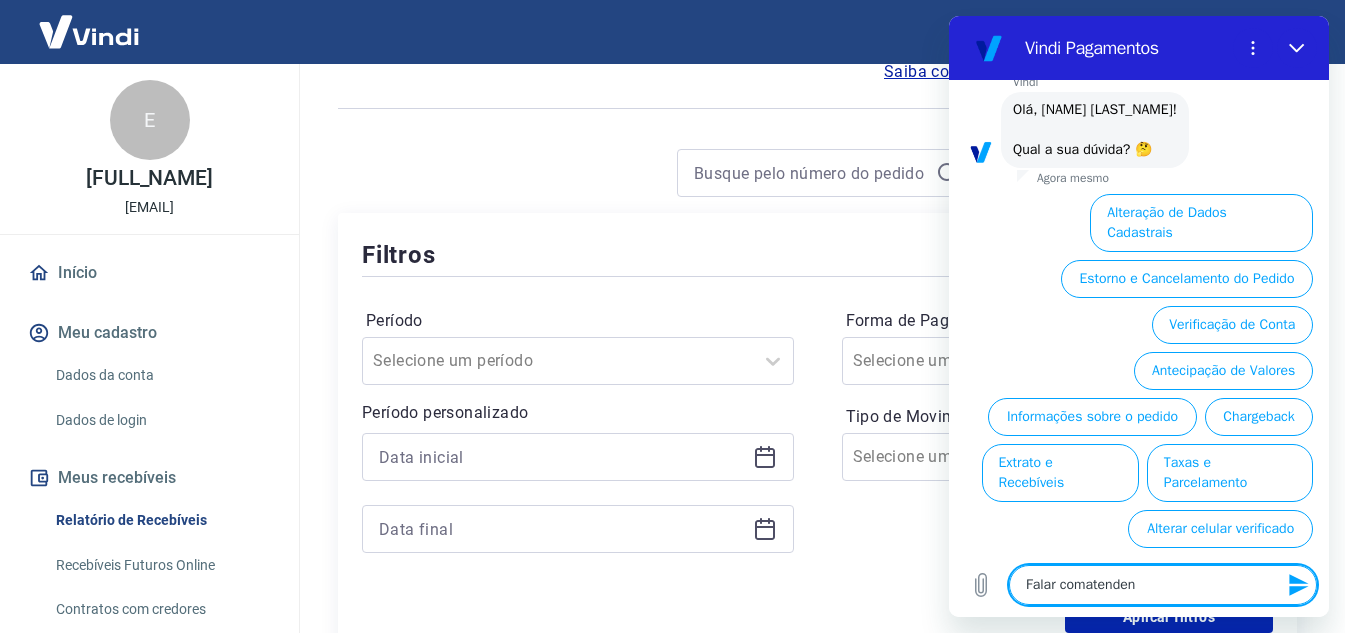 type on "Falar comatendent" 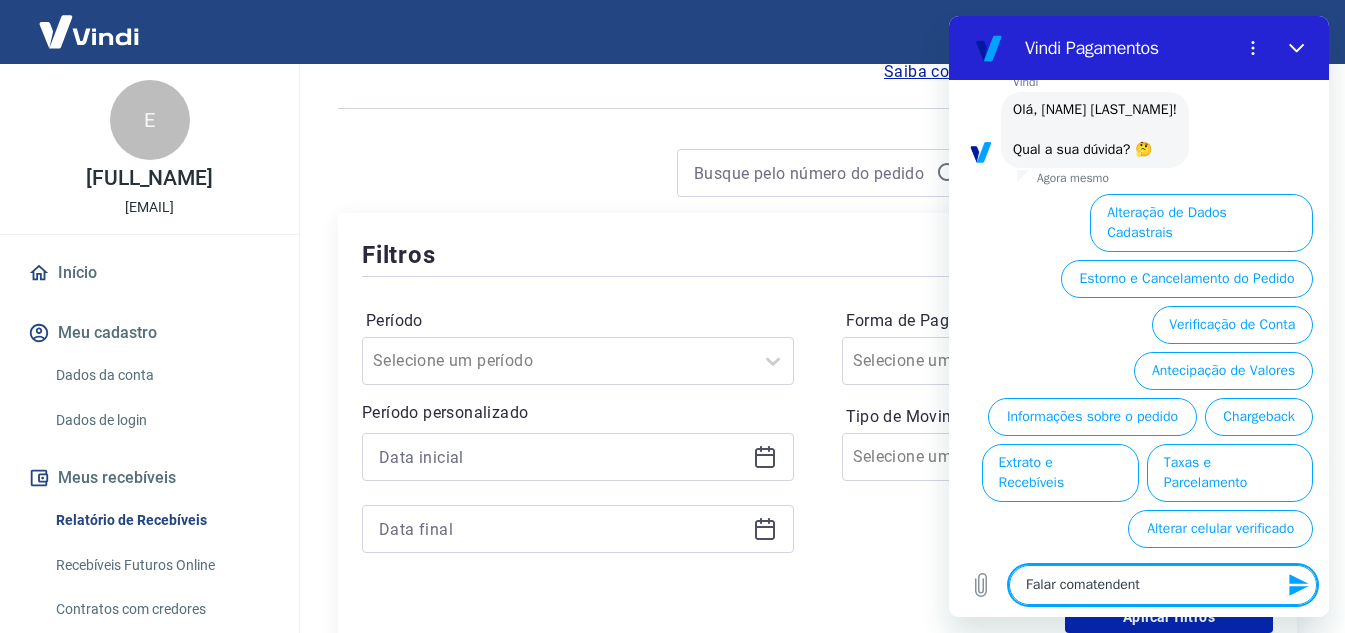 type on "Falar comatendente" 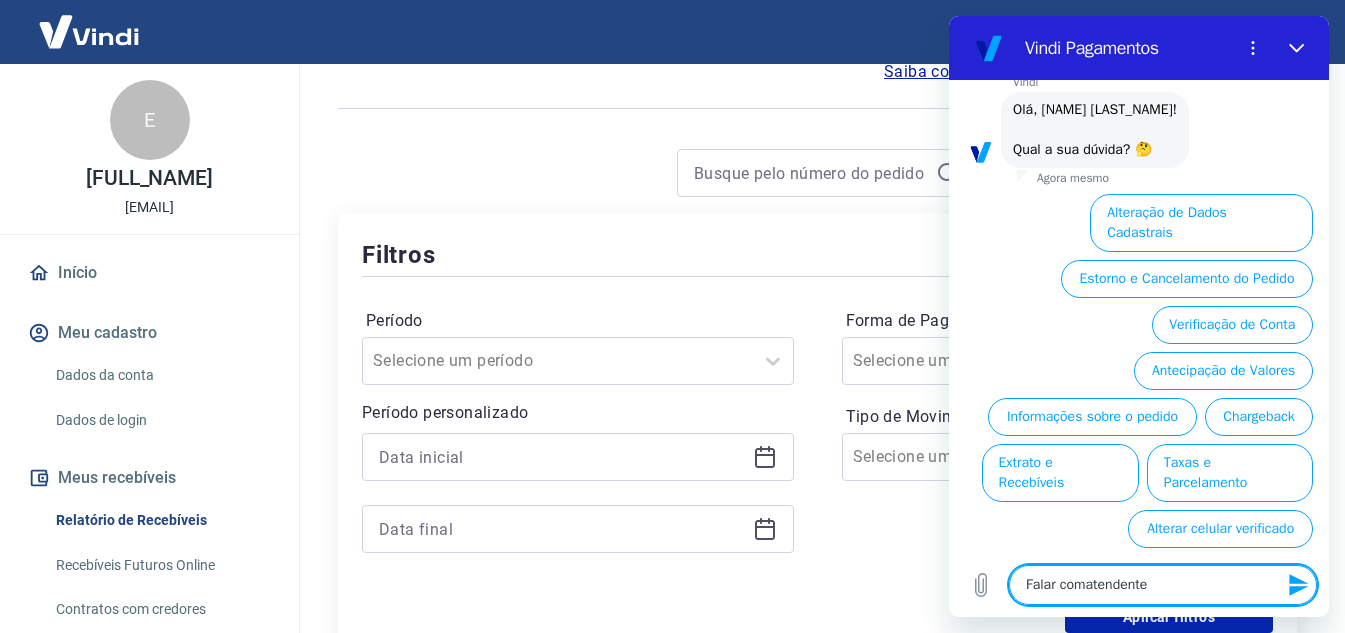 type on "Falar comatendente" 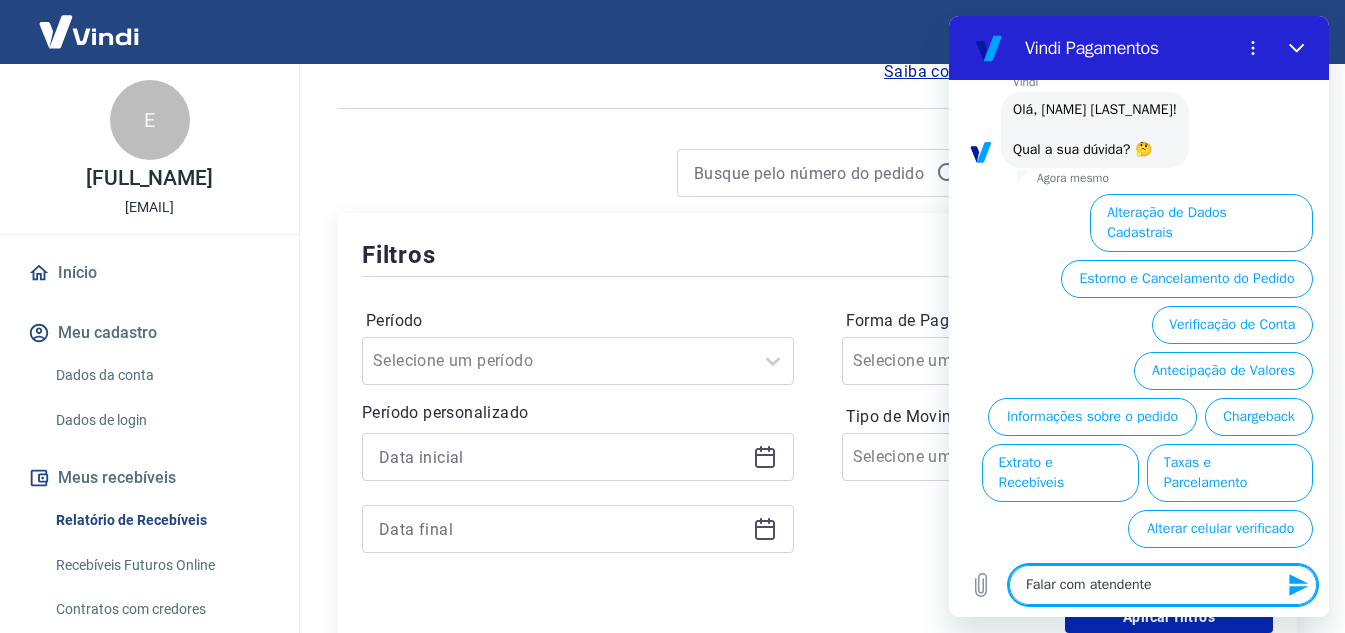 type 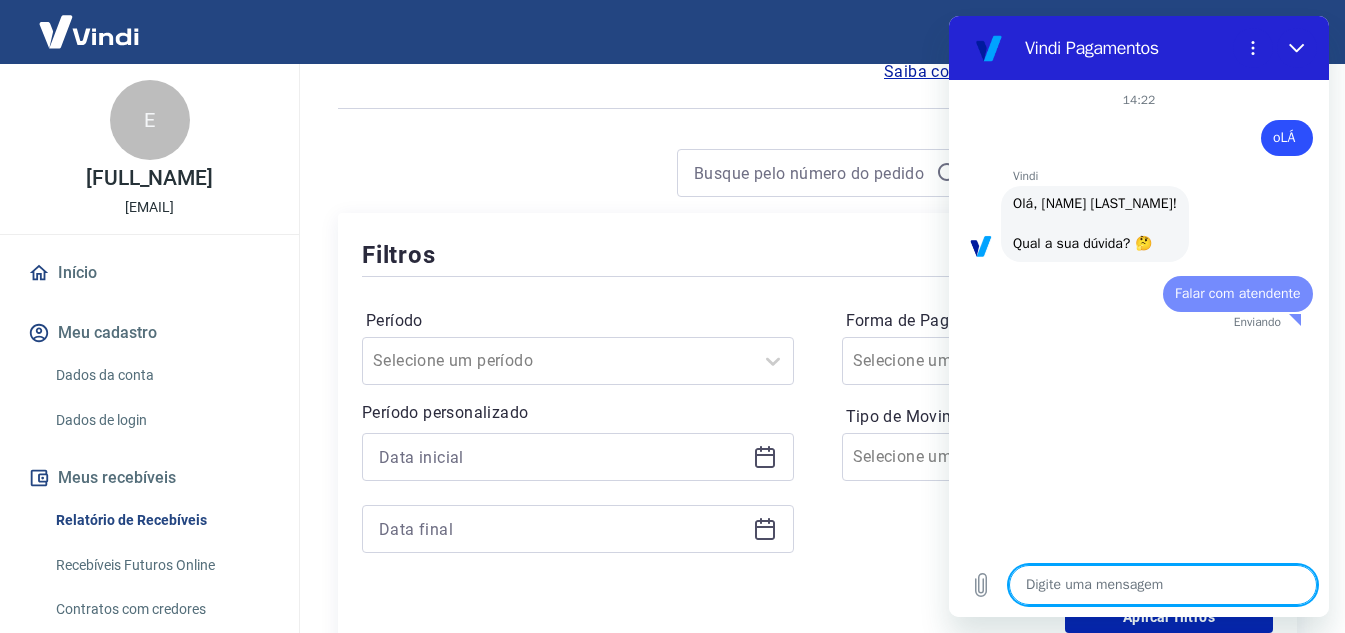 scroll, scrollTop: 0, scrollLeft: 0, axis: both 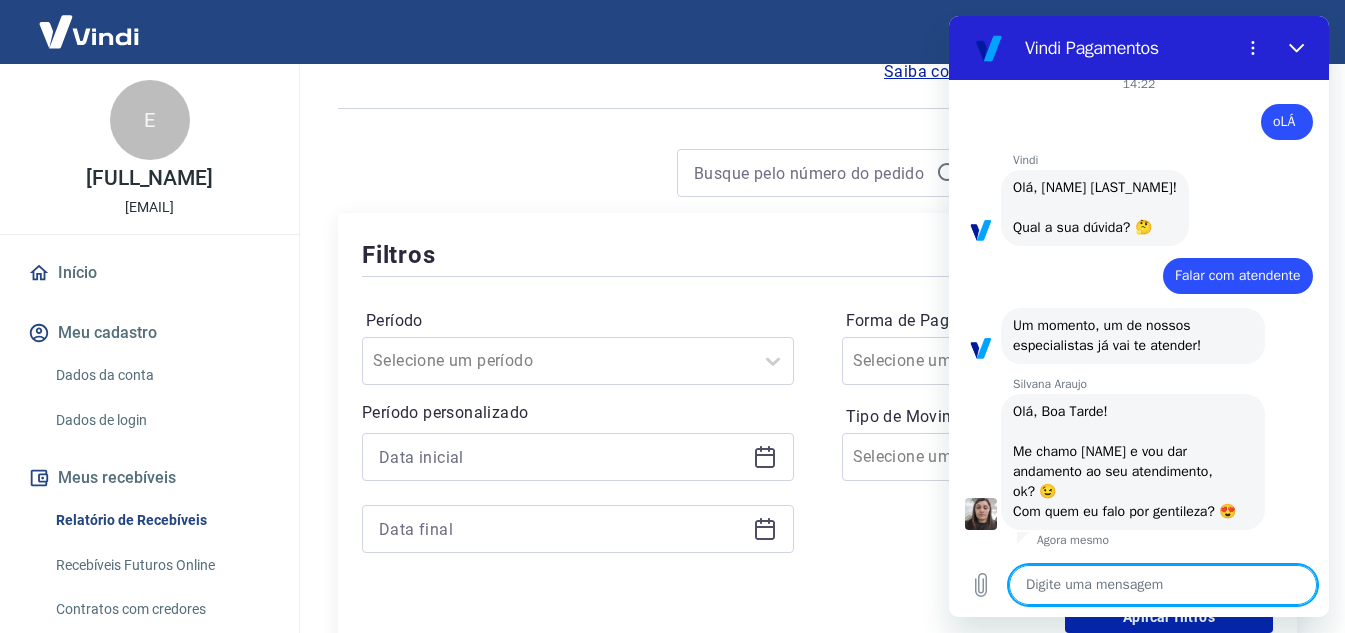 type on "x" 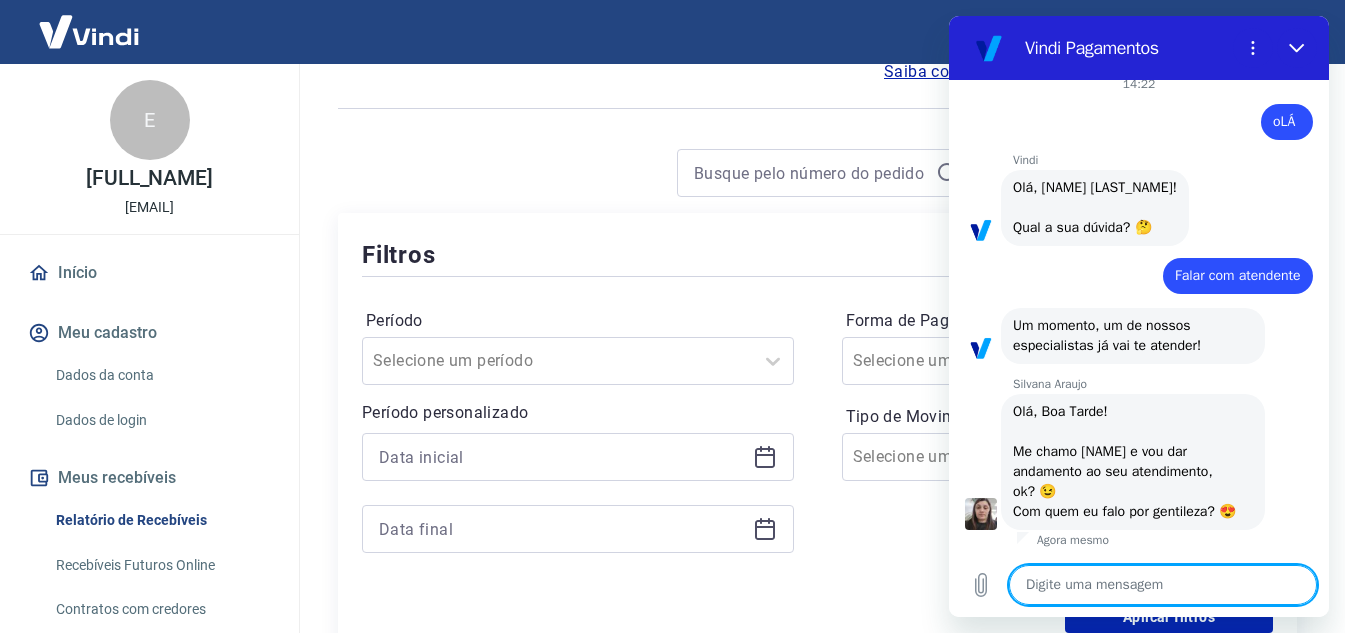 type on "O" 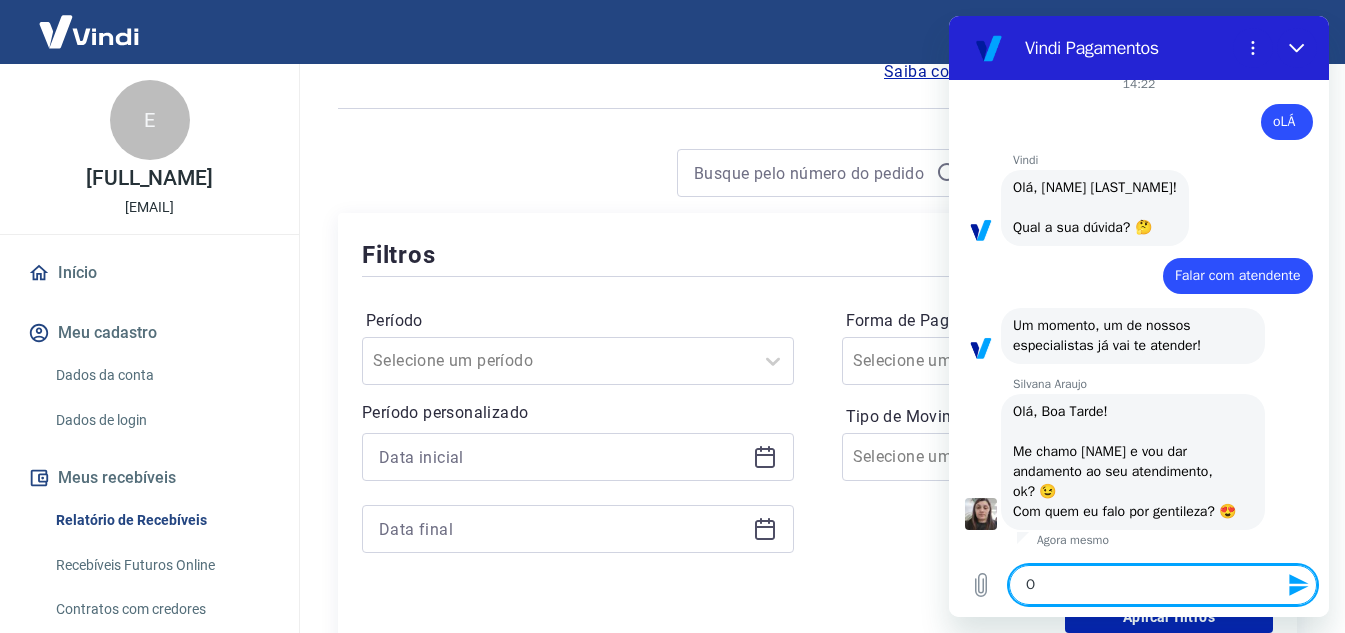 type on "Ol" 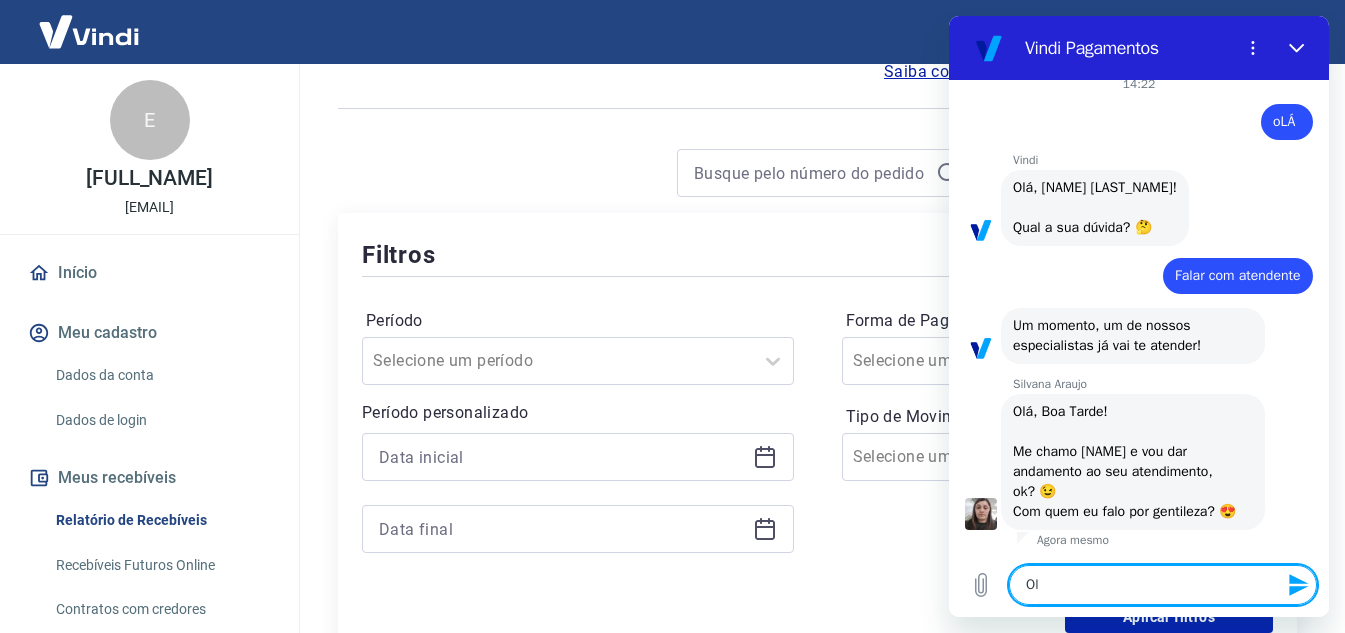 type on "Olá" 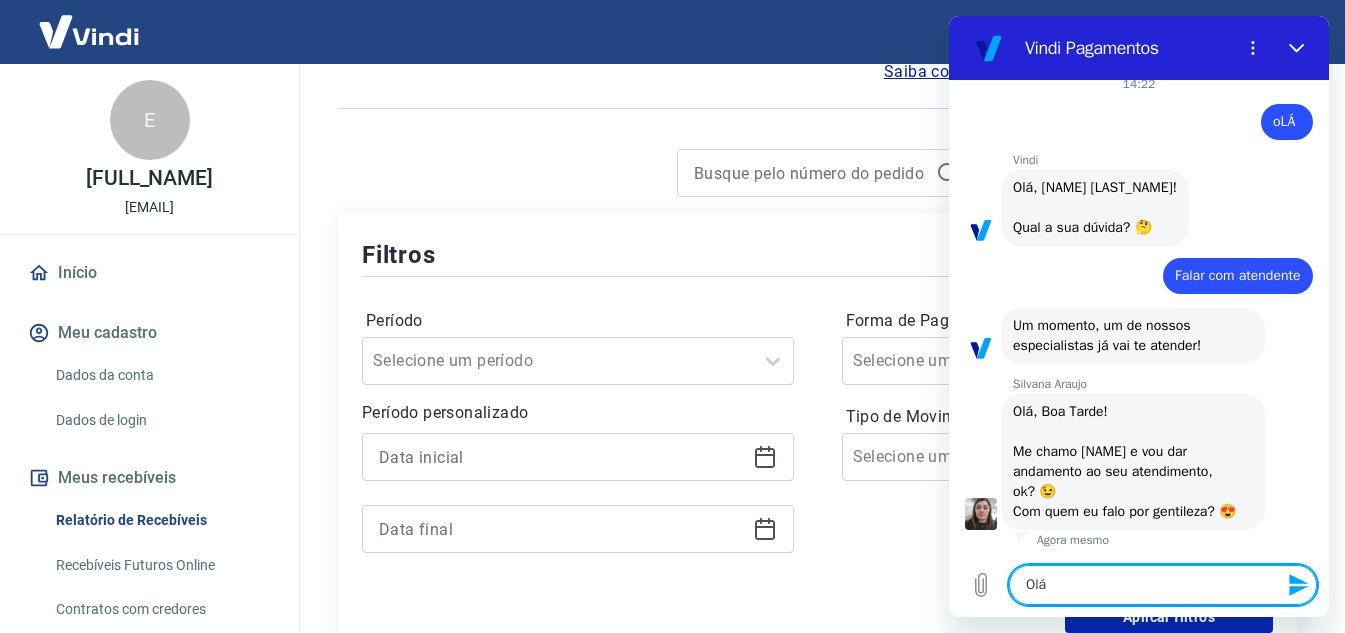 type on "Olá," 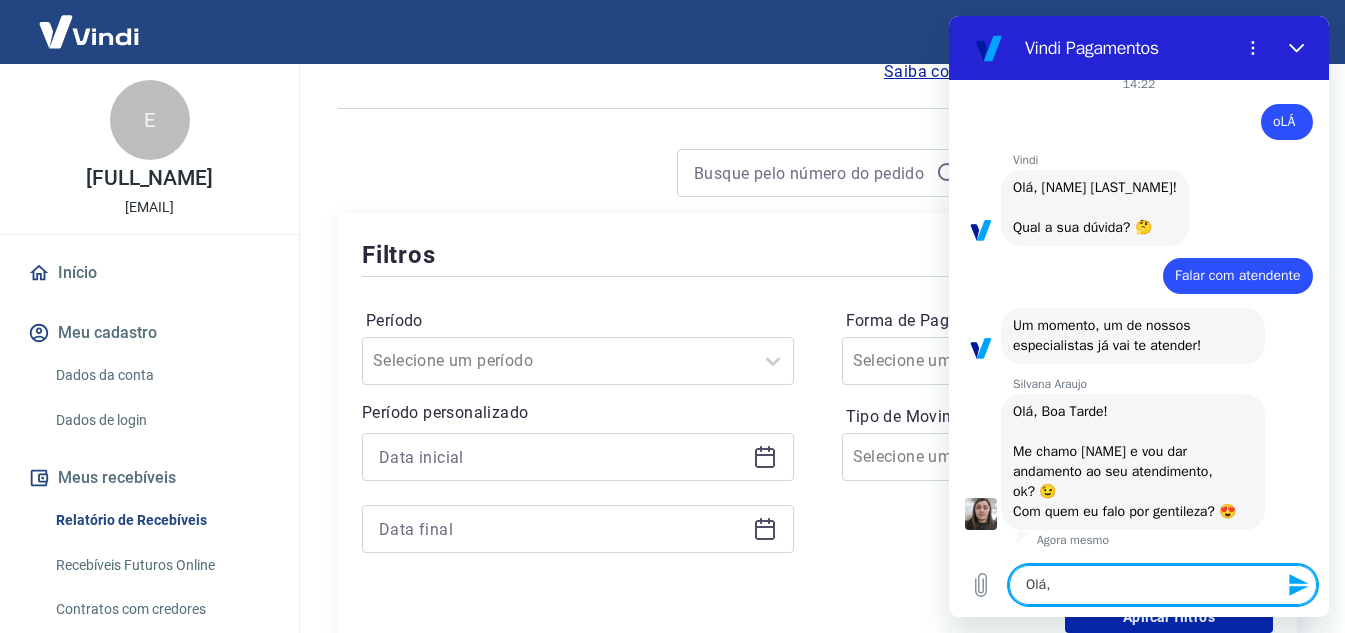 type on "Olá," 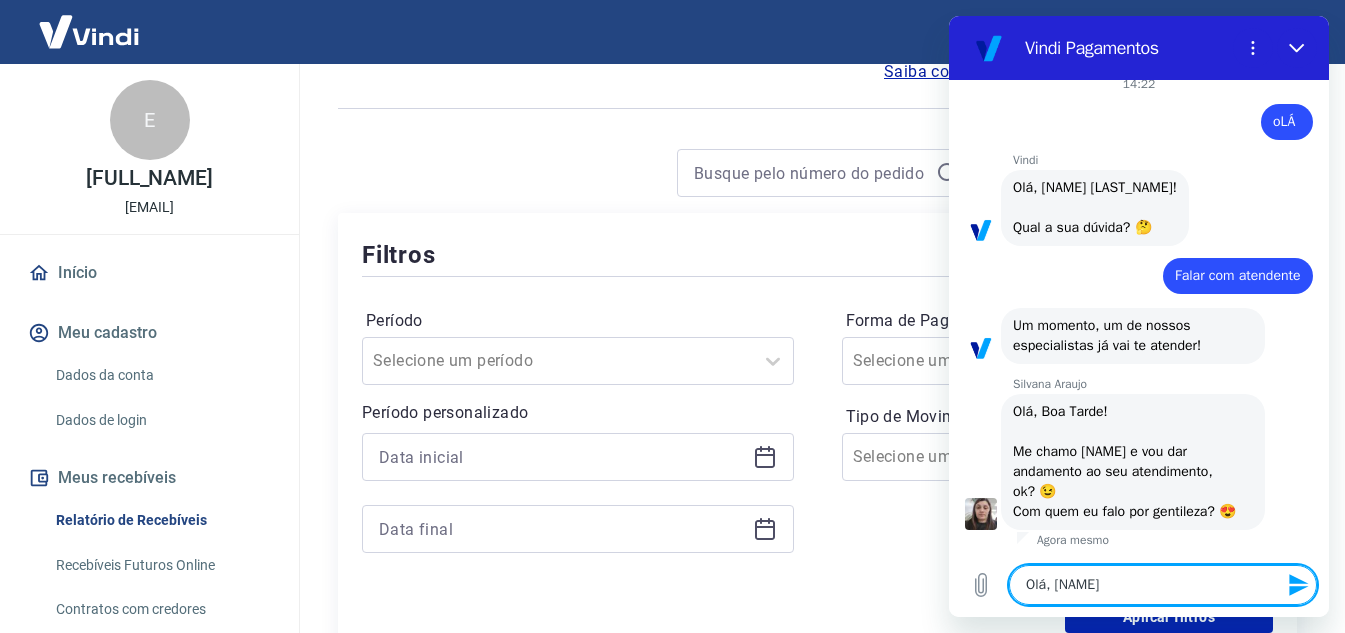 type on "Olá, Si" 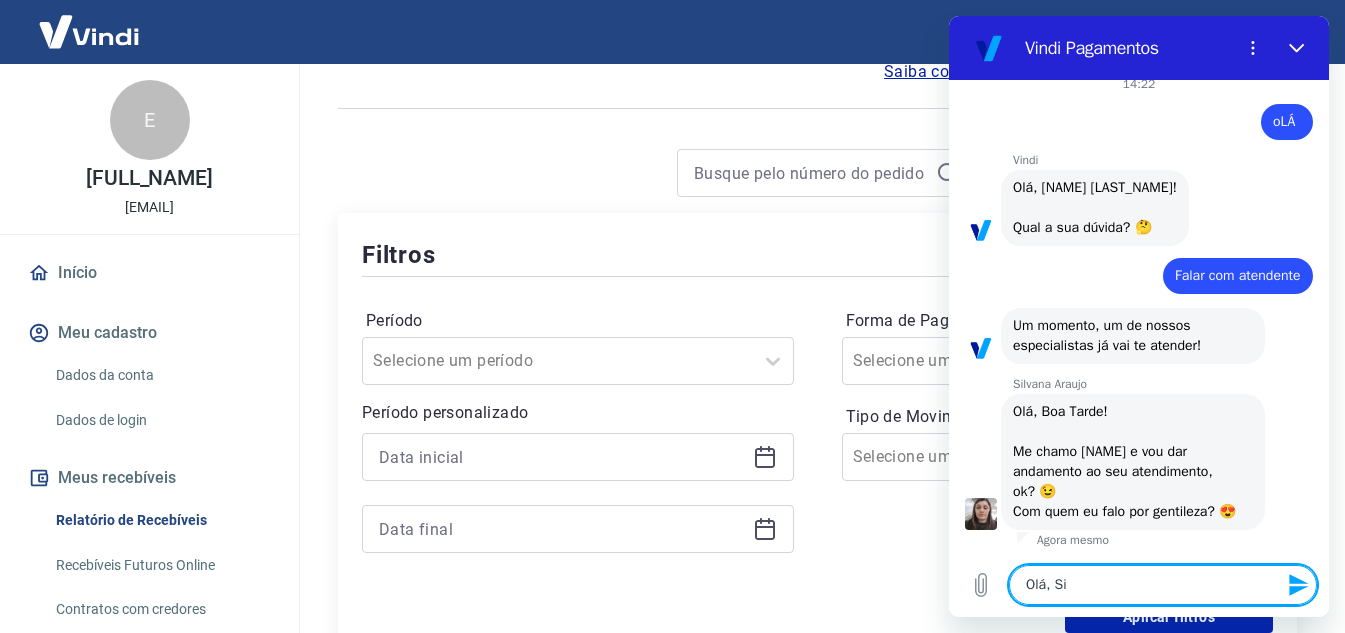 type on "x" 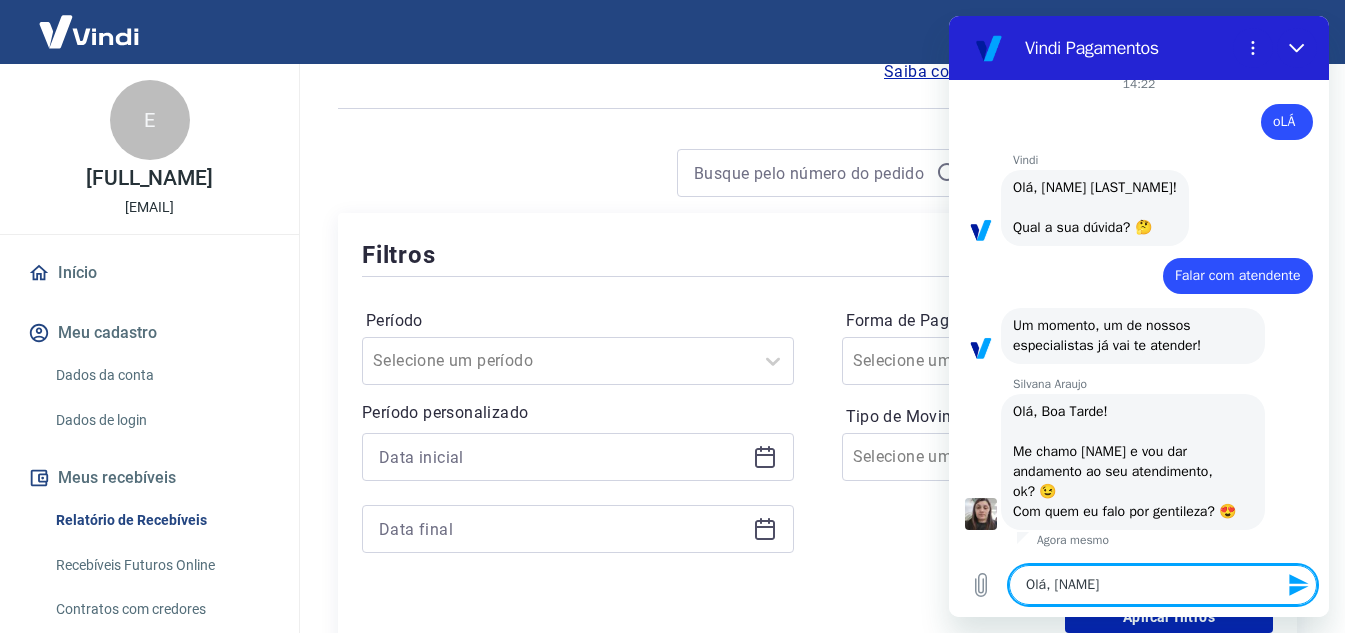 type on "Olá, Silv" 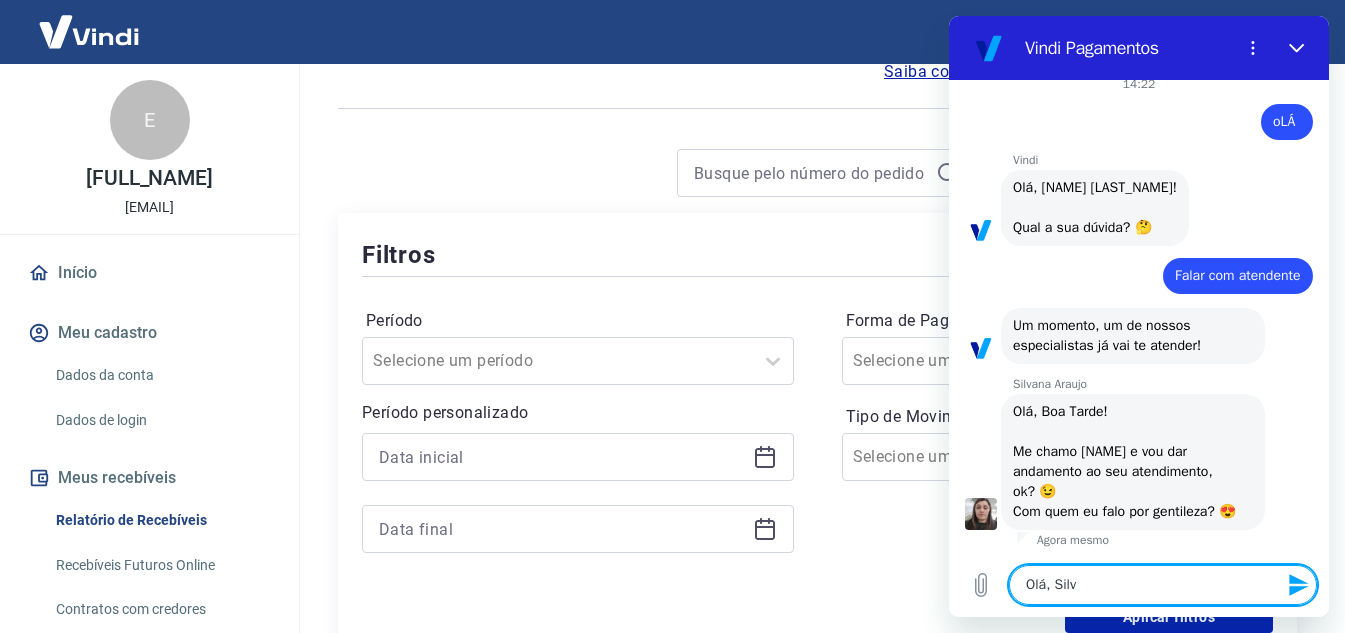 type on "Olá, Silva" 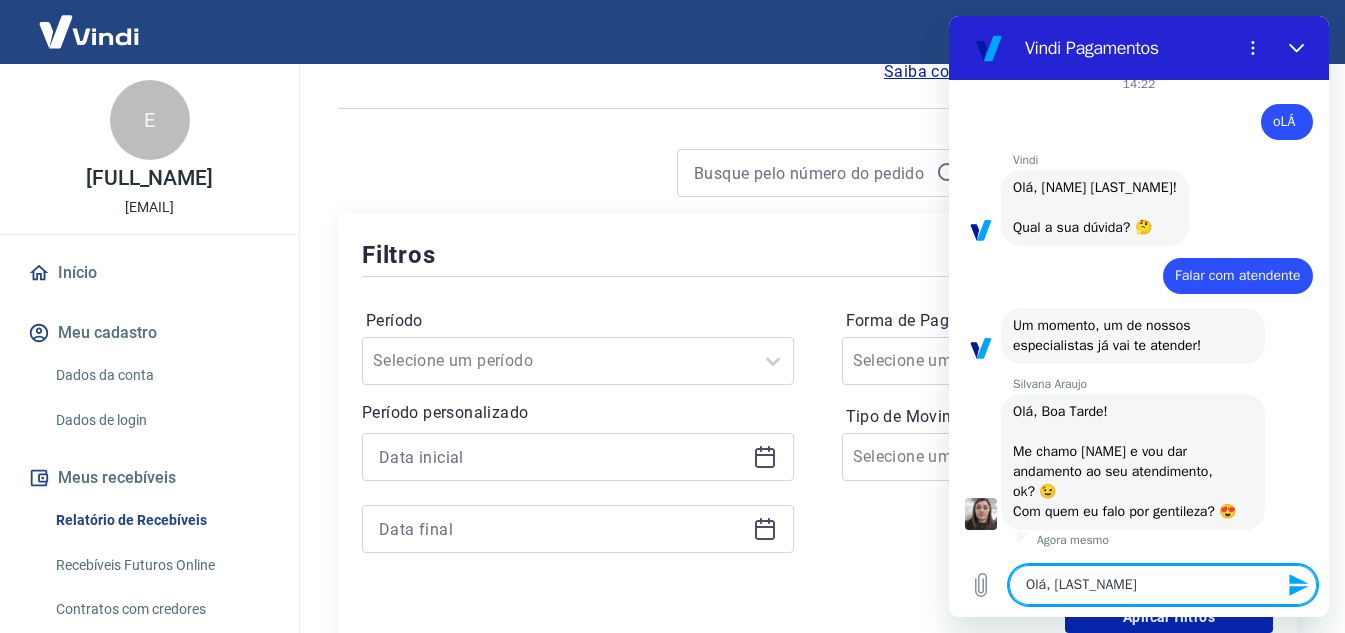 type on "Olá, Silvaa" 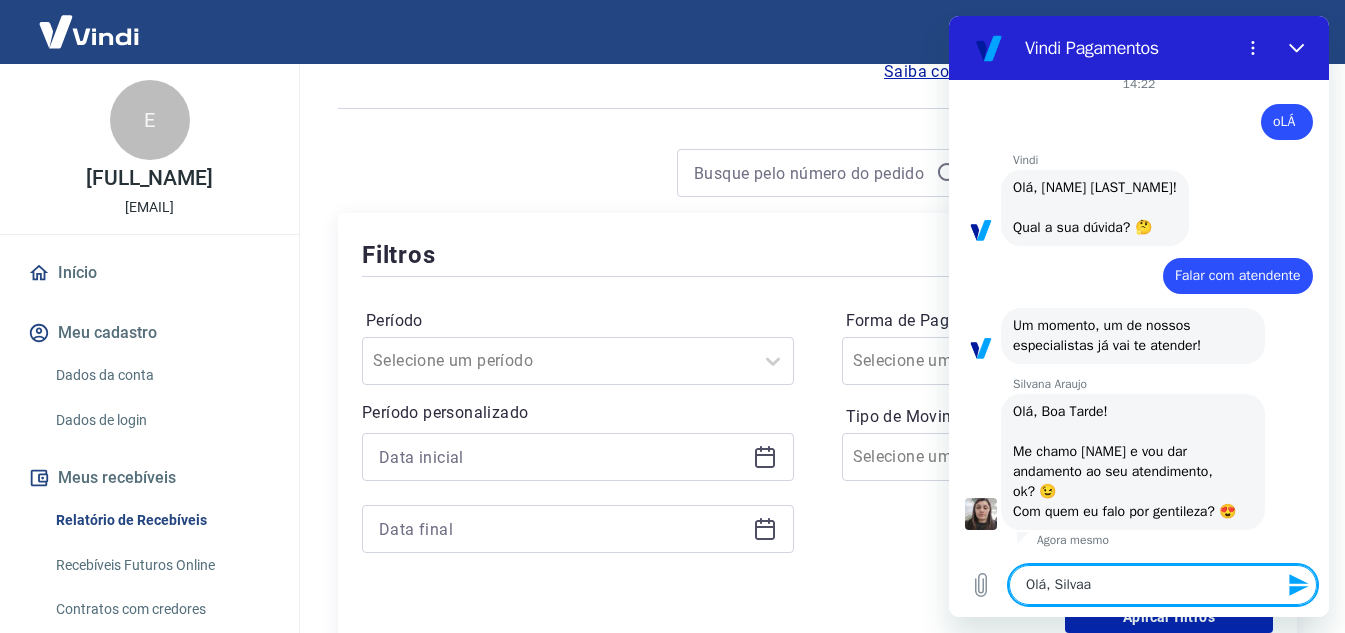 type on "Olá, Silva" 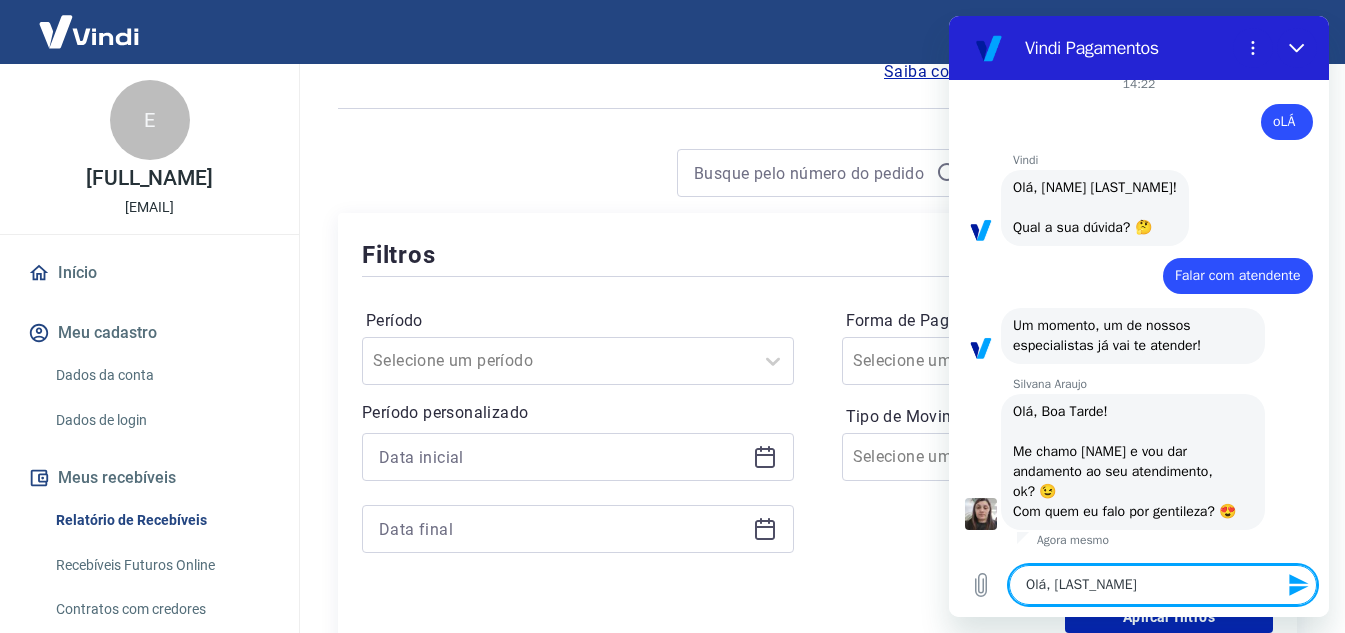 type on "Olá, Silvan" 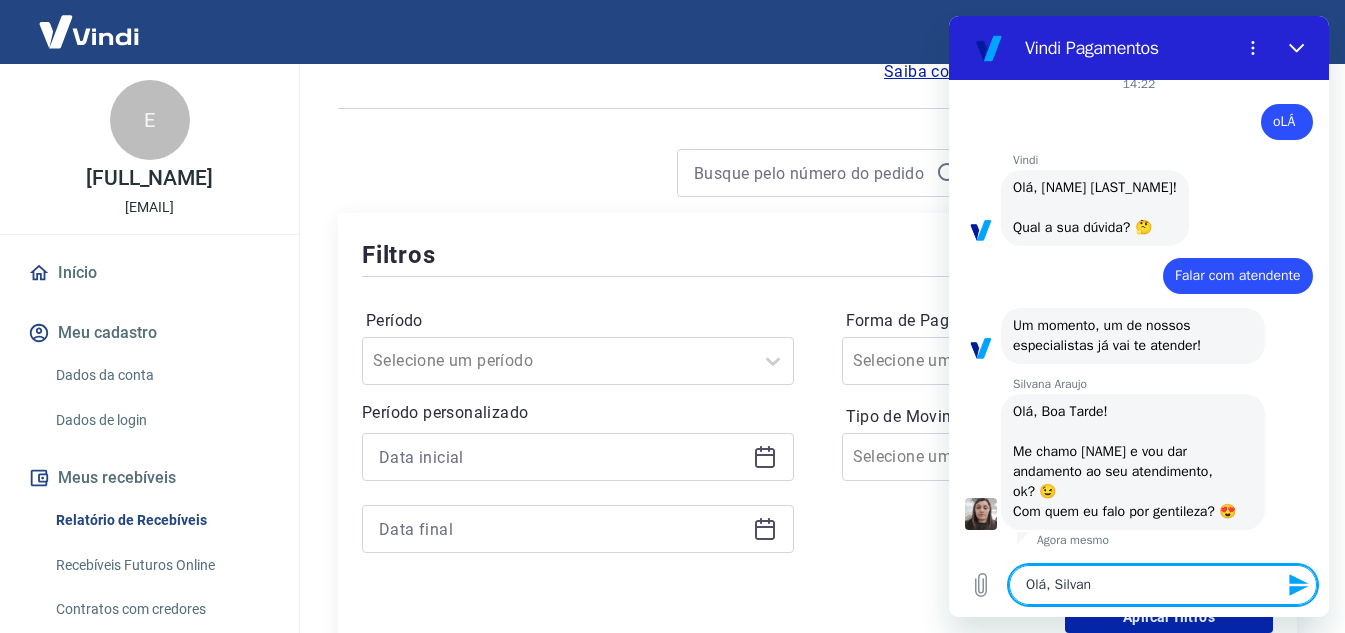 type on "Olá, Silvana" 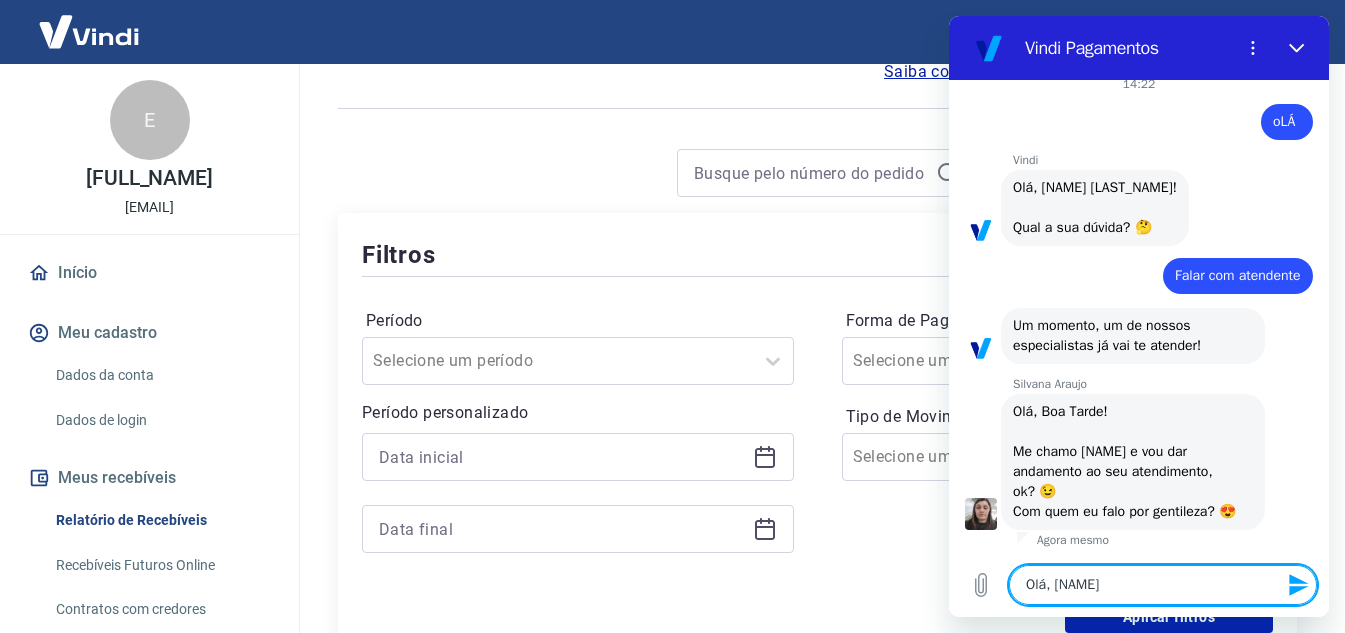 type on "x" 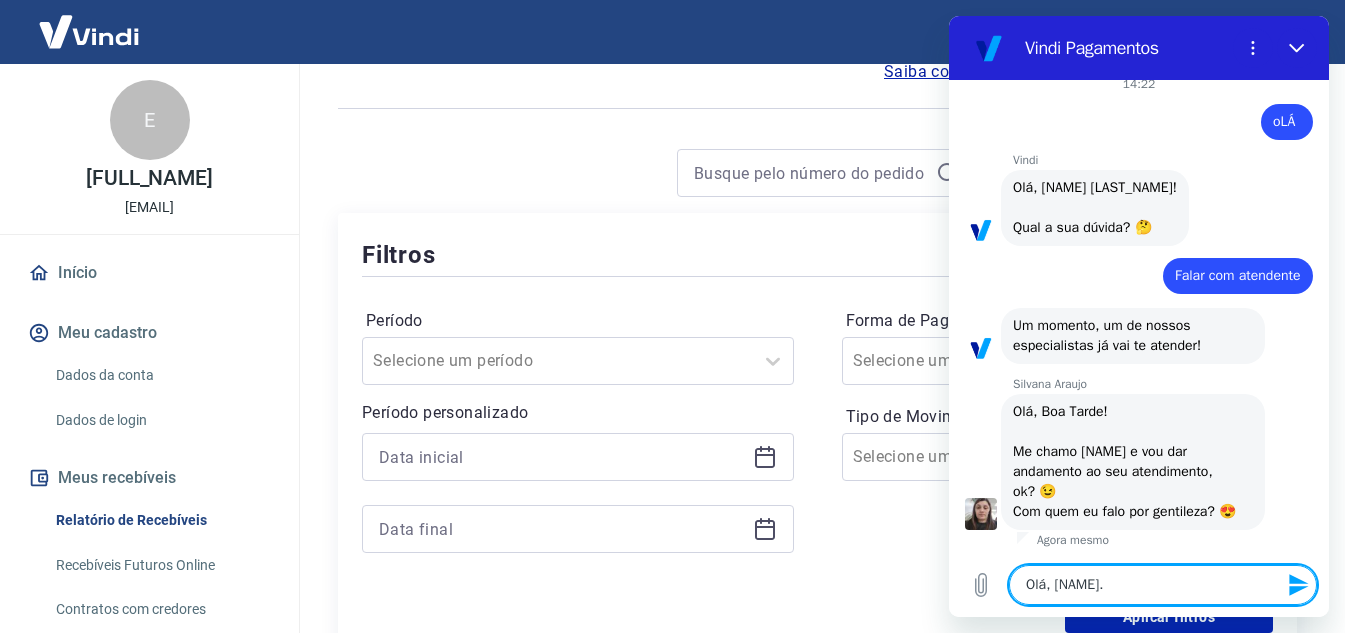 type on "Olá, Silvana." 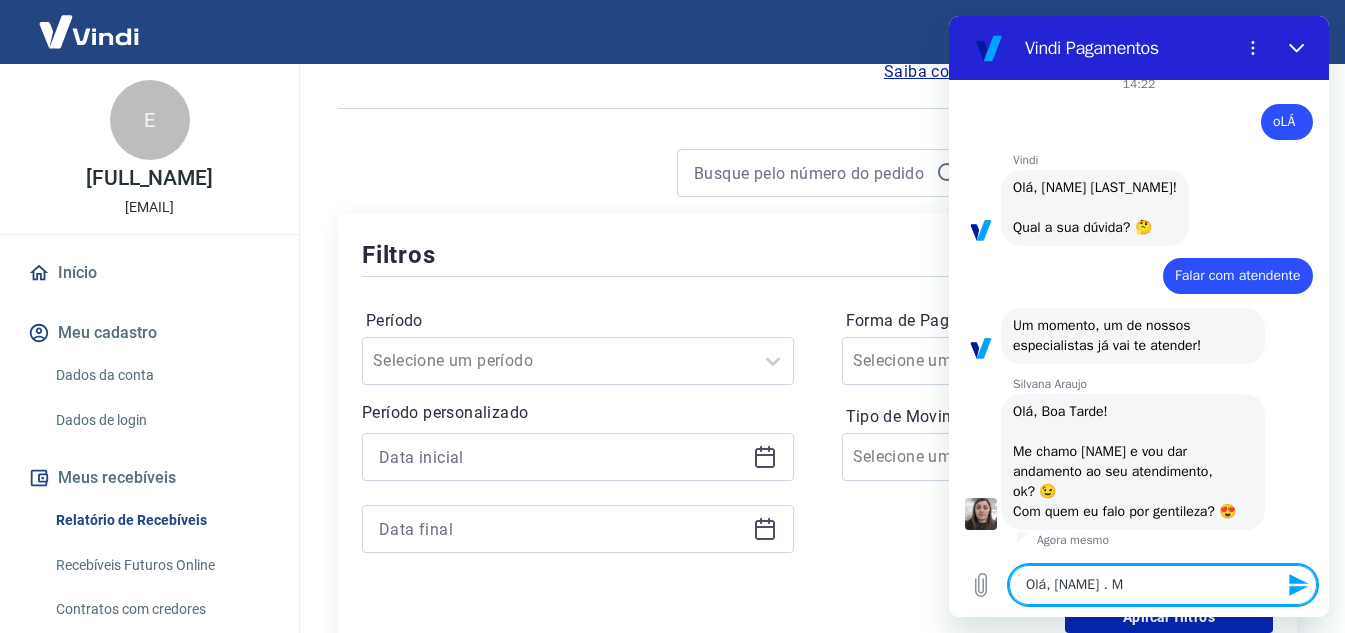 type on "Olá, Silvana. Me" 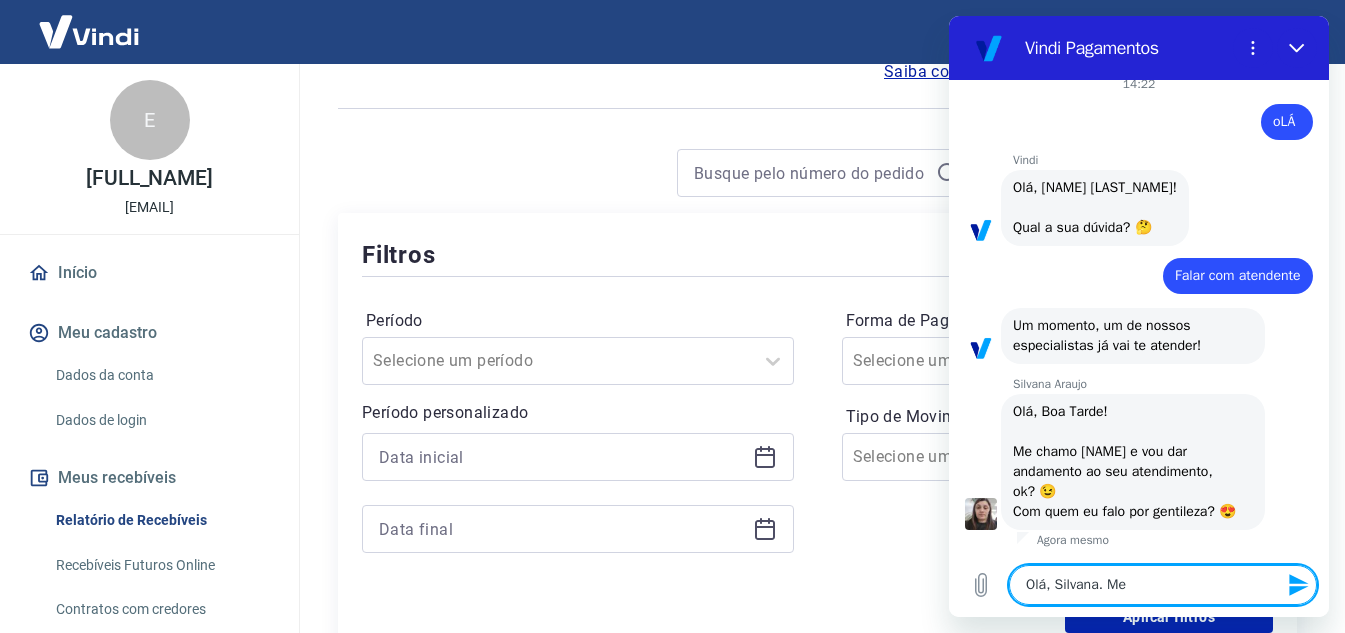 type on "Olá, Silvana. Meu" 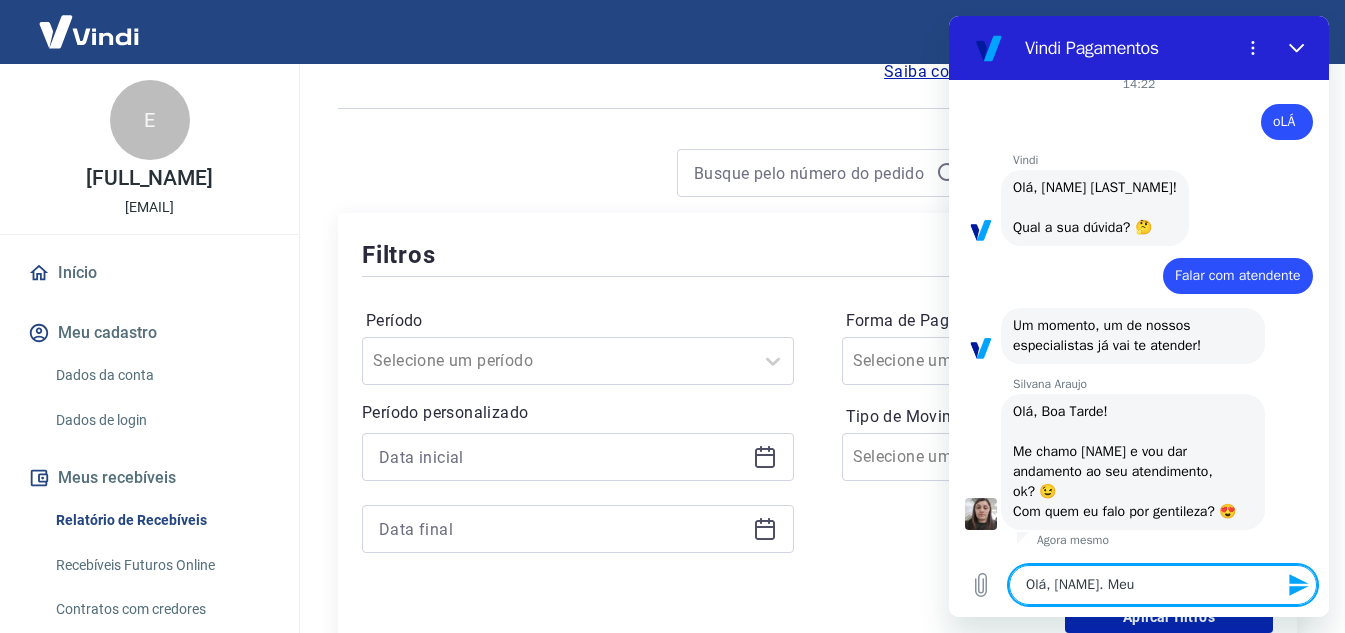 type on "x" 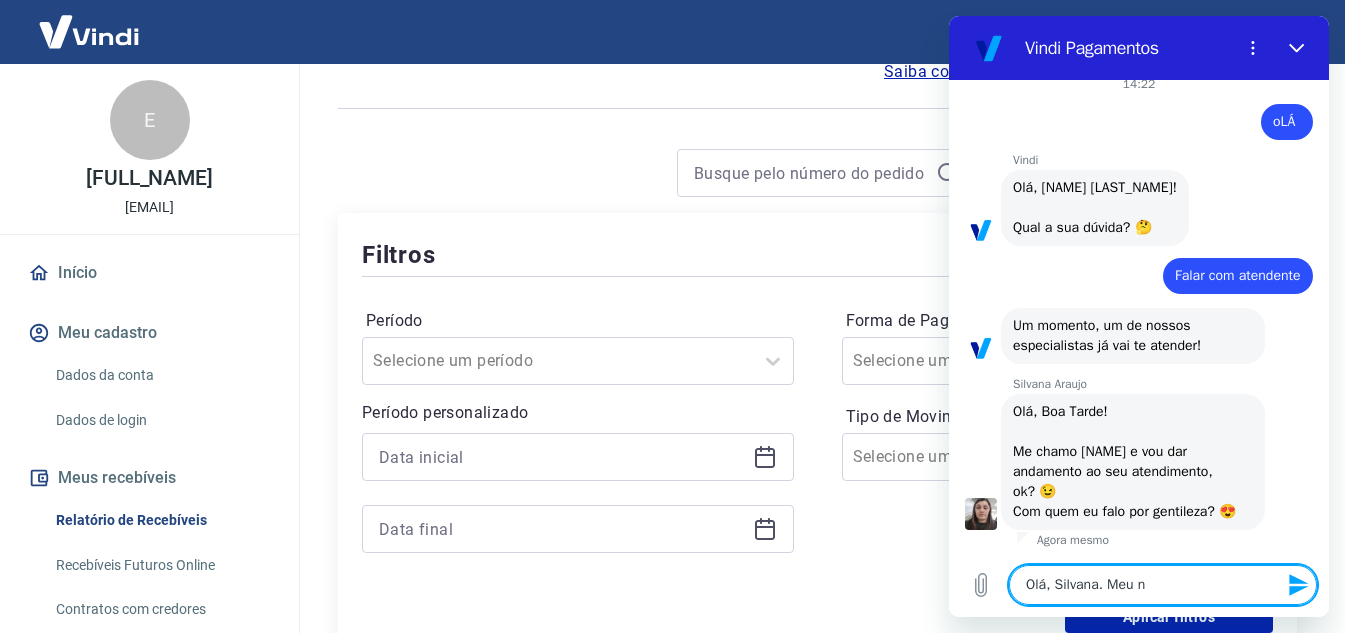 type on "Olá, Silvana. Meu no" 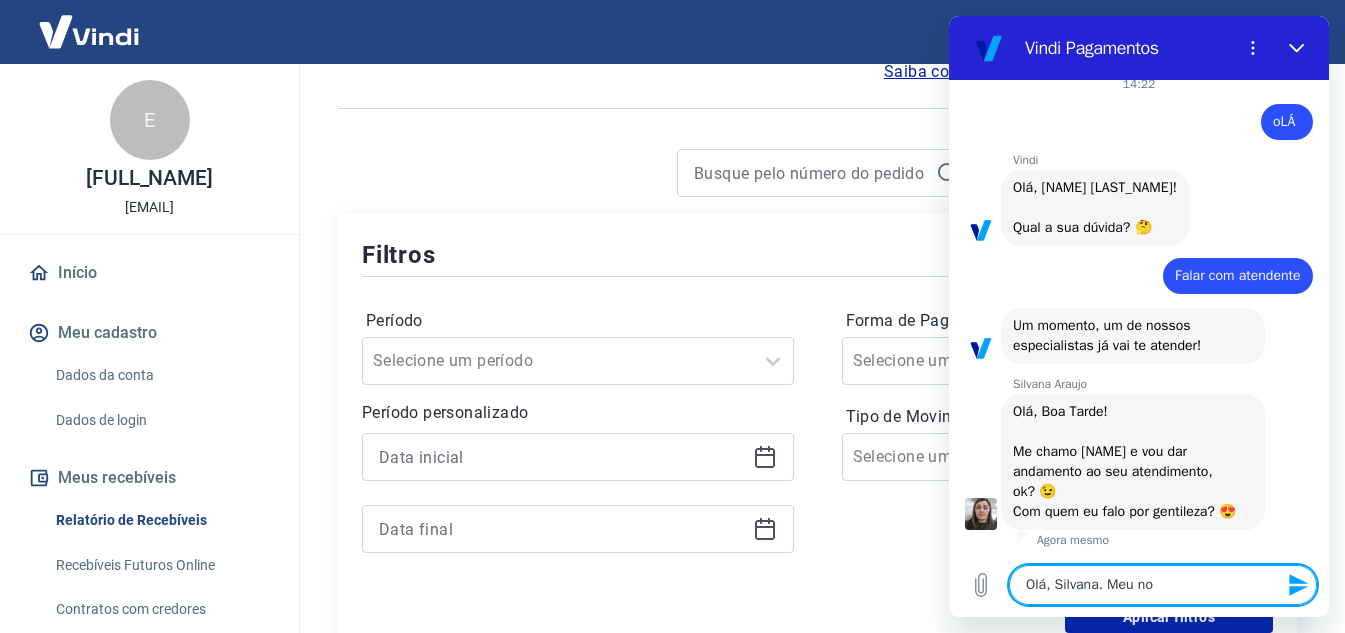 type on "Olá, Silvana. Meu nom" 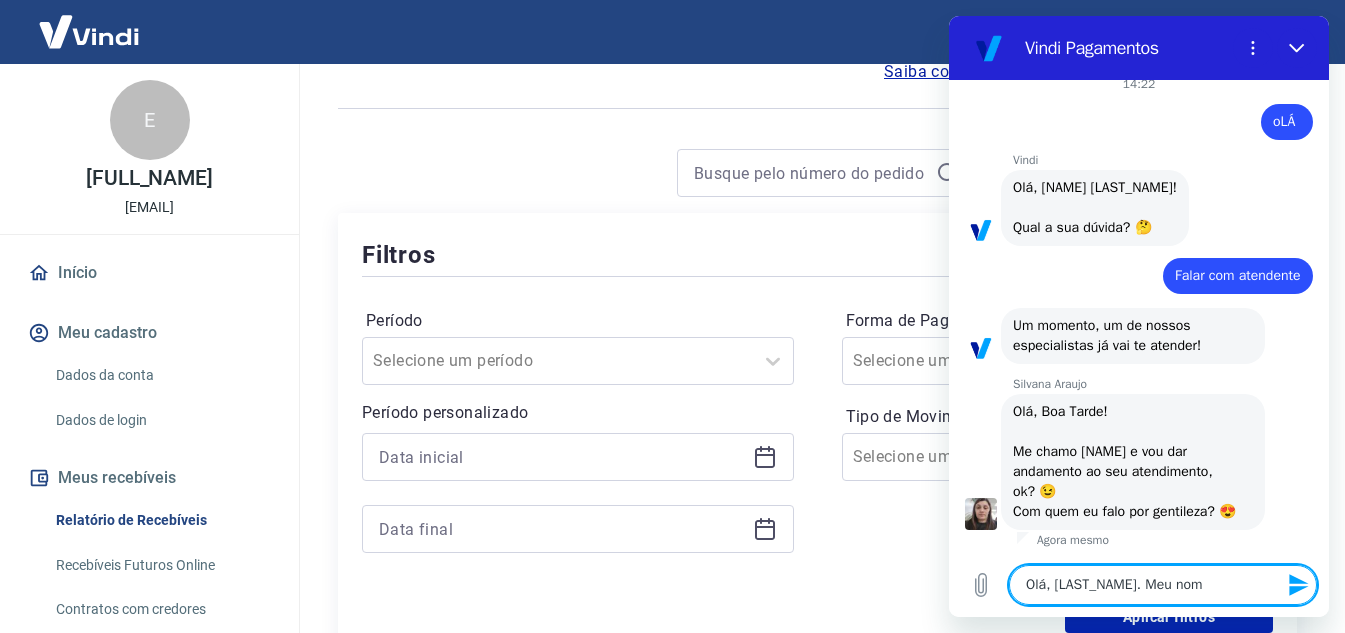 type on "Olá, Silvana. Meu nome" 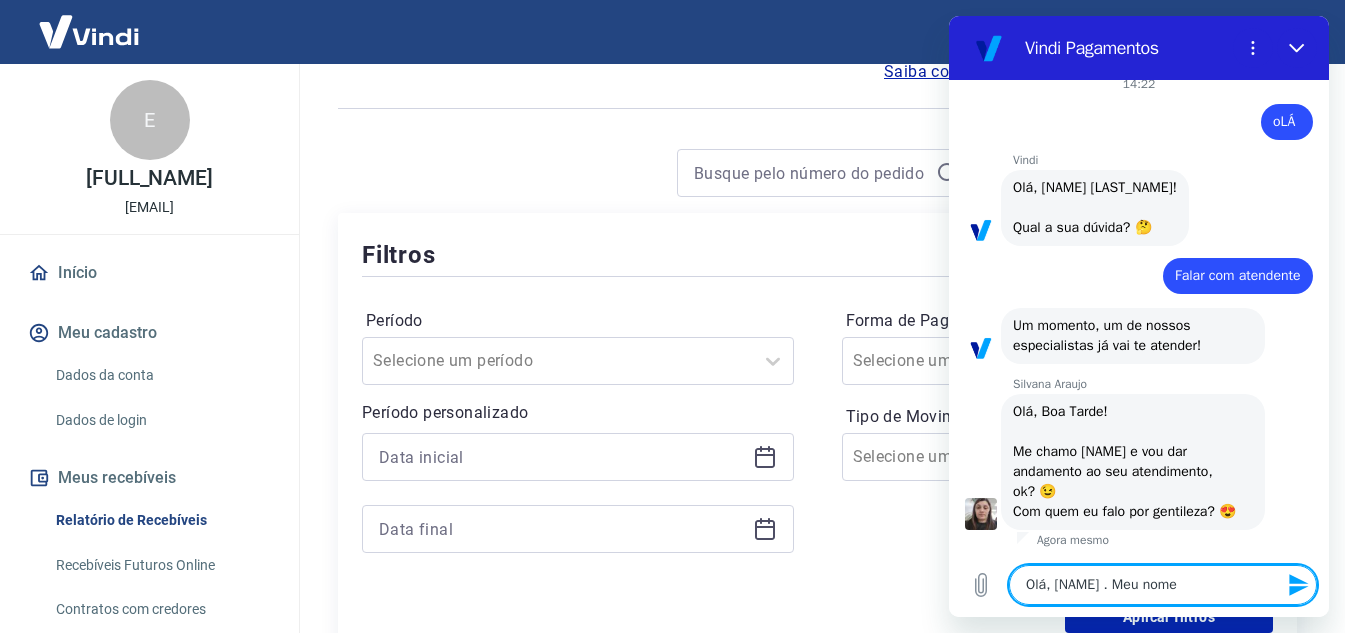 type on "Olá, Silvana. Meu nome" 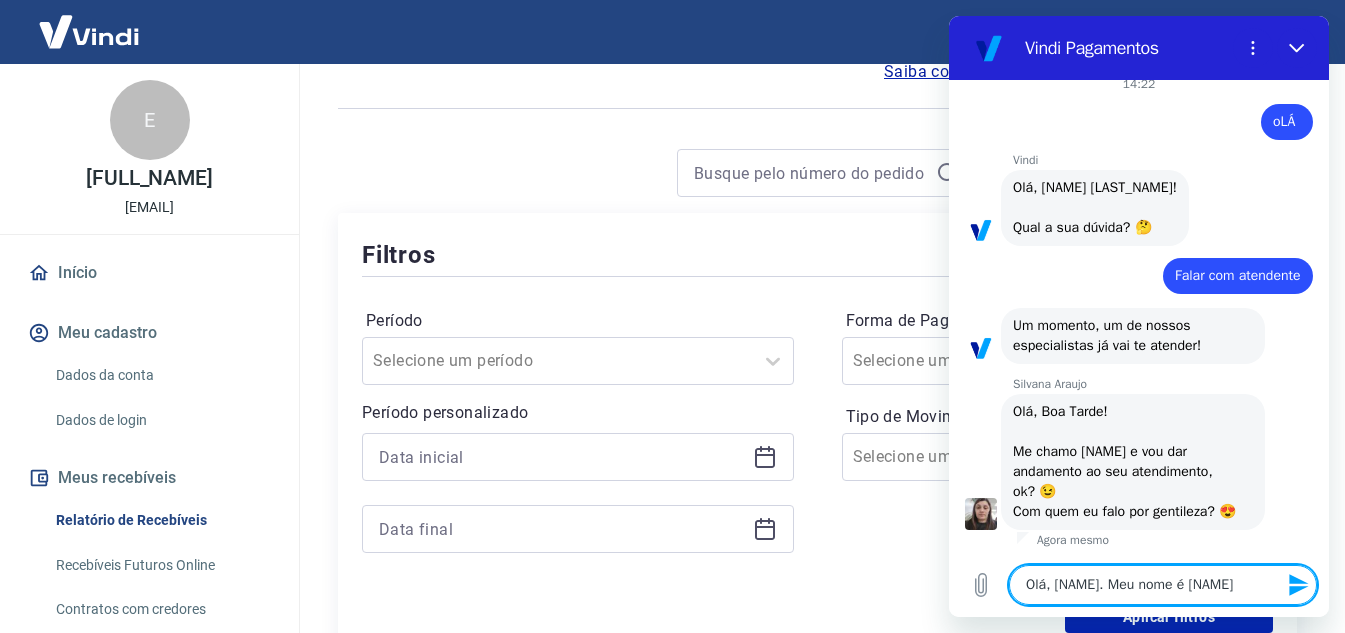 type on "Olá, Silvana. Meu nome é" 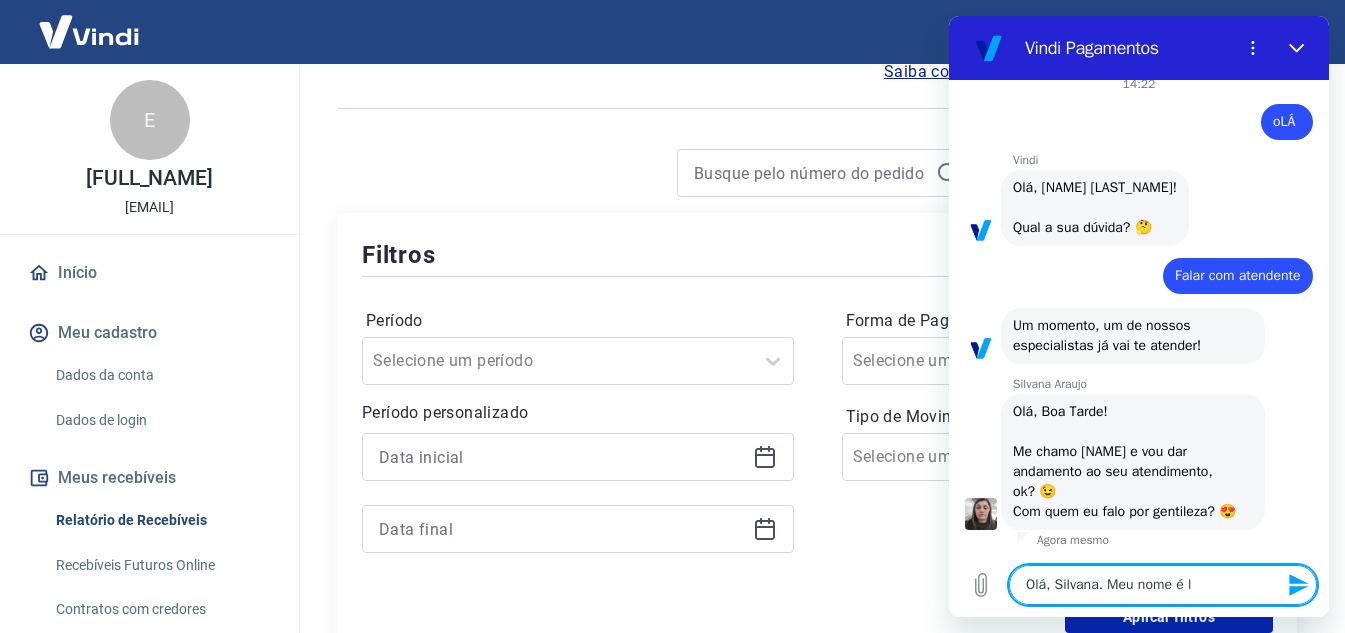 type on "Olá, Silvana. Meu nome é lu" 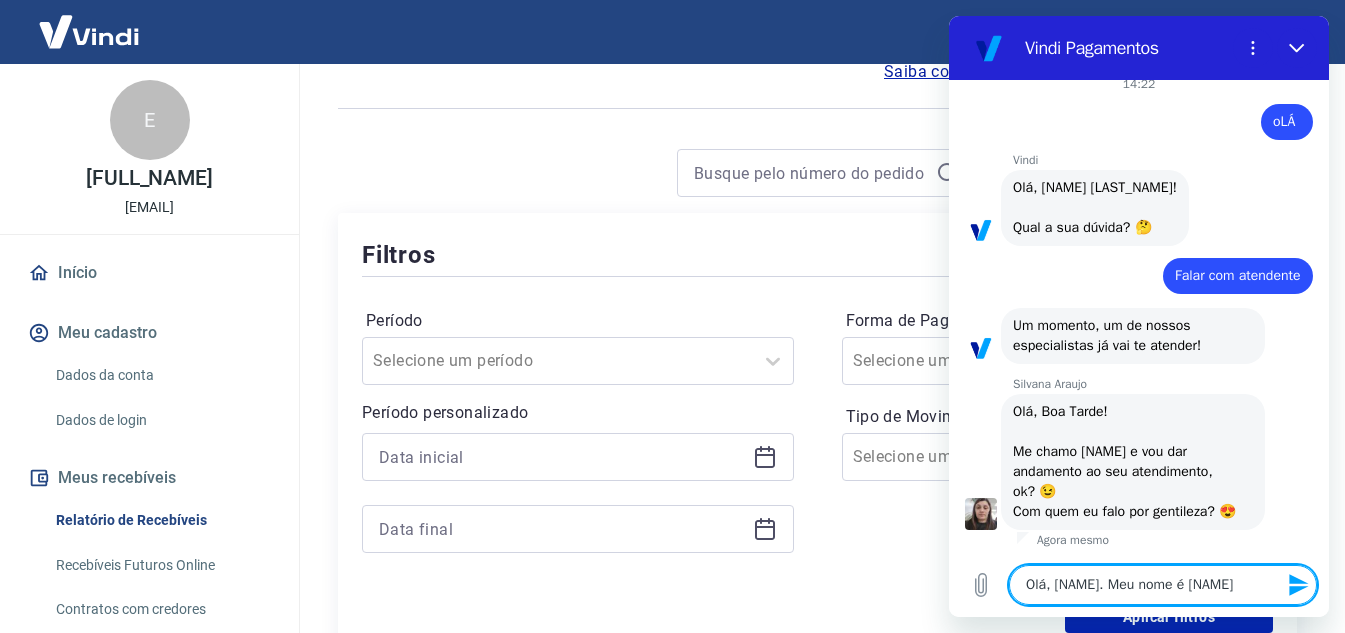 type on "x" 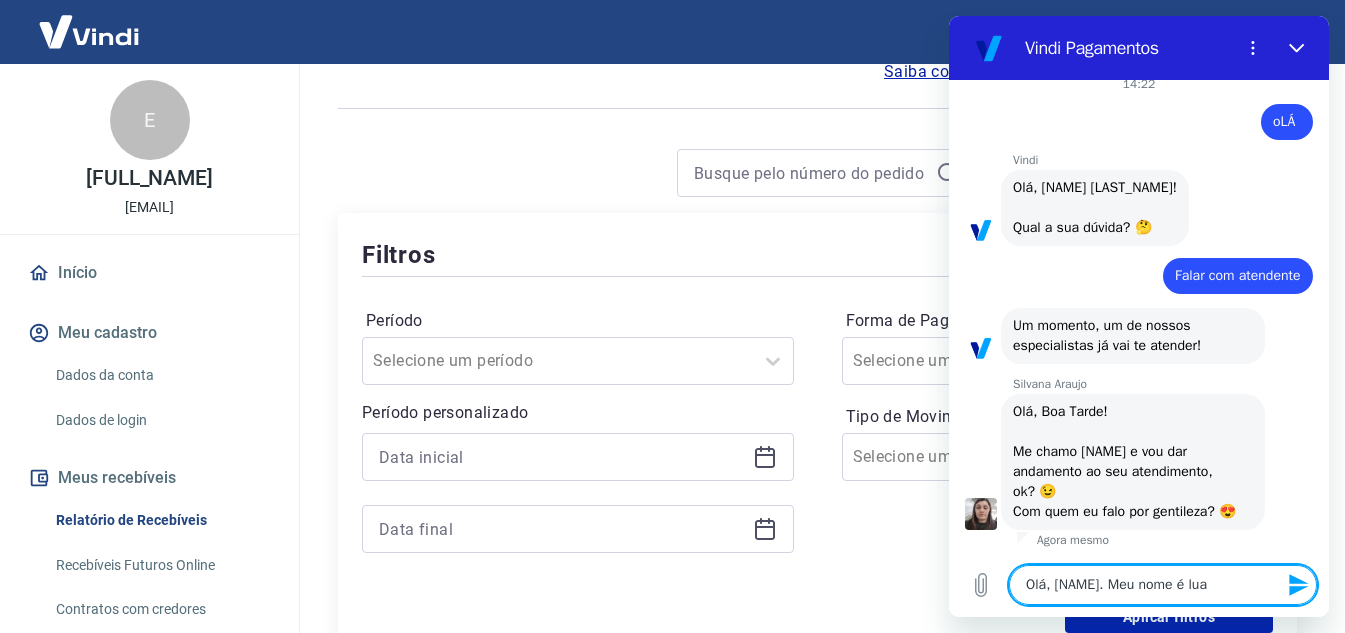 type on "Olá, Silvana. Meu nome é luan" 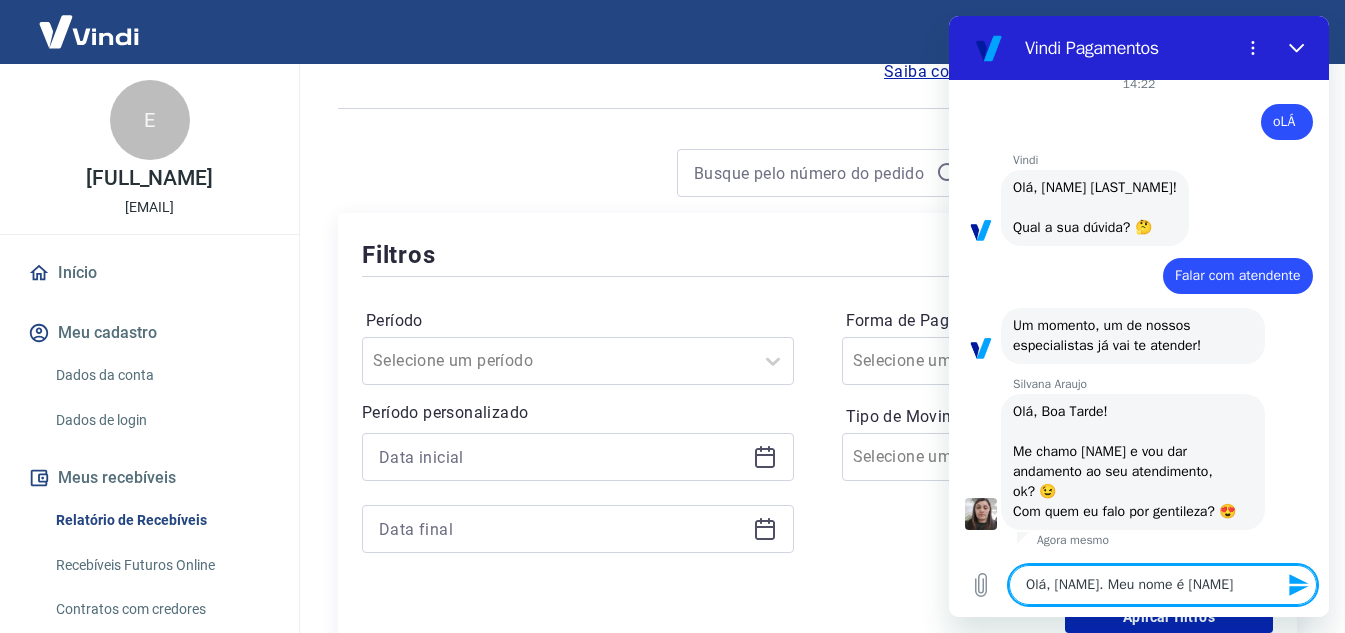 type on "Olá, Silvana. Meu nome é luana" 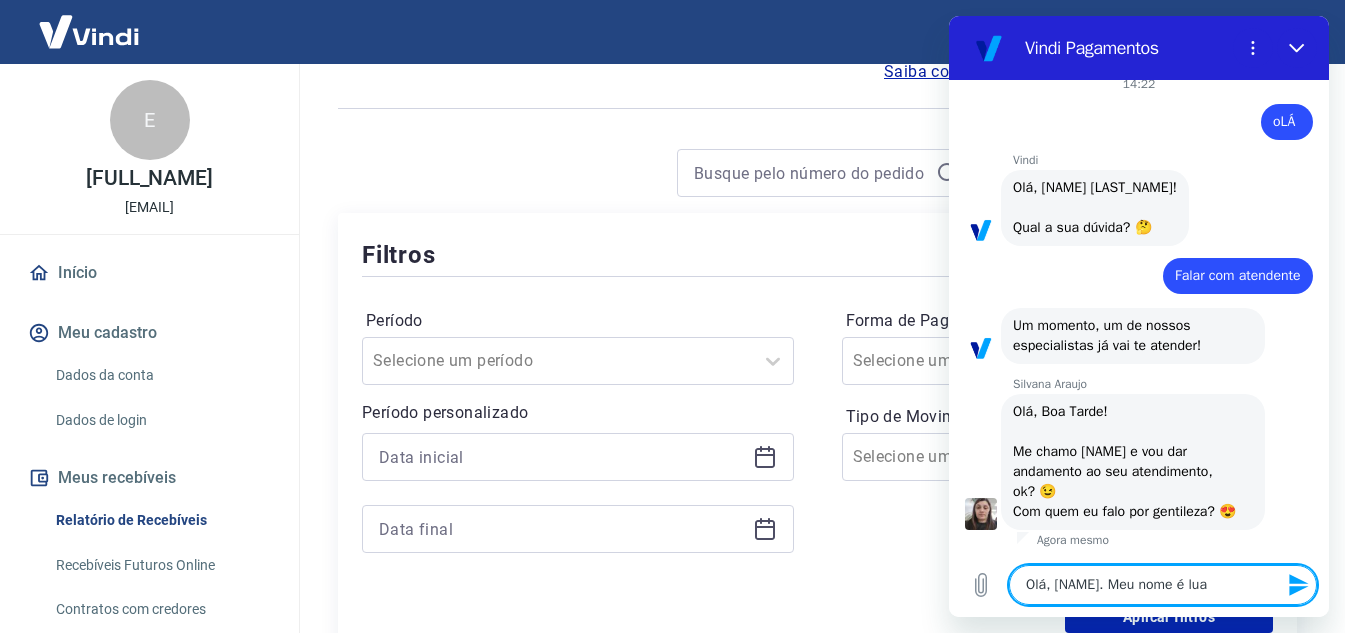 type on "Olá, Silvana. Meu nome é lu" 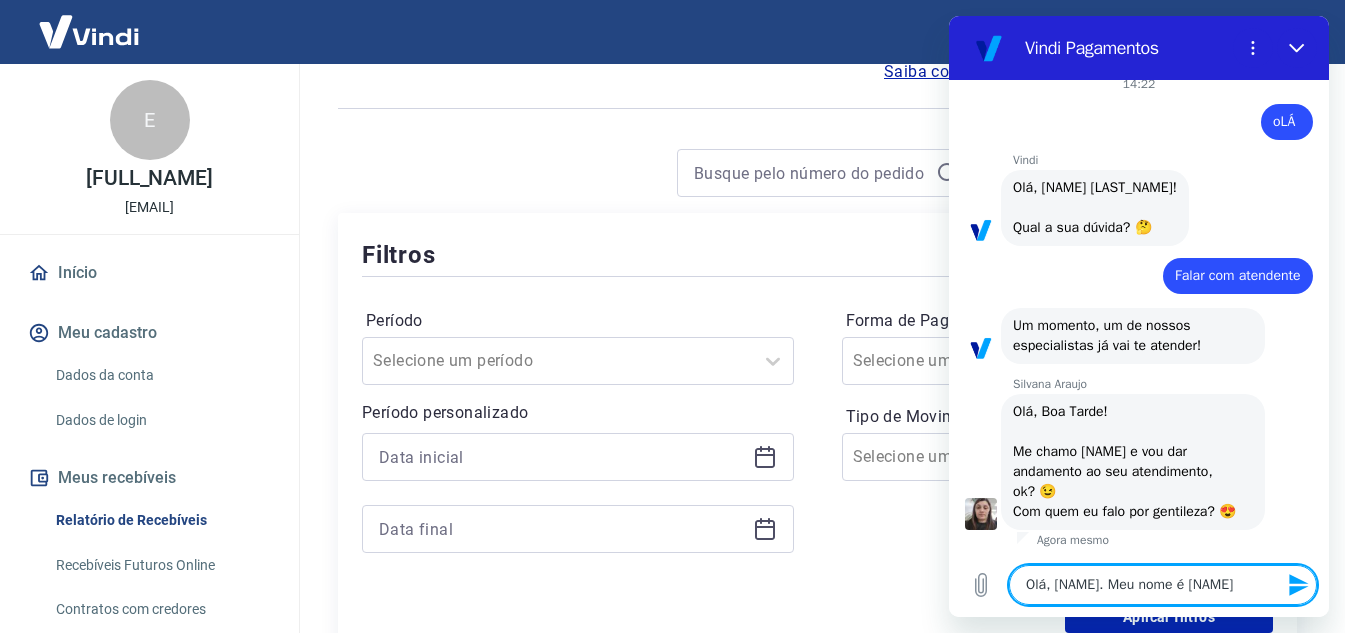 type on "Olá, Silvana. Meu nome é l" 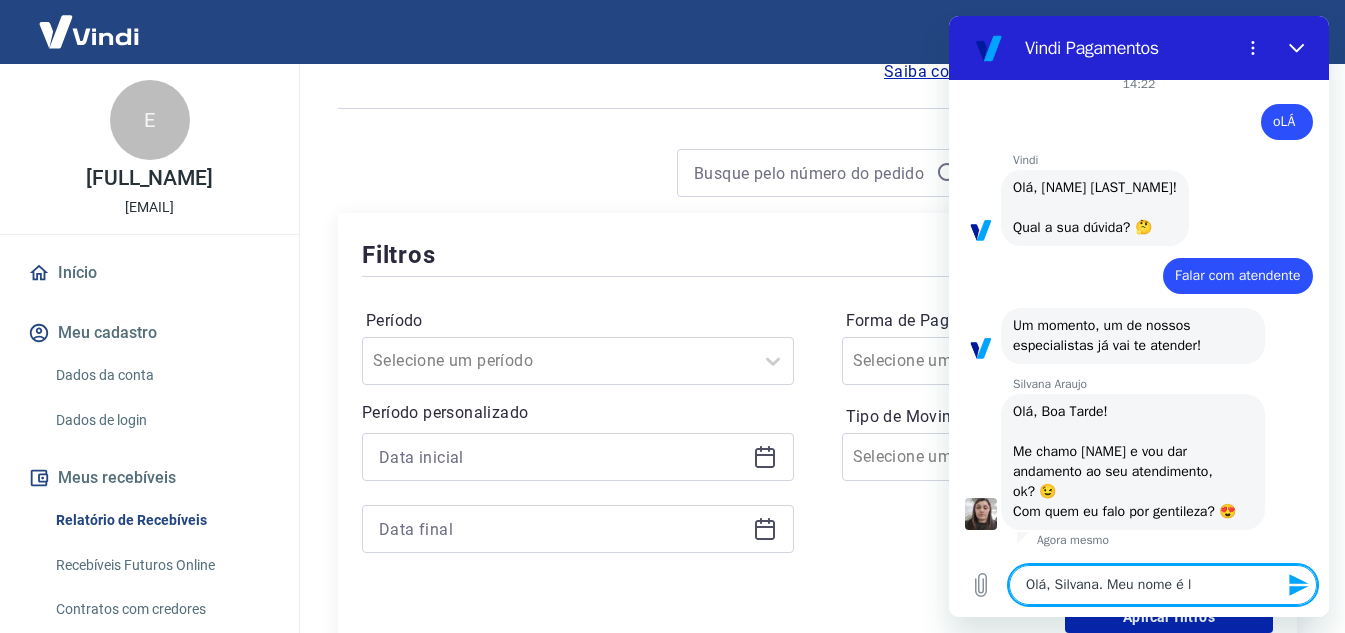type on "Olá, Silvana. Meu nome é" 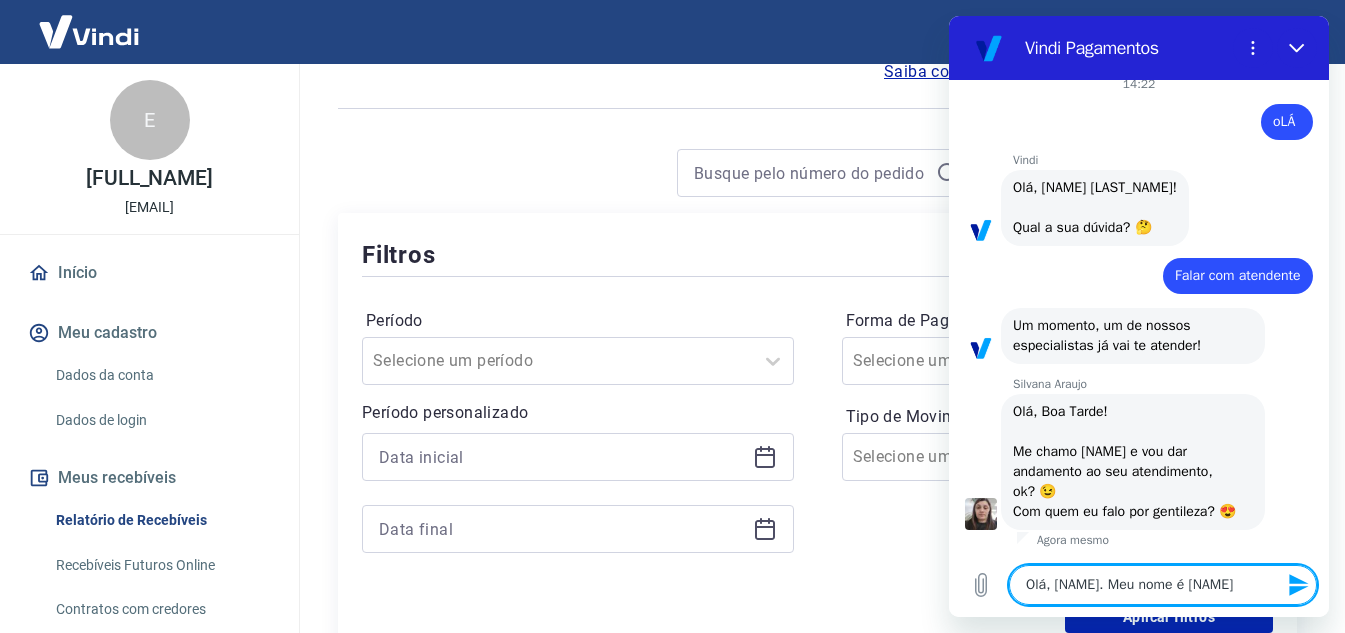 type on "Olá, Silvana. Meu nome é L" 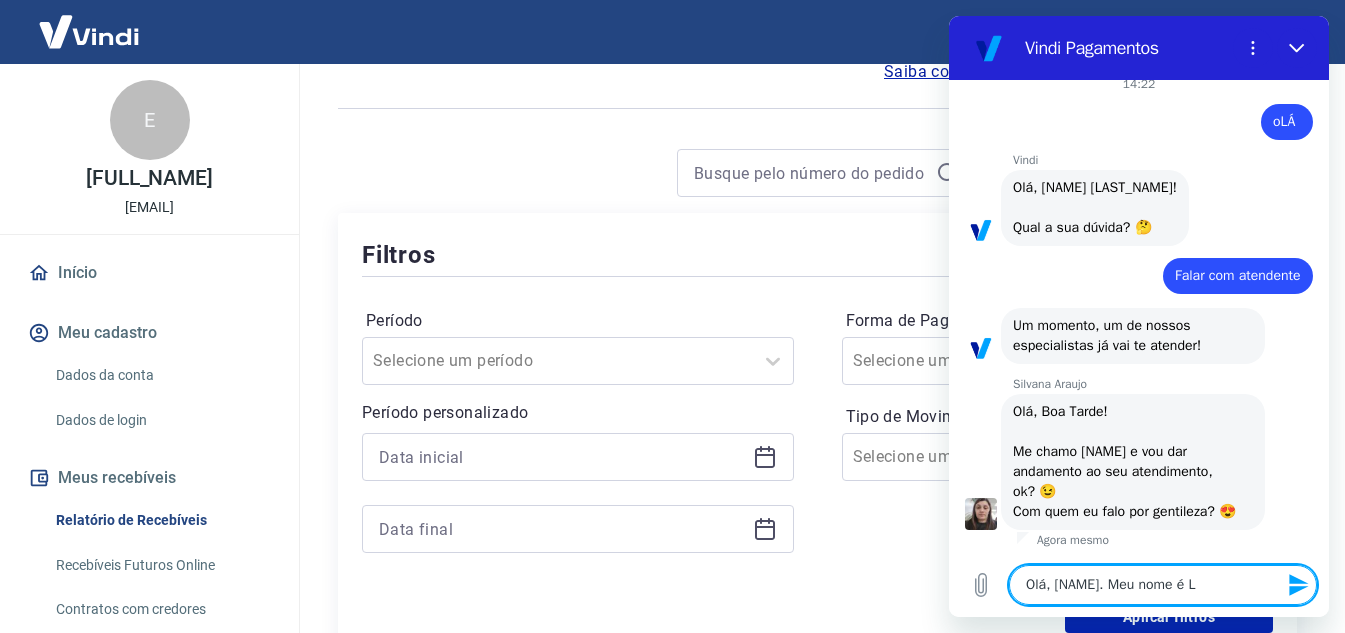 type on "Olá, Silvana. Meu nome é Lu" 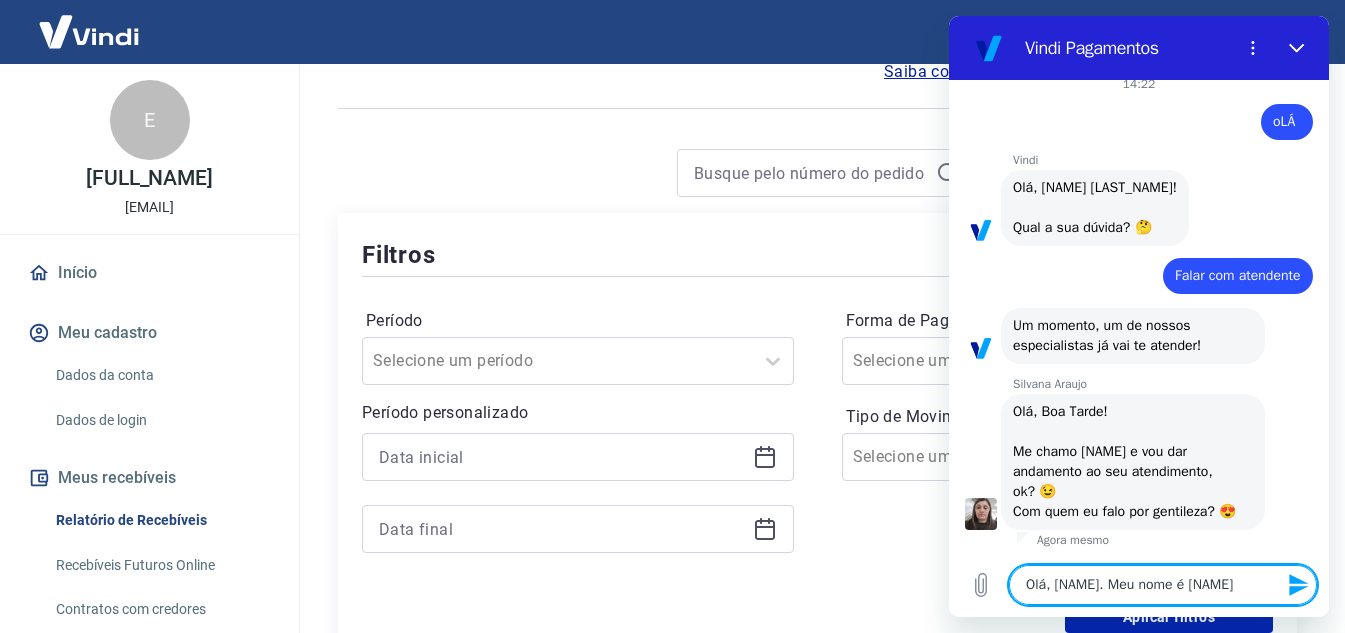 type on "Olá, Silvana. Meu nome é Lua" 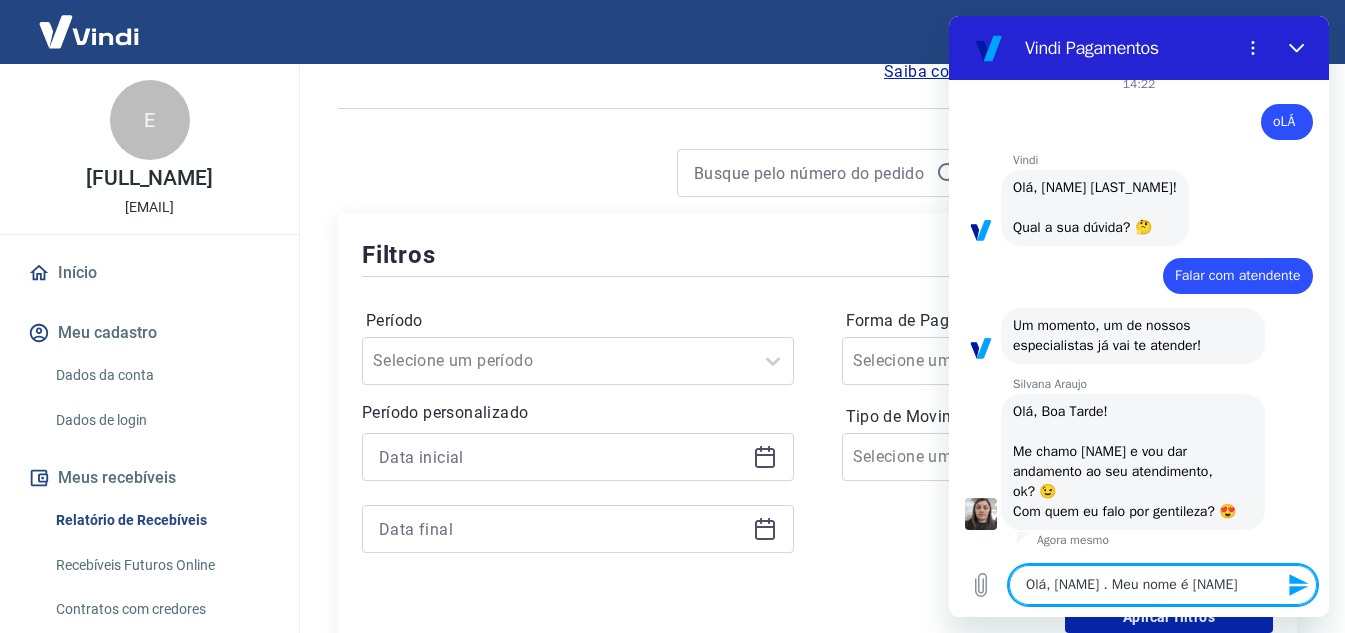type on "Olá, Silvana. Meu nome é Luan" 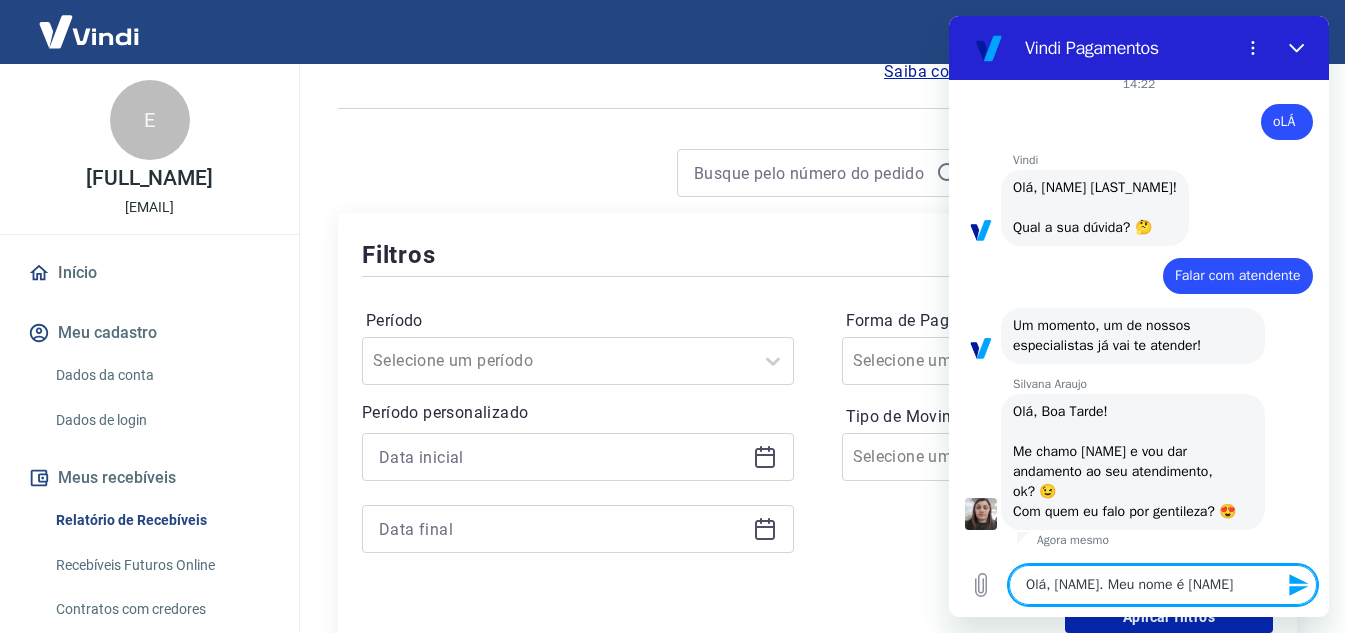 type on "Olá, Silvana. Meu nome é Luana" 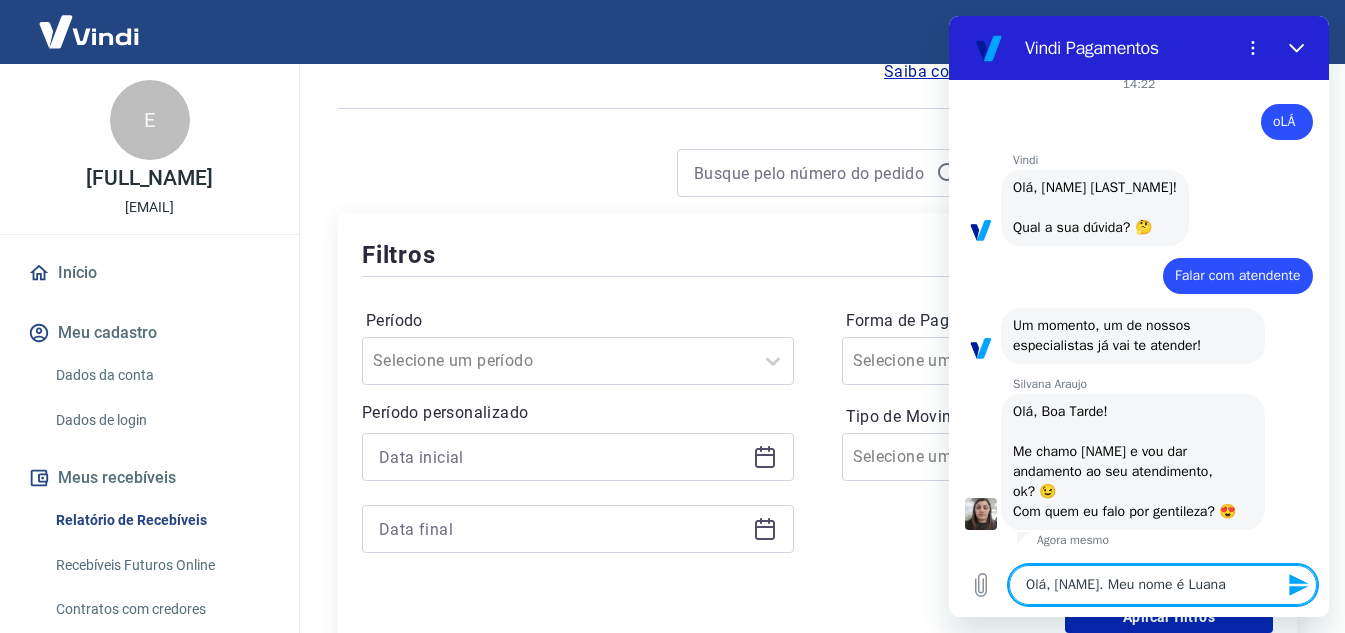 type on "Olá, Silvana. Meu nome é Luana" 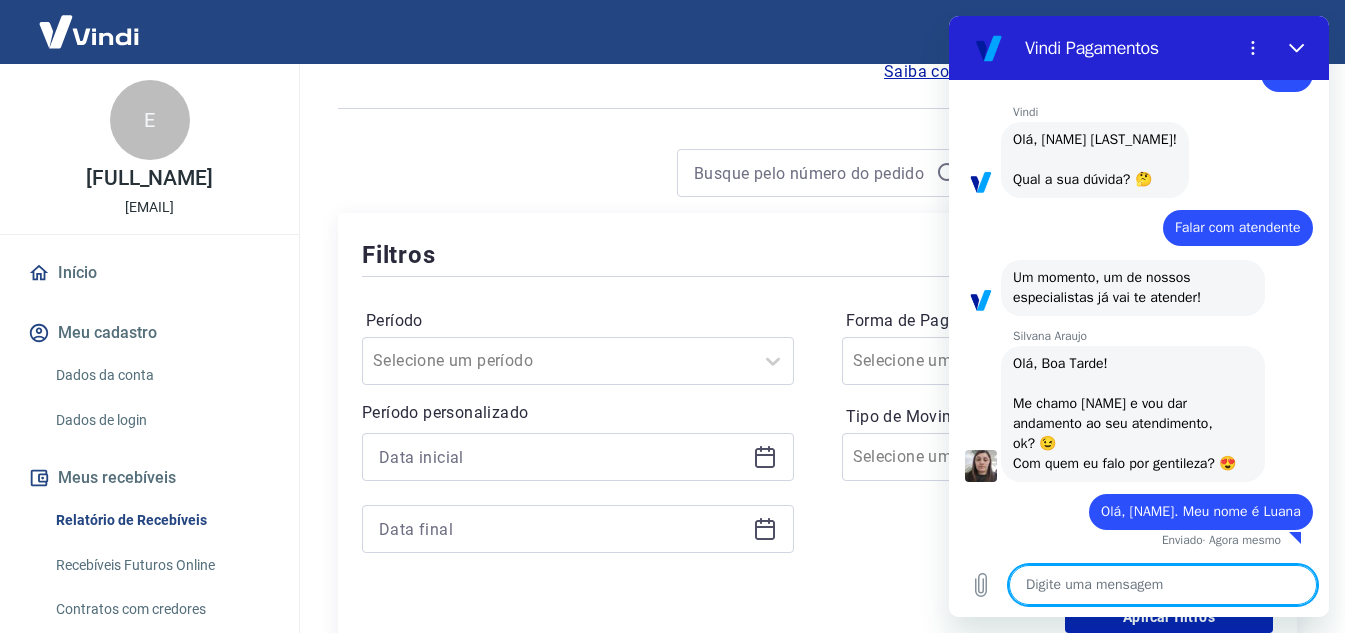 scroll, scrollTop: 84, scrollLeft: 0, axis: vertical 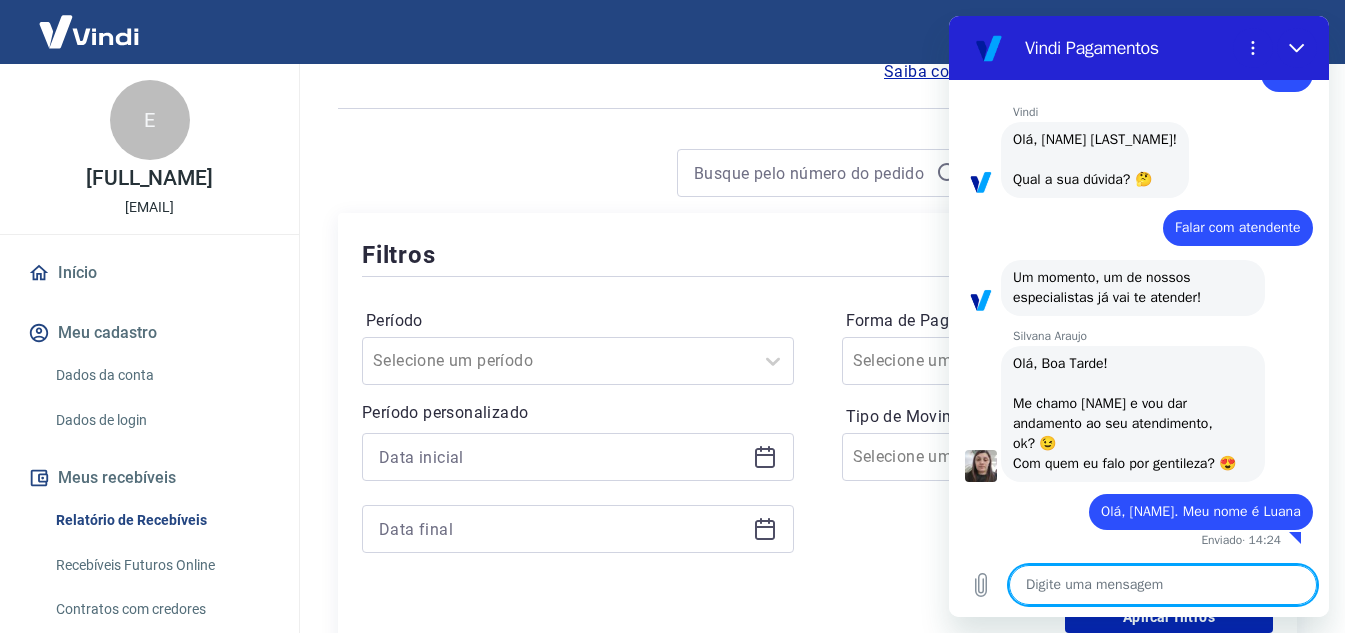 type on "x" 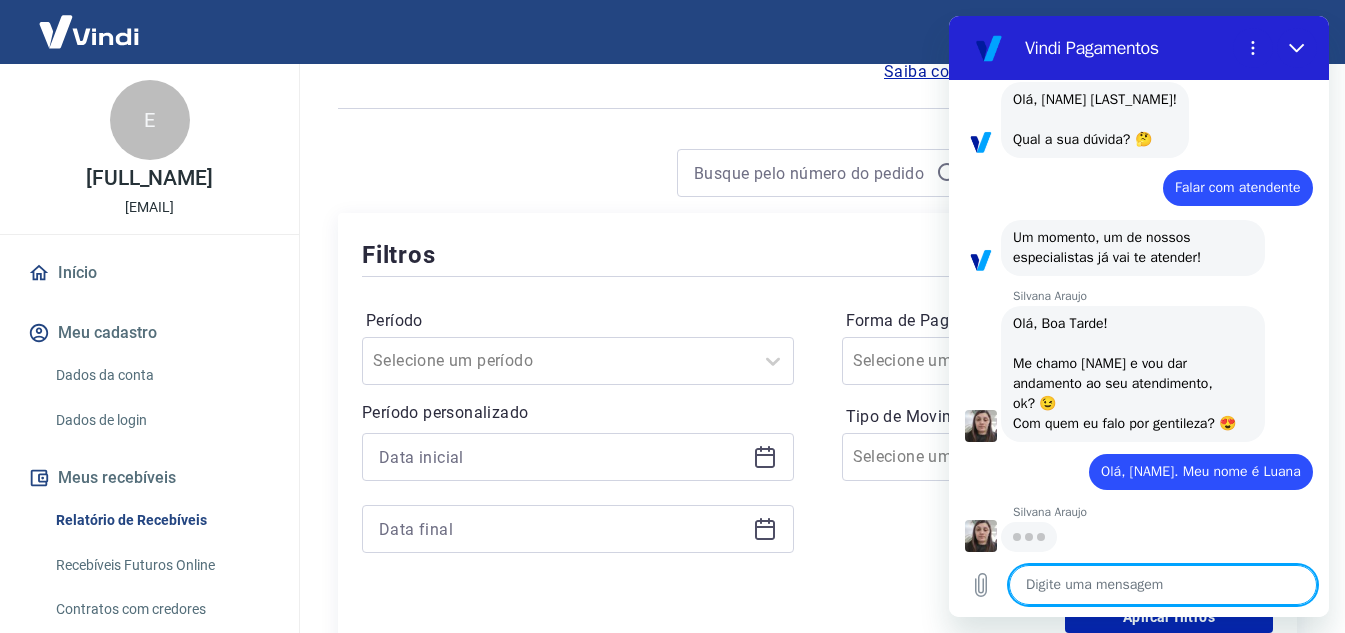 scroll, scrollTop: 122, scrollLeft: 0, axis: vertical 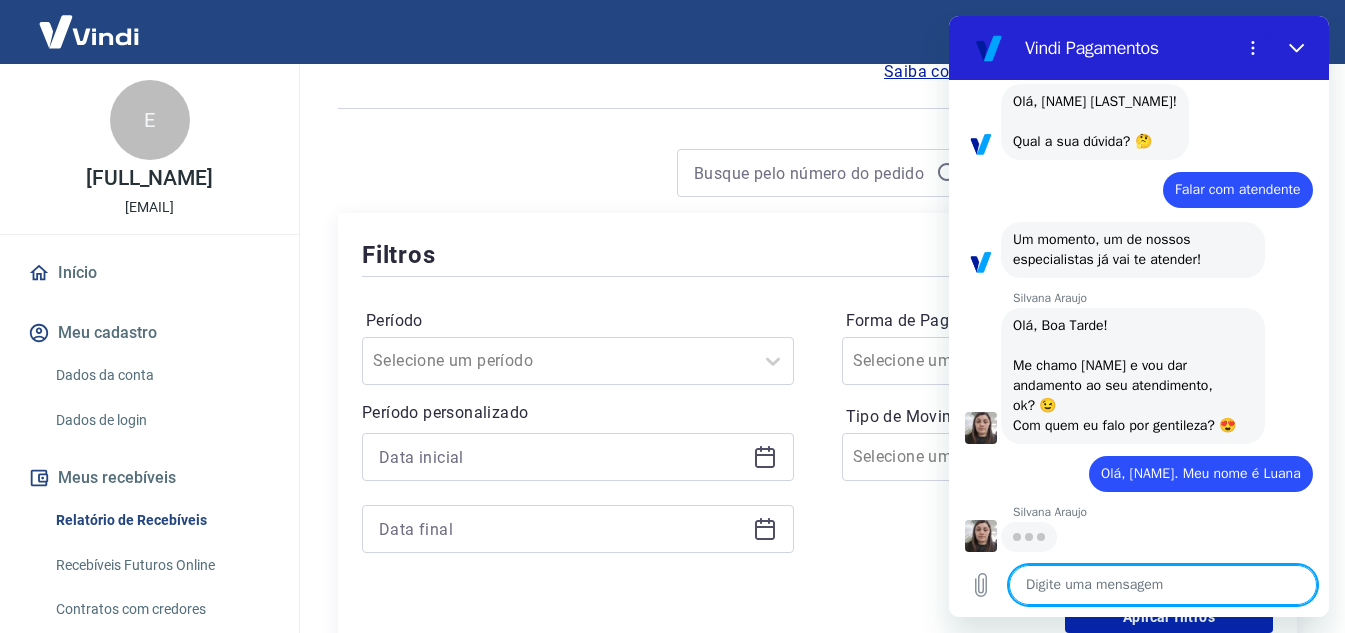 type on "P" 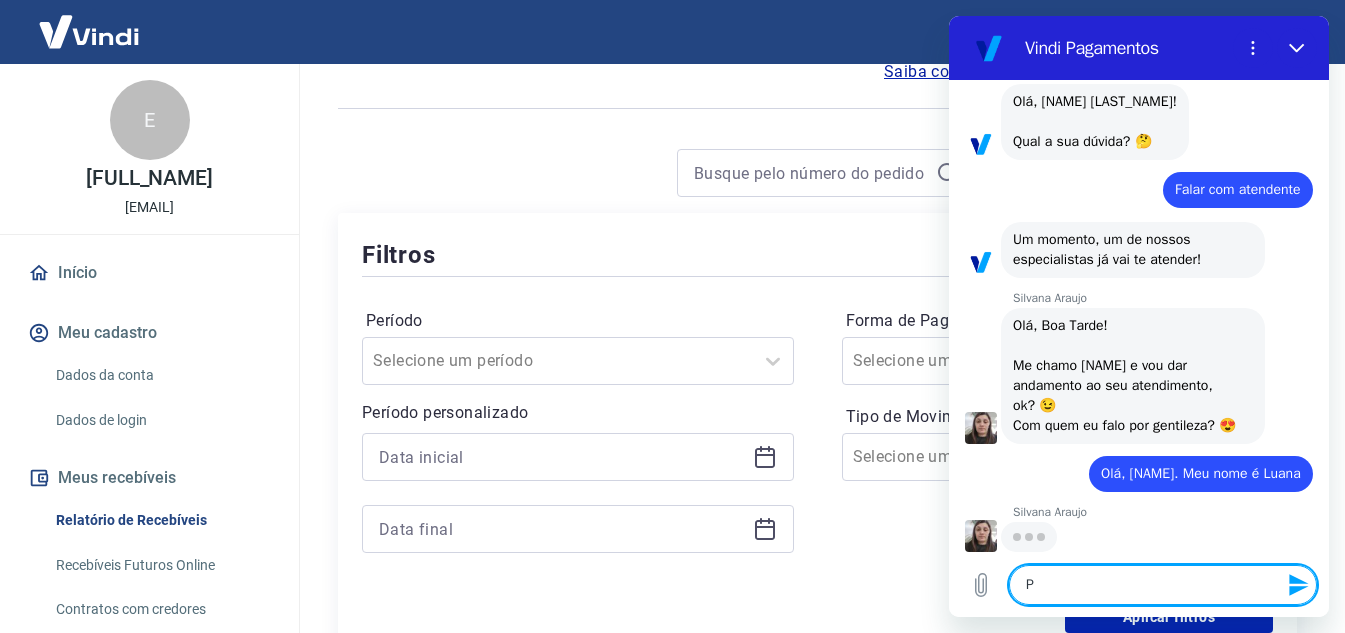 type on "Pr" 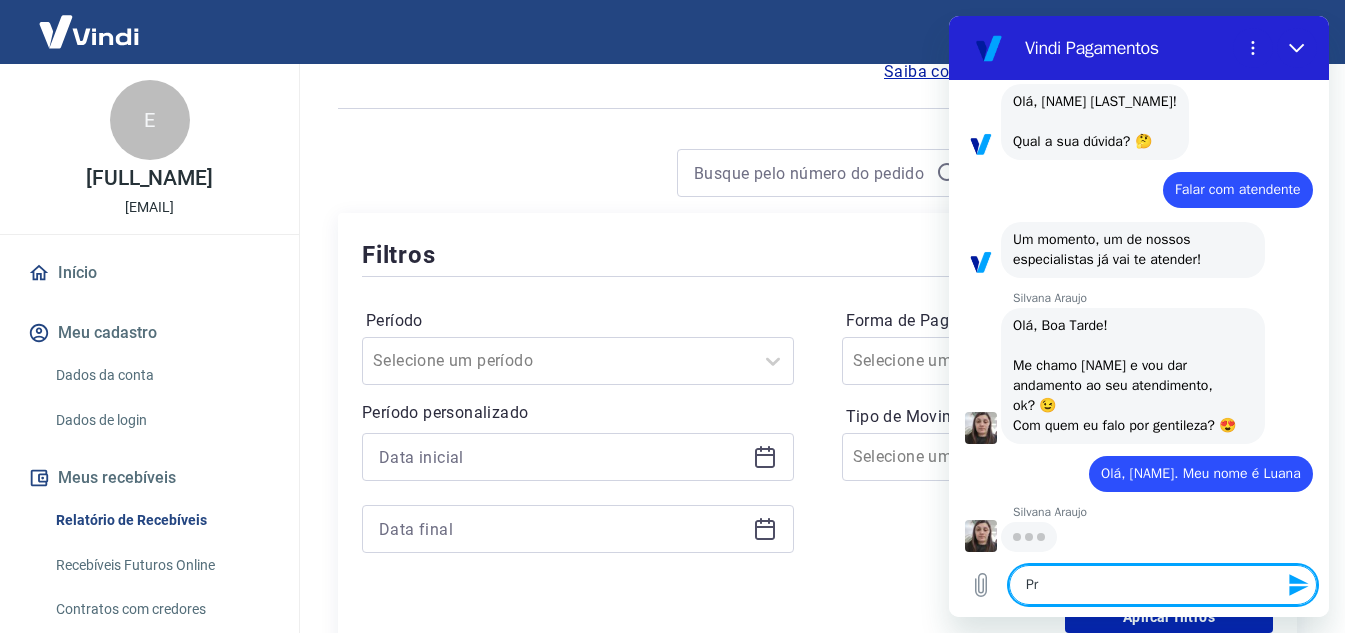 type on "Pre" 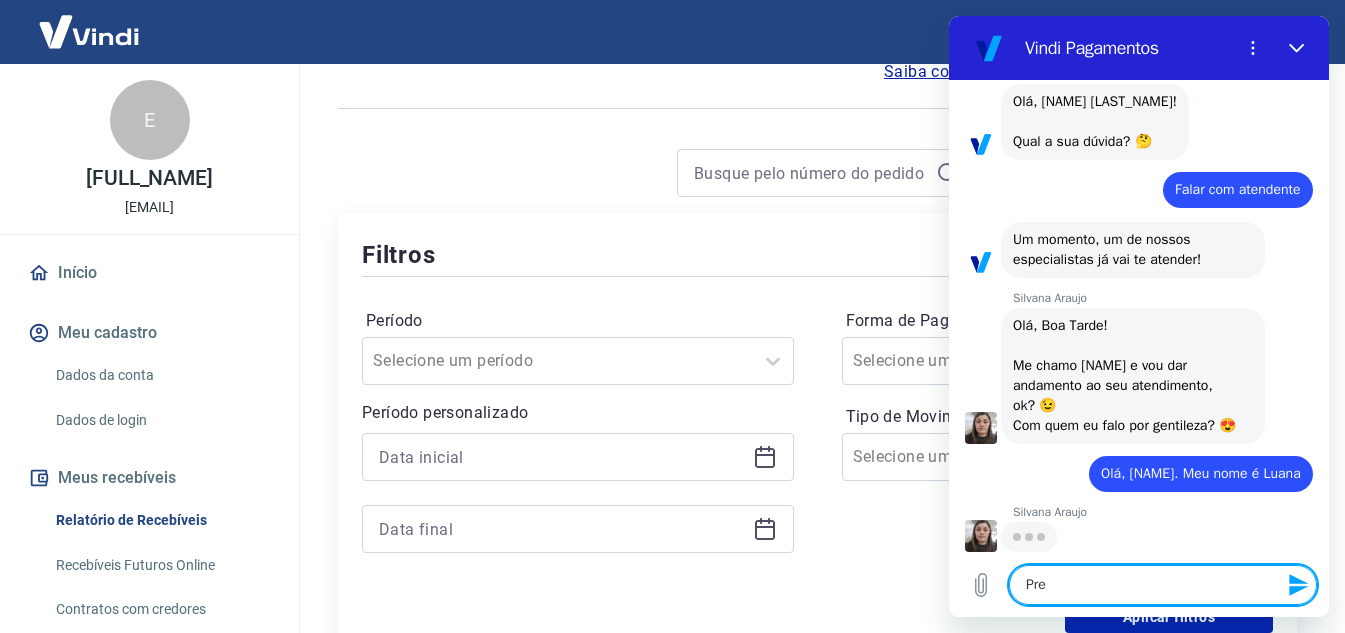 type on "Prec" 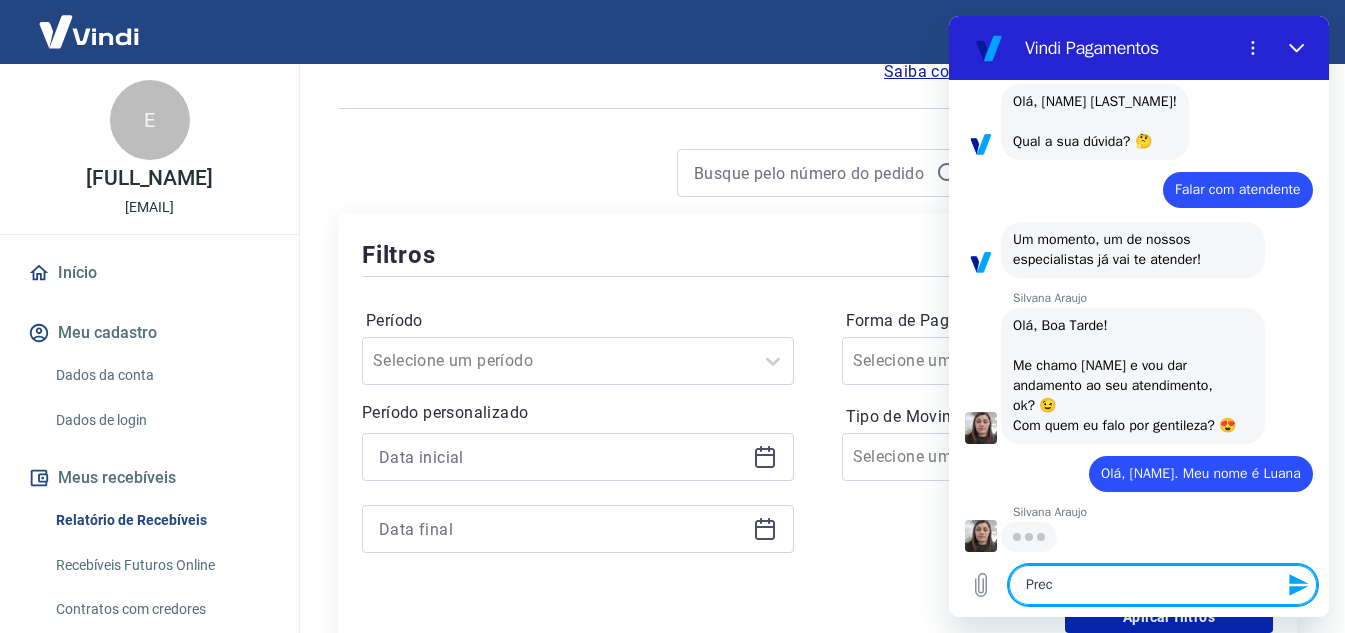 type on "Preci" 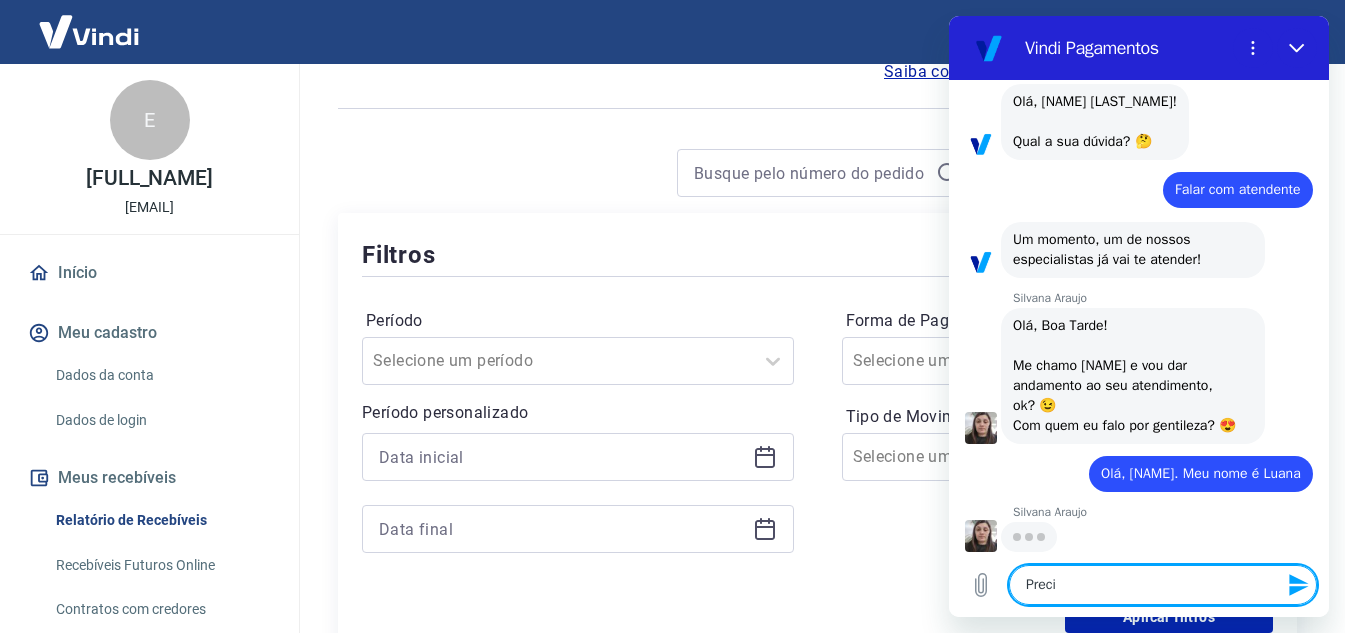 type on "Precis" 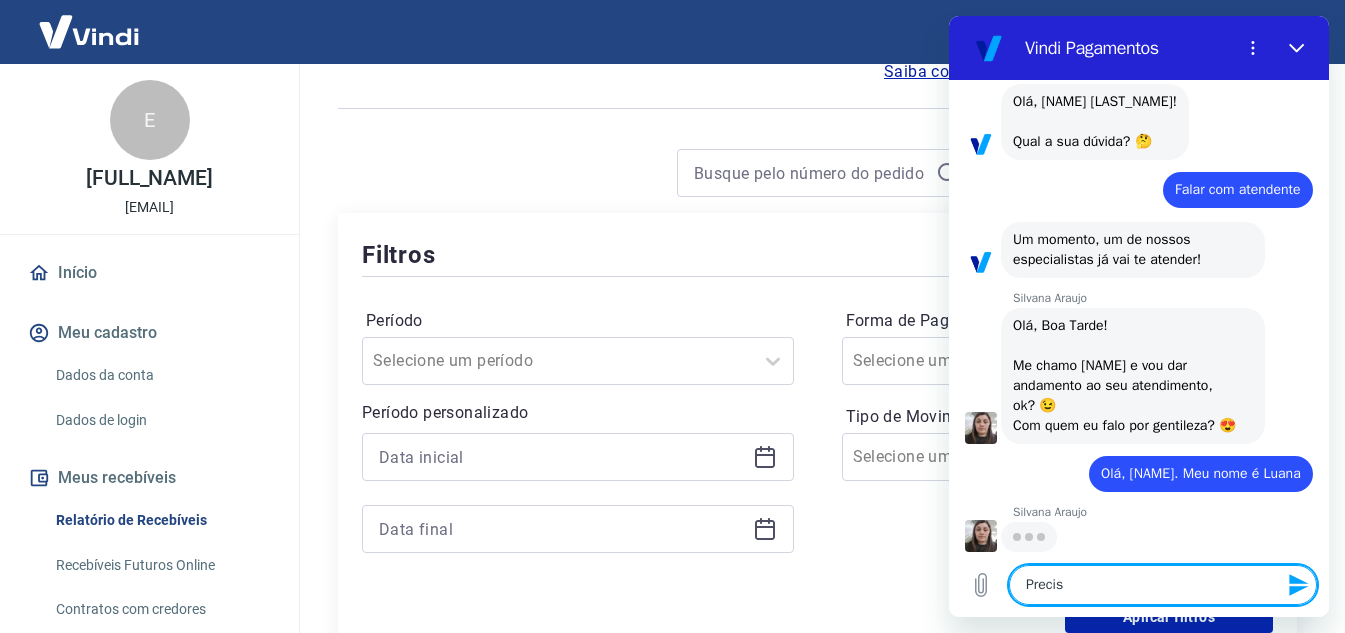 type on "Preciso" 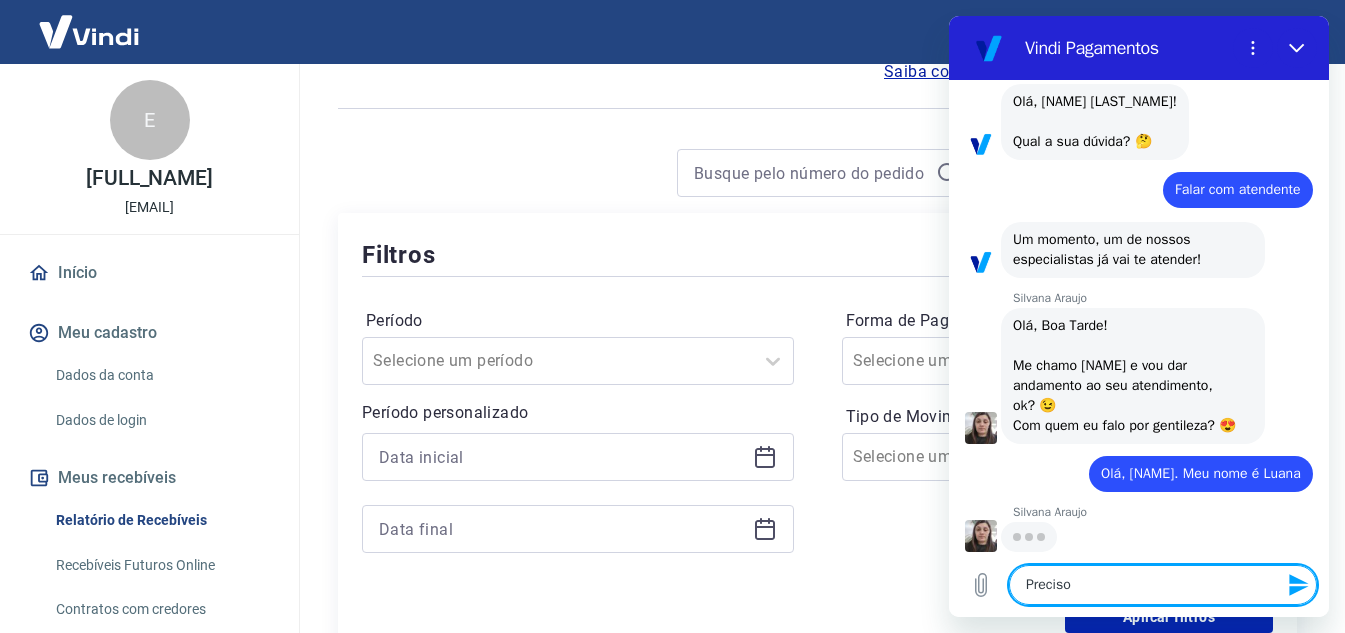 type on "Preciso" 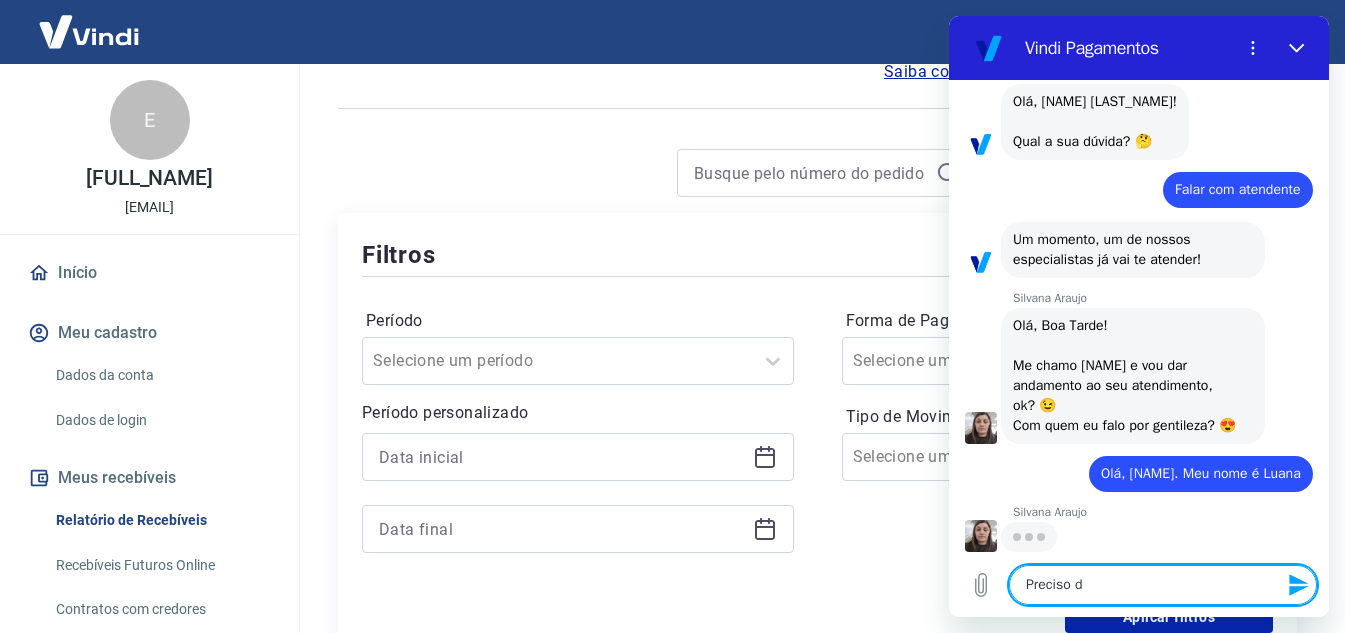 type on "Preciso de" 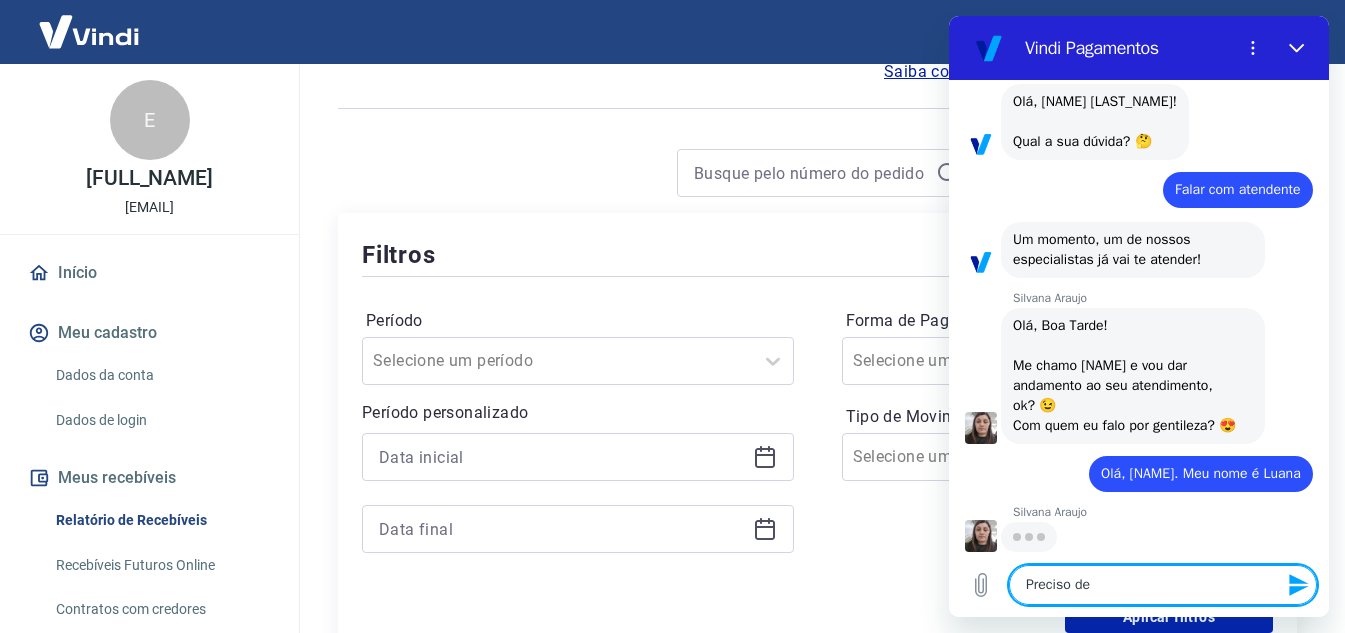 type on "Preciso de" 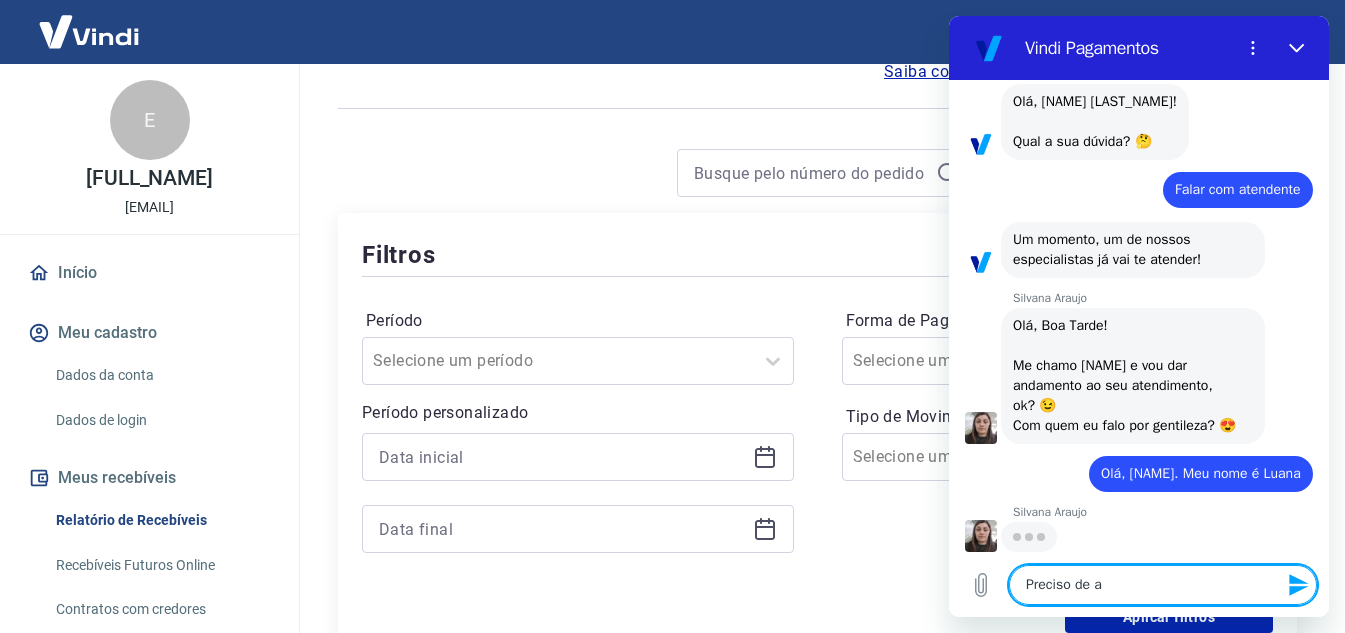 type on "Preciso de aj" 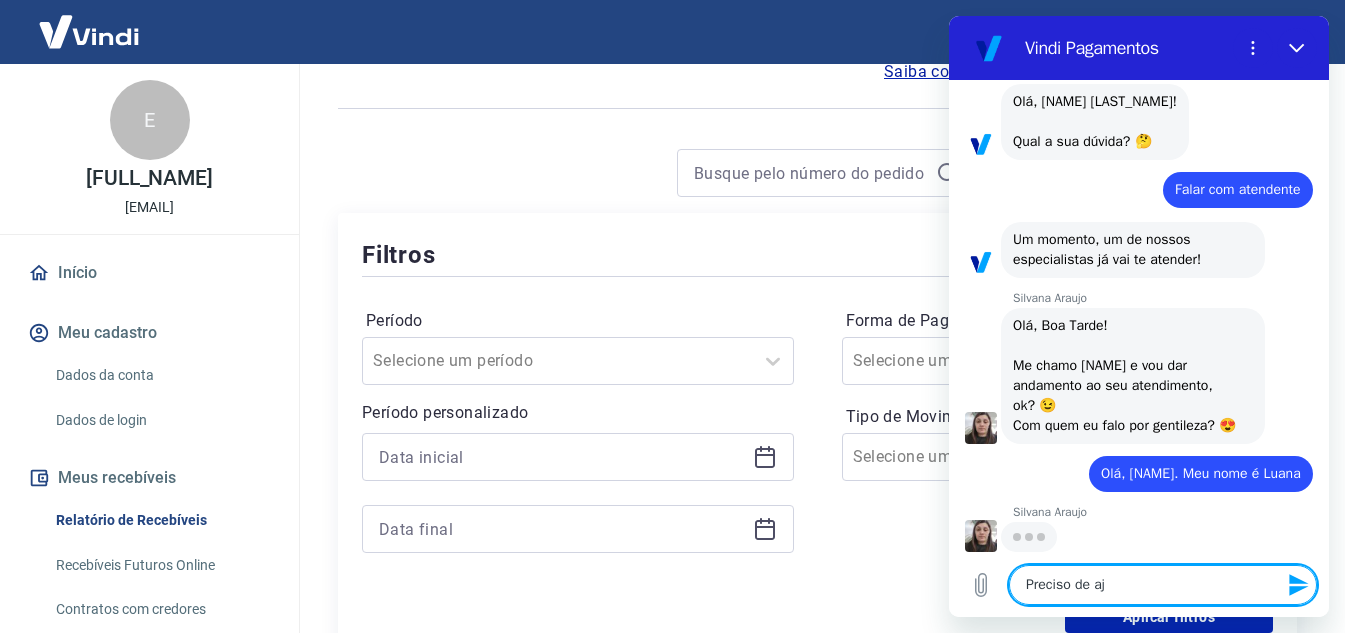 type on "Preciso de aju" 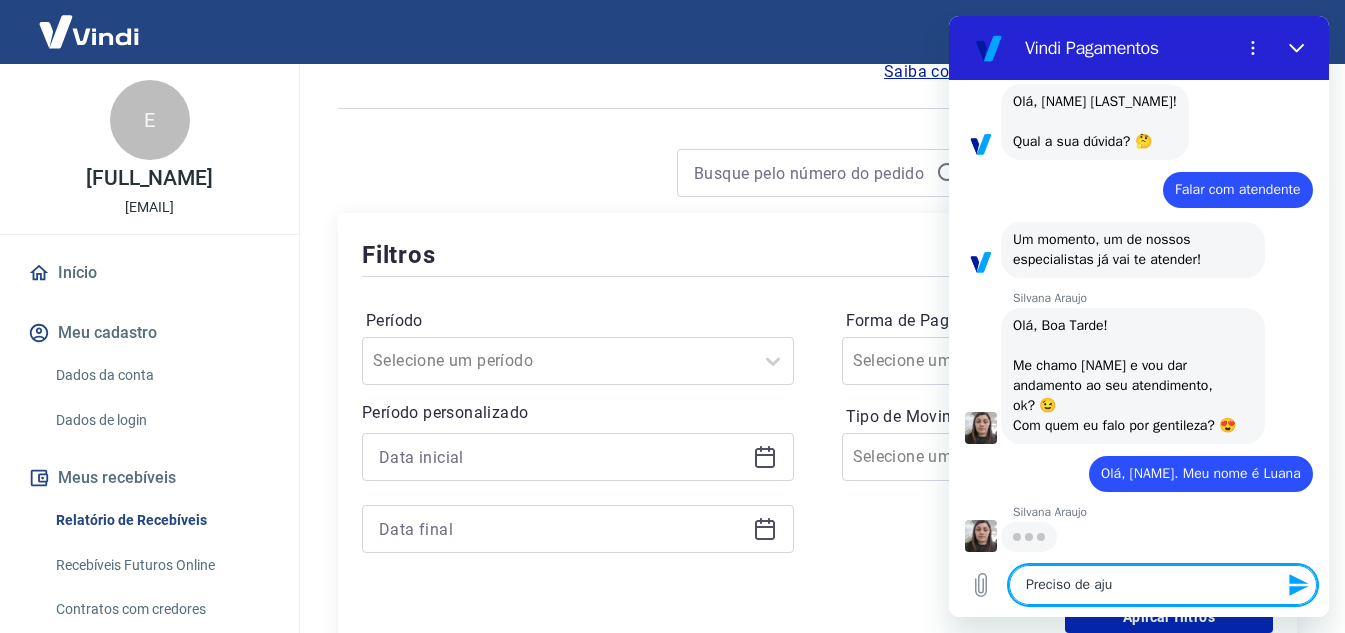 type on "Preciso de ajud" 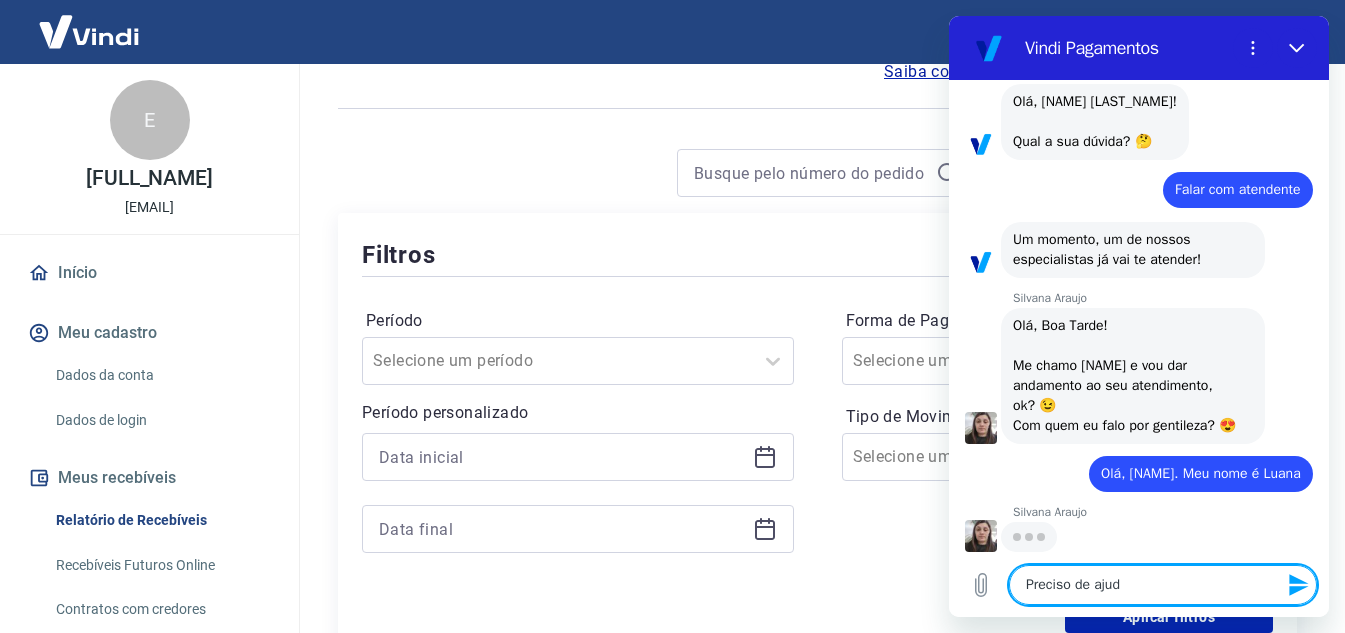 type on "Preciso de ajuda" 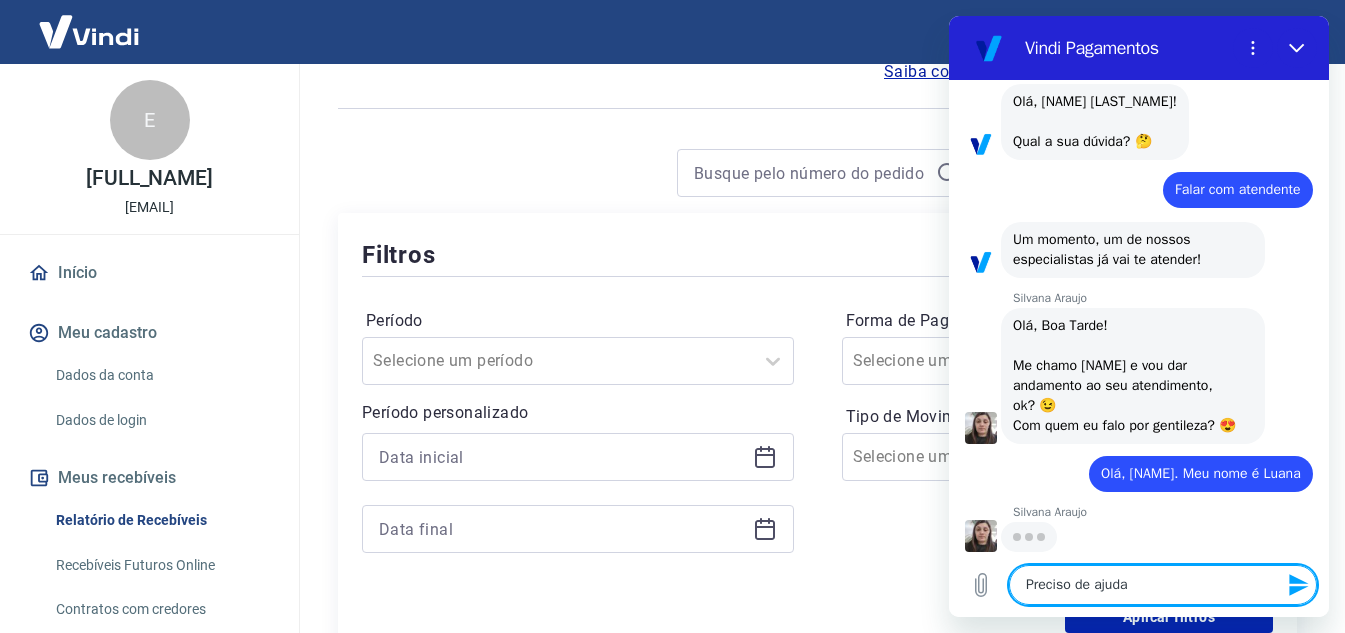 type on "Preciso de ajuda" 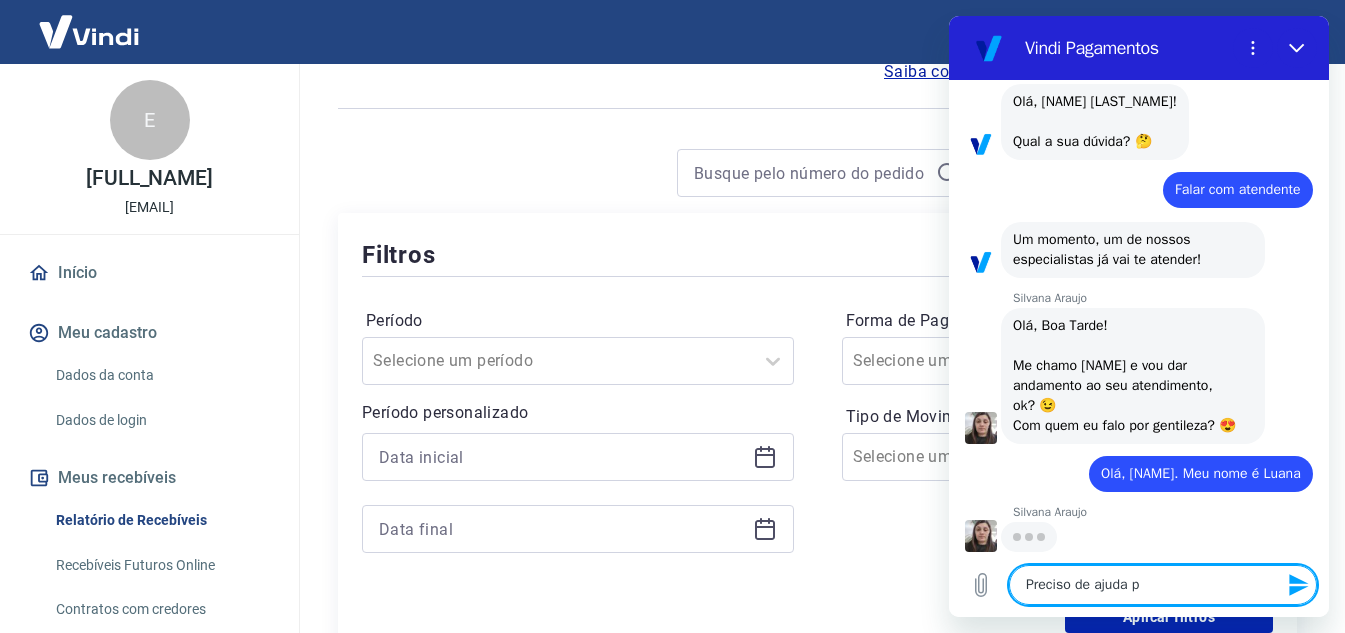type on "Preciso de ajuda pa" 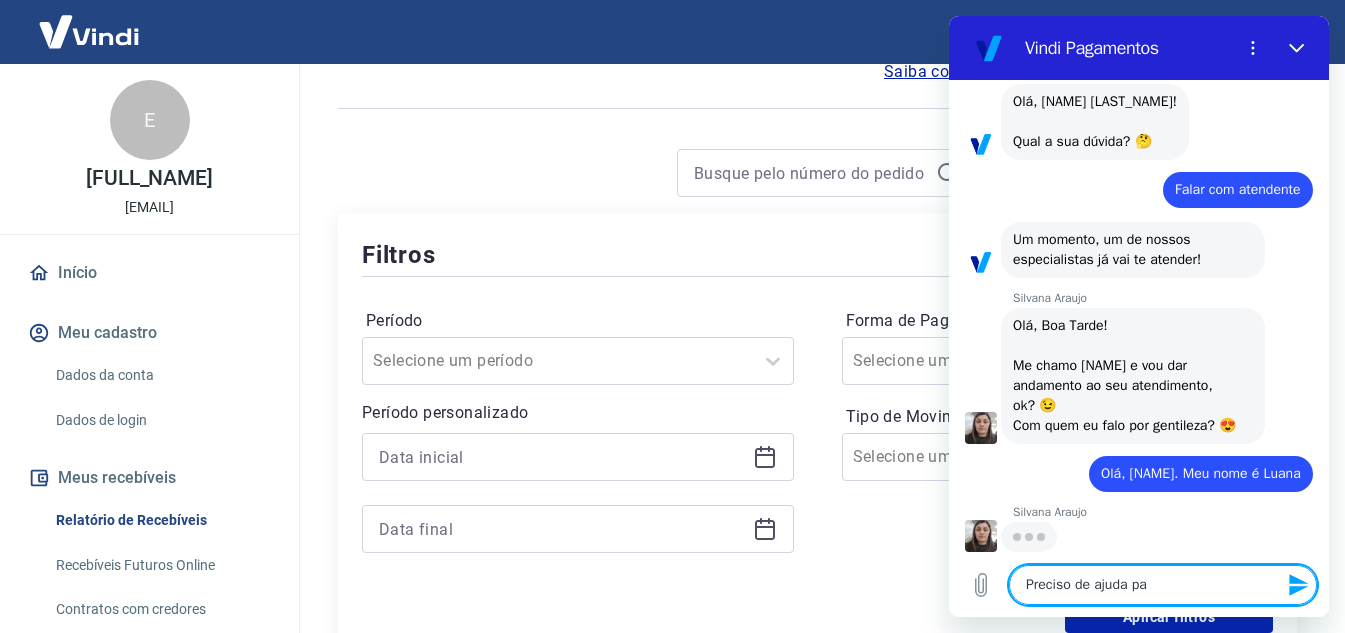 type on "Preciso de ajuda par" 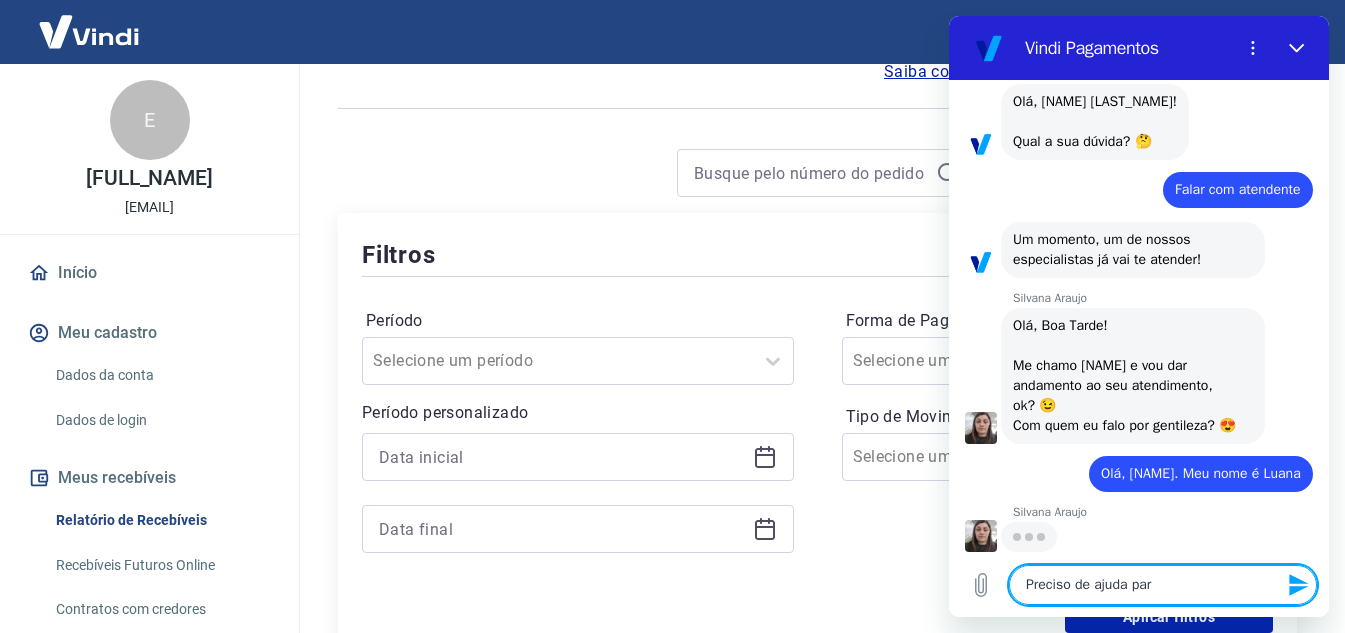 type on "Preciso de ajuda para" 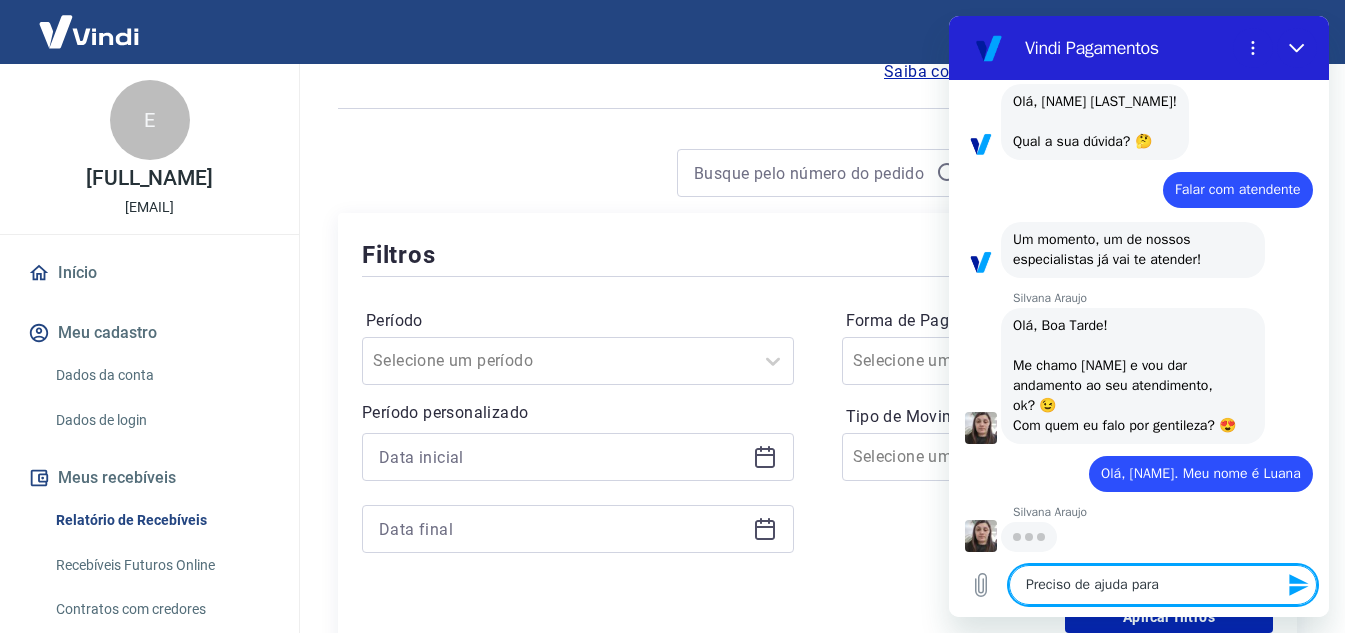 type on "Preciso de ajuda para" 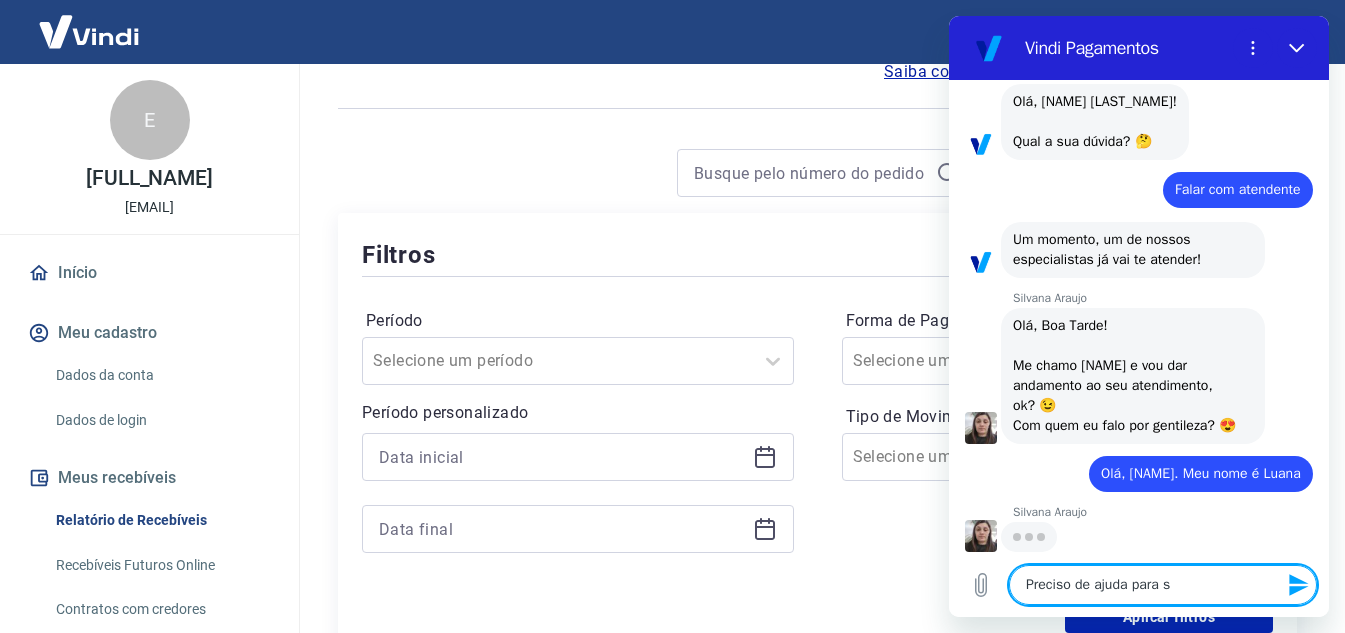 type on "Preciso de ajuda para sa" 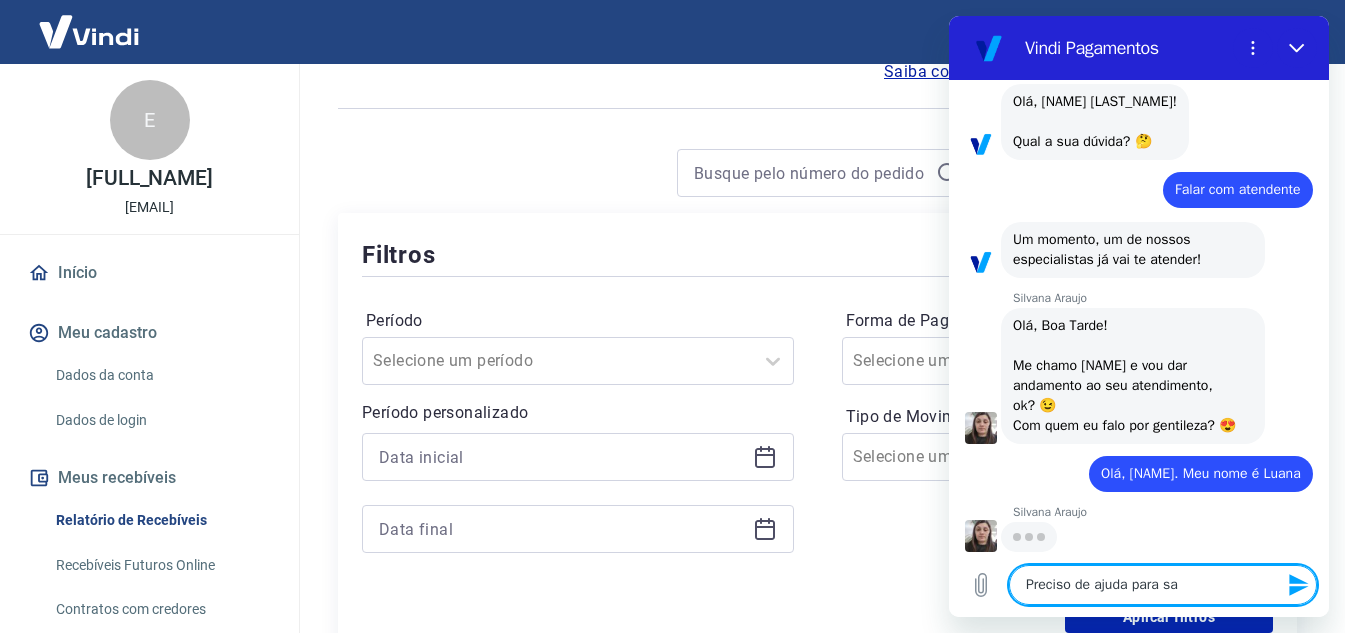 type on "Preciso de ajuda para sab" 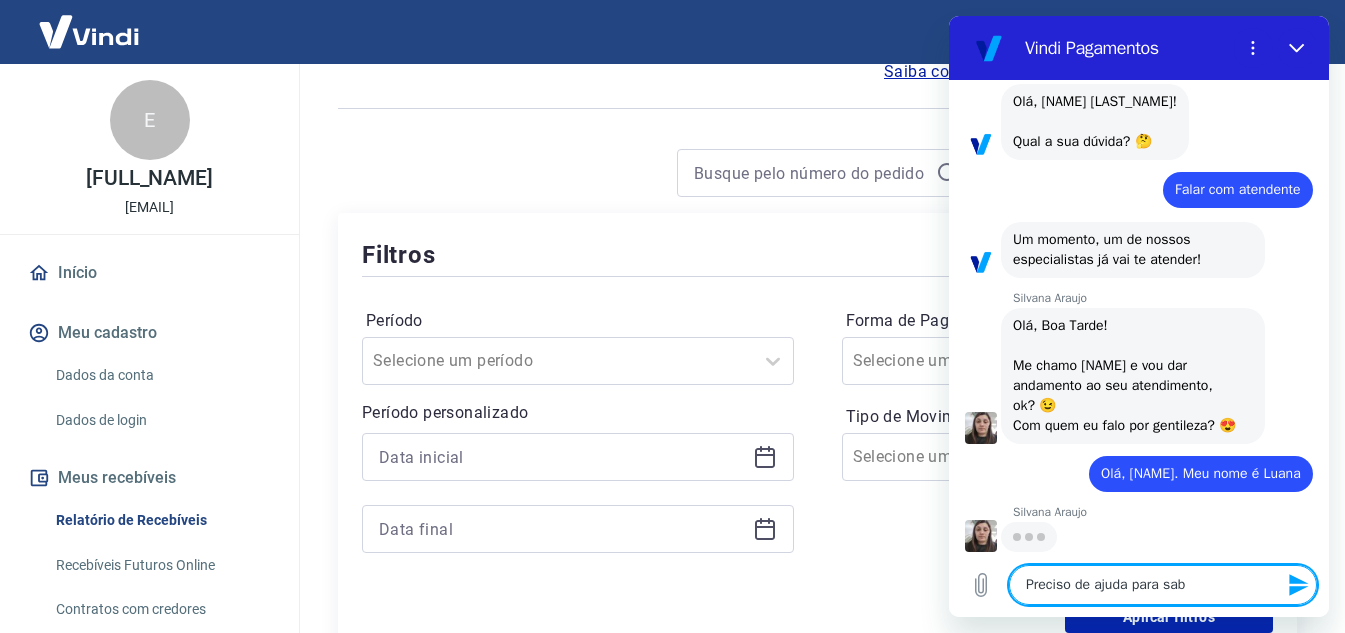 type on "Preciso de ajuda para sabe" 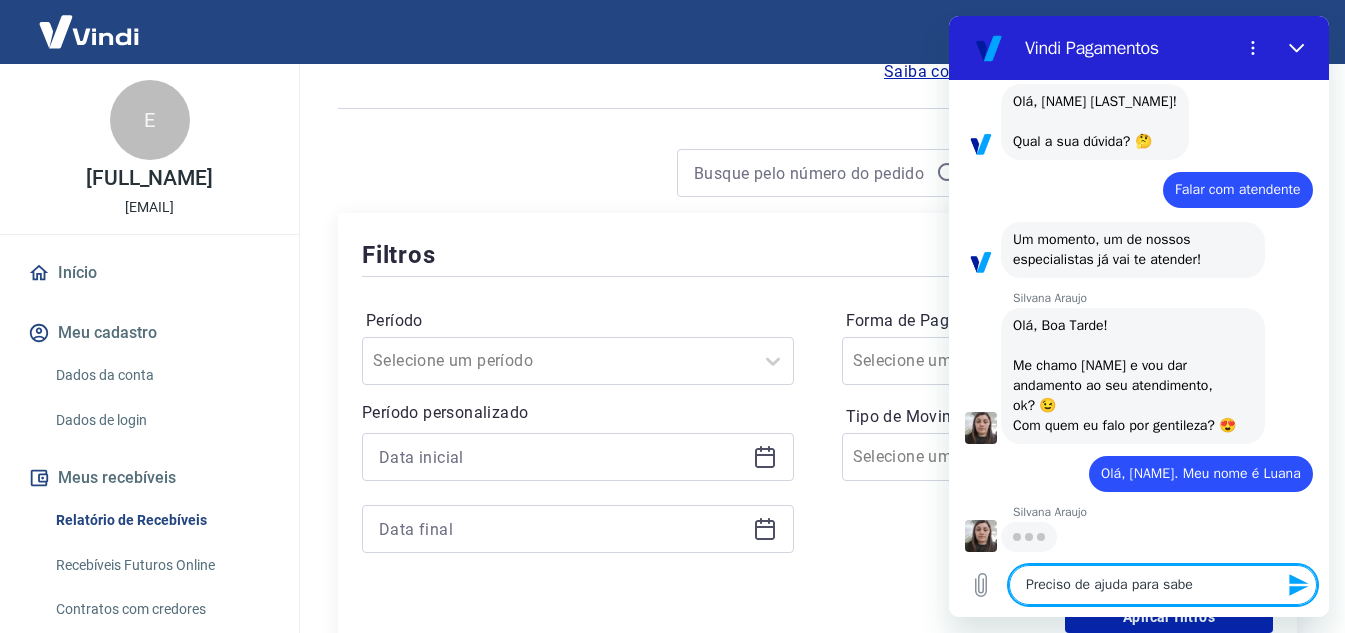 type on "Preciso de ajuda para saber" 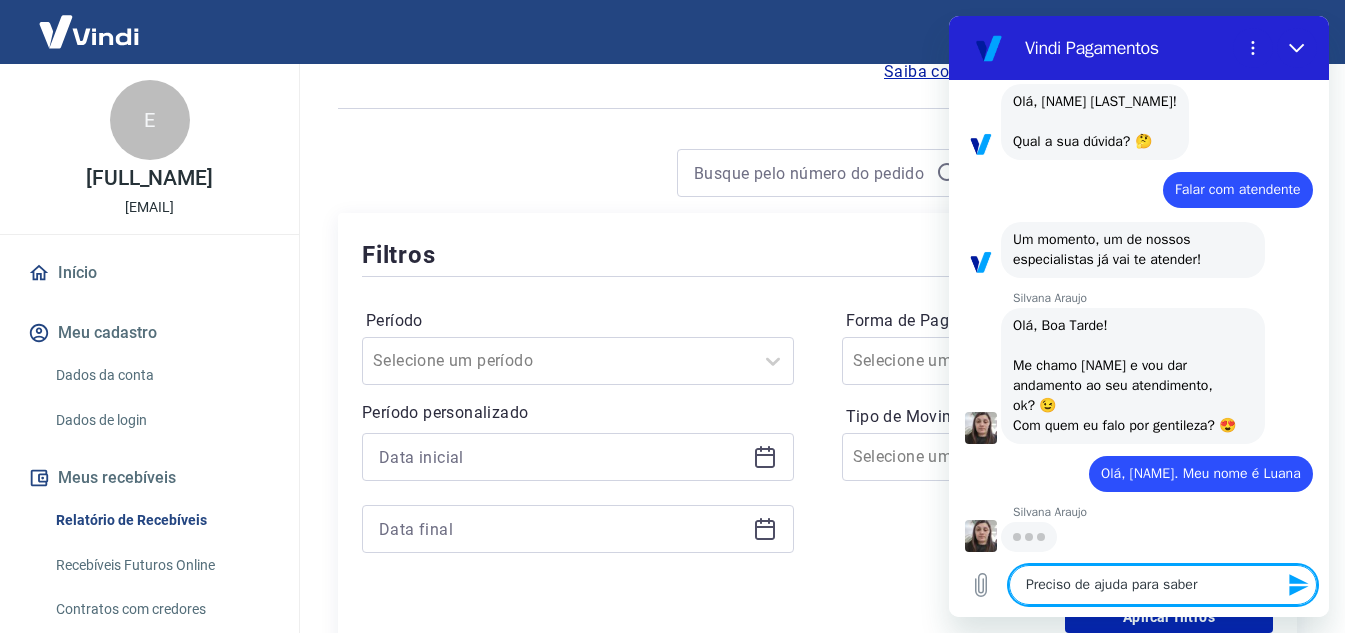 type on "Preciso de ajuda para saber" 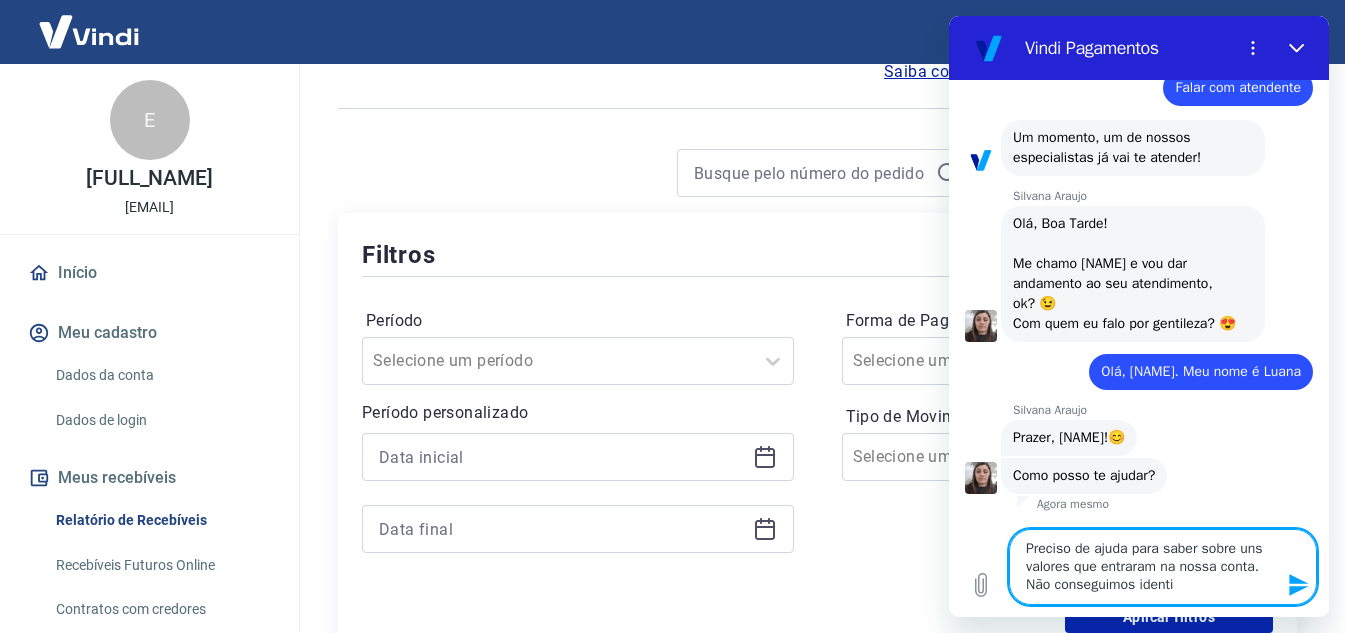scroll, scrollTop: 224, scrollLeft: 0, axis: vertical 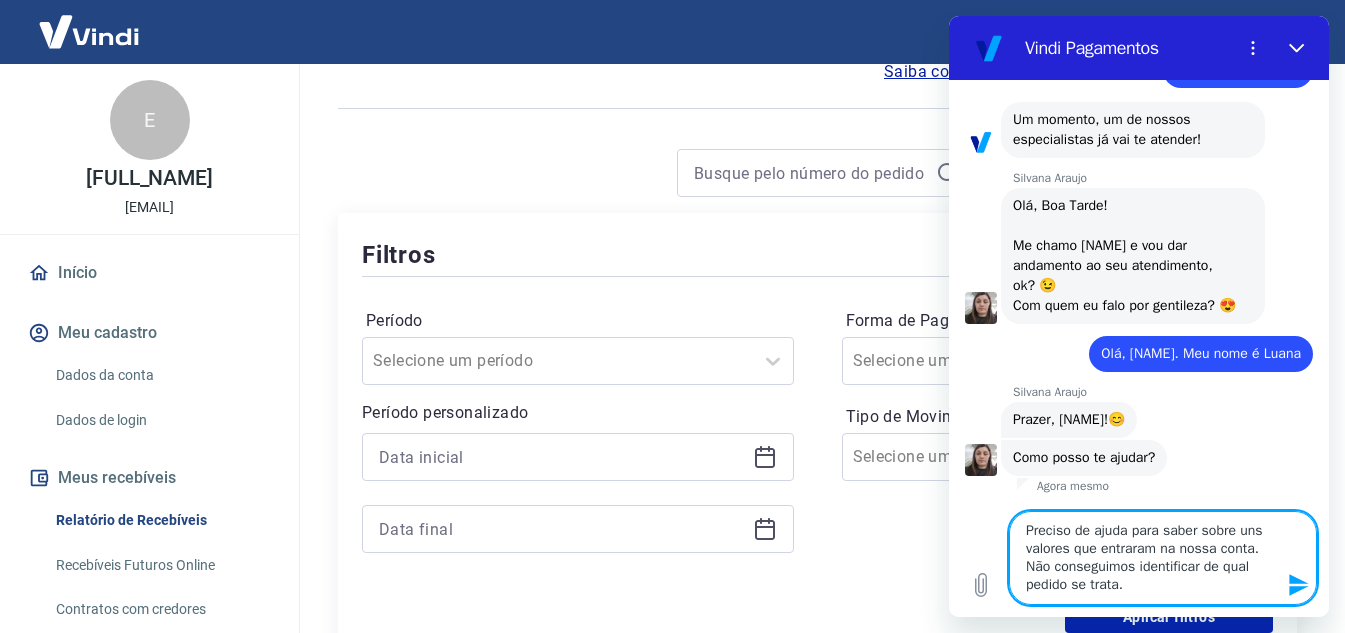 click on "Preciso de ajuda para saber sobre uns valores que entraram na nossa conta. Não conseguimos identificar de qual pedido se trata." at bounding box center (1163, 558) 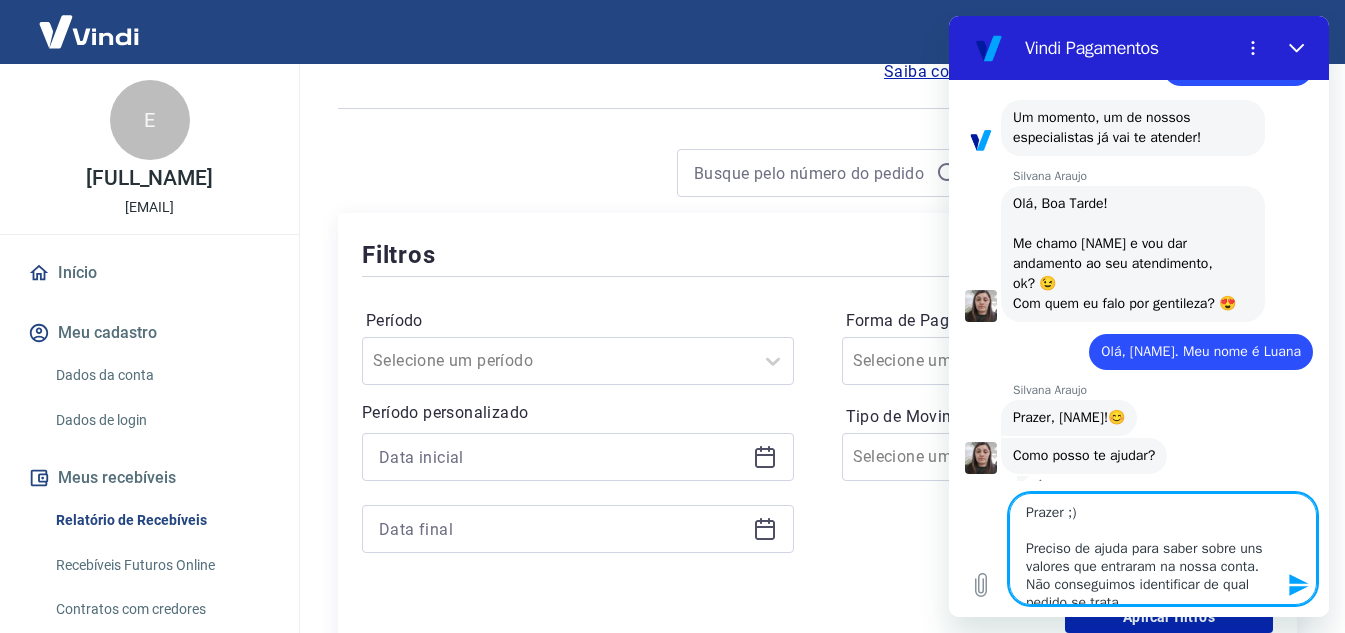 scroll, scrollTop: 18, scrollLeft: 0, axis: vertical 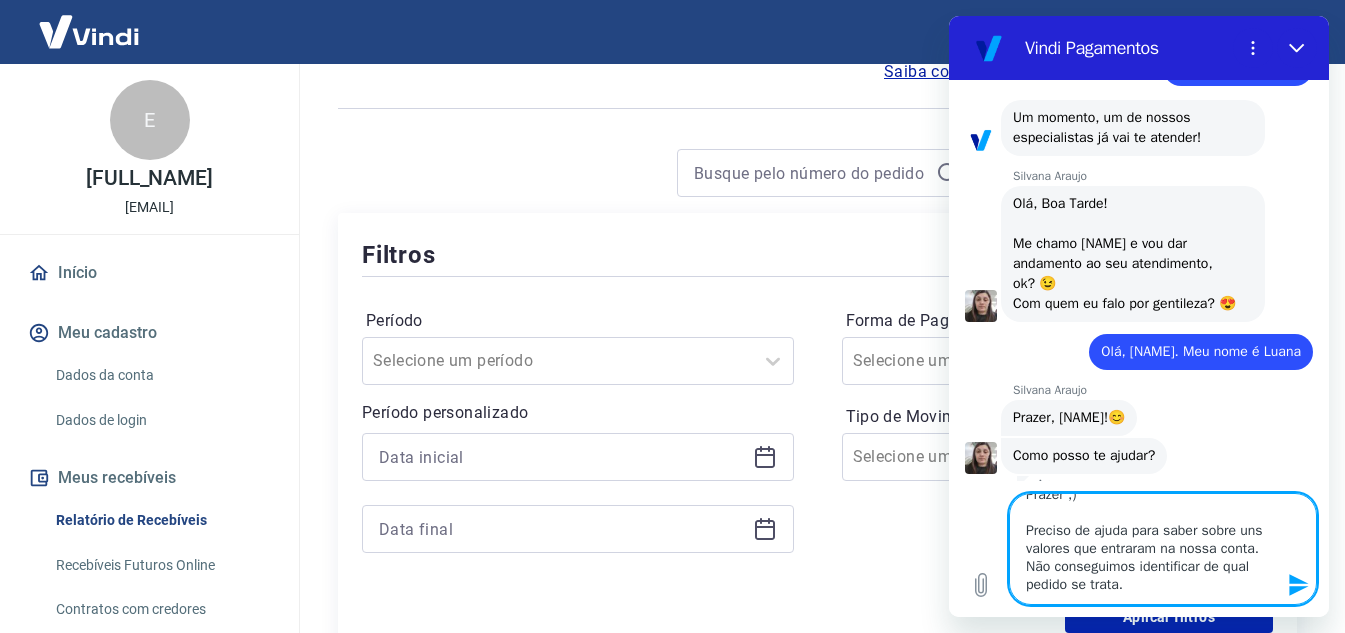 click 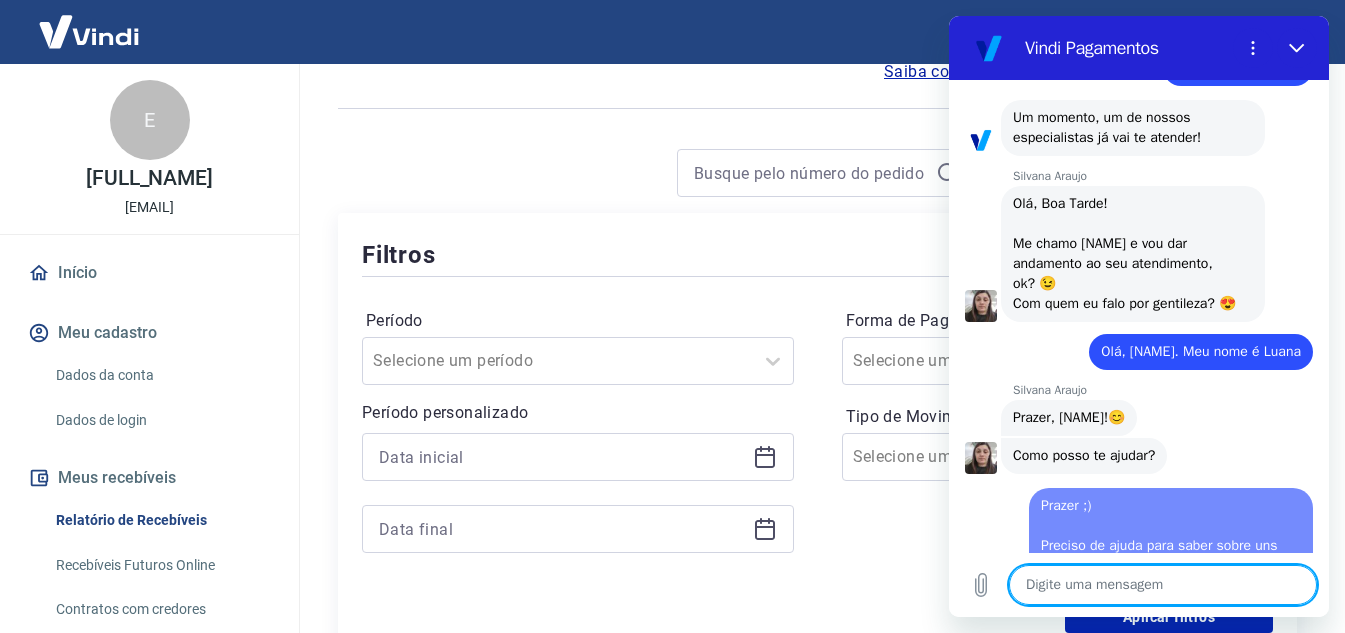 scroll, scrollTop: 0, scrollLeft: 0, axis: both 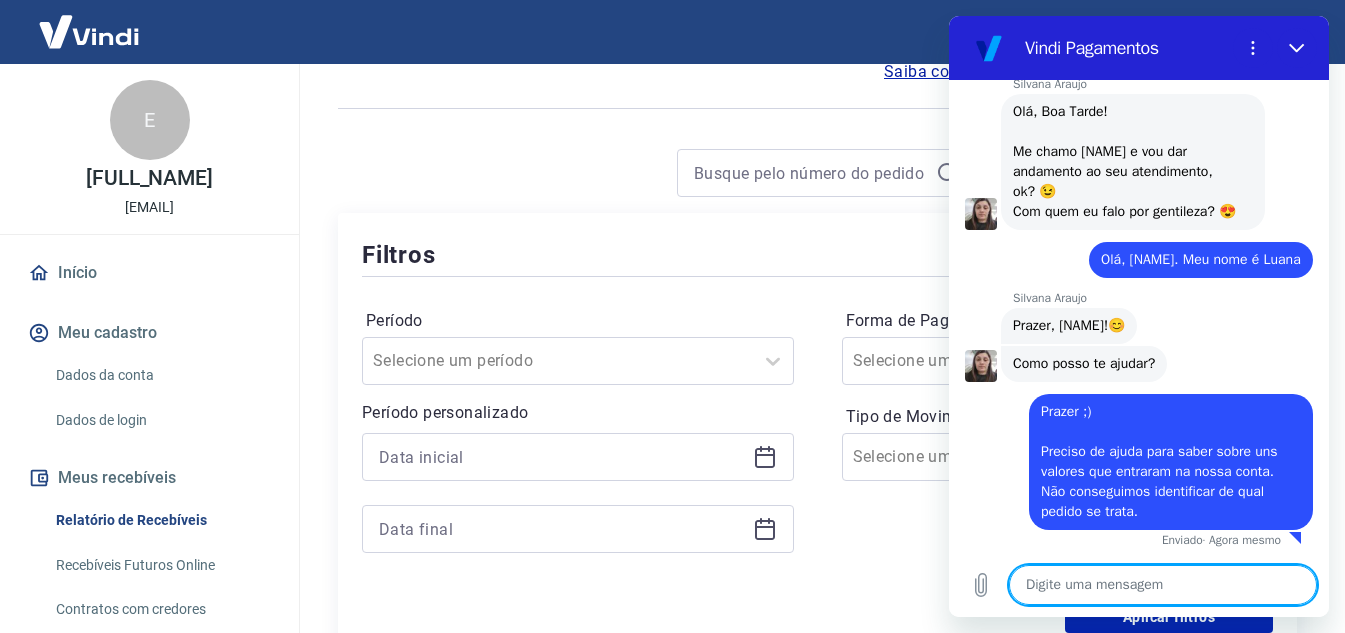 click on "Silvana Araujo diz:  Olá, Boa Tarde!   Me chamo Silvana e vou dar andamento ao seu atendimento, ok? 😉️ Com quem eu falo por gentileza? 😍️" at bounding box center (1147, 161) 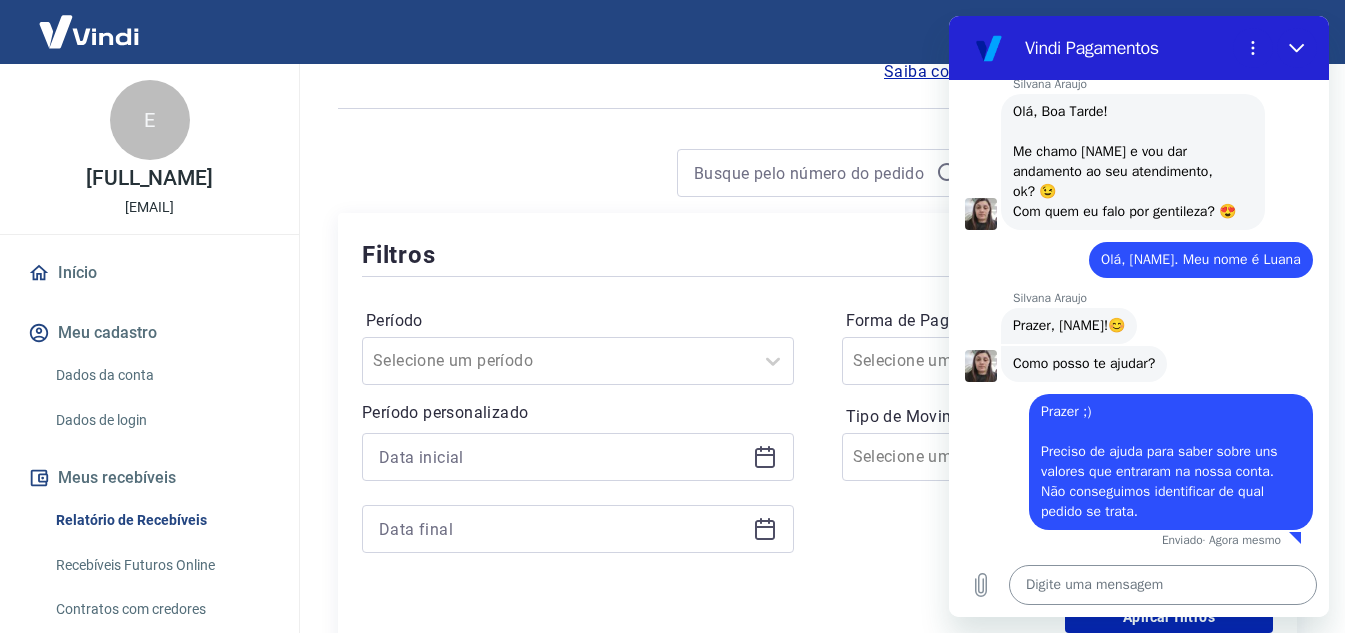 click at bounding box center [1163, 585] 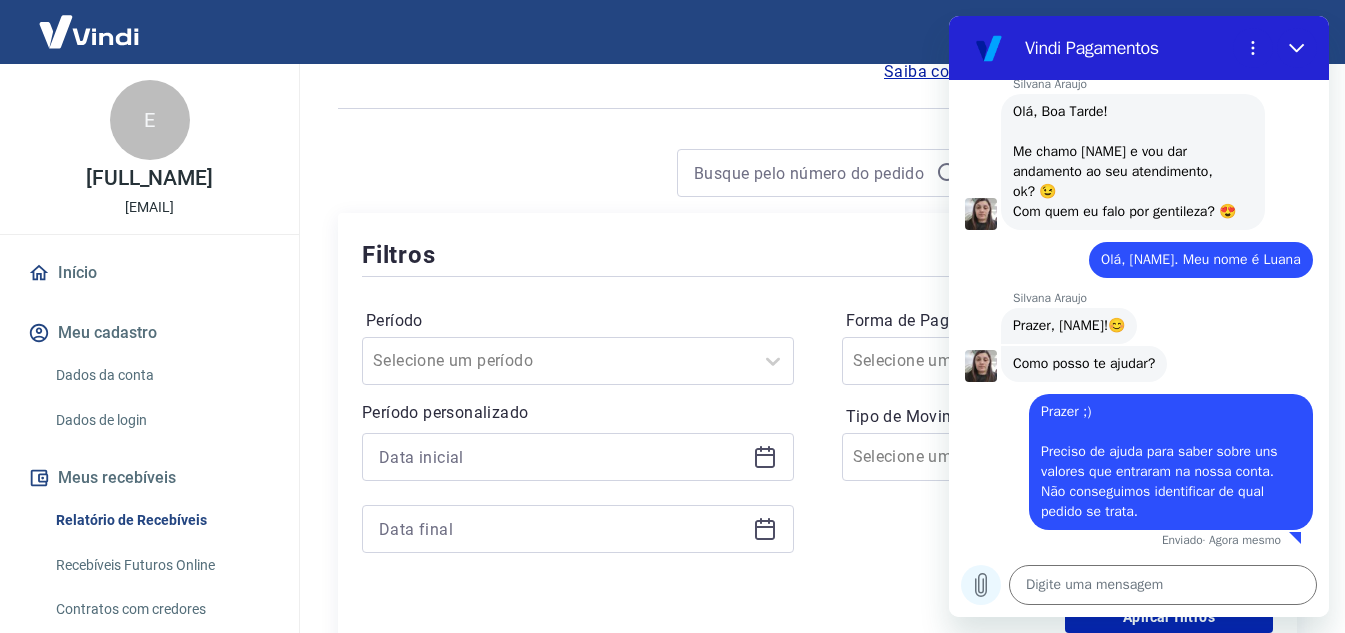 click 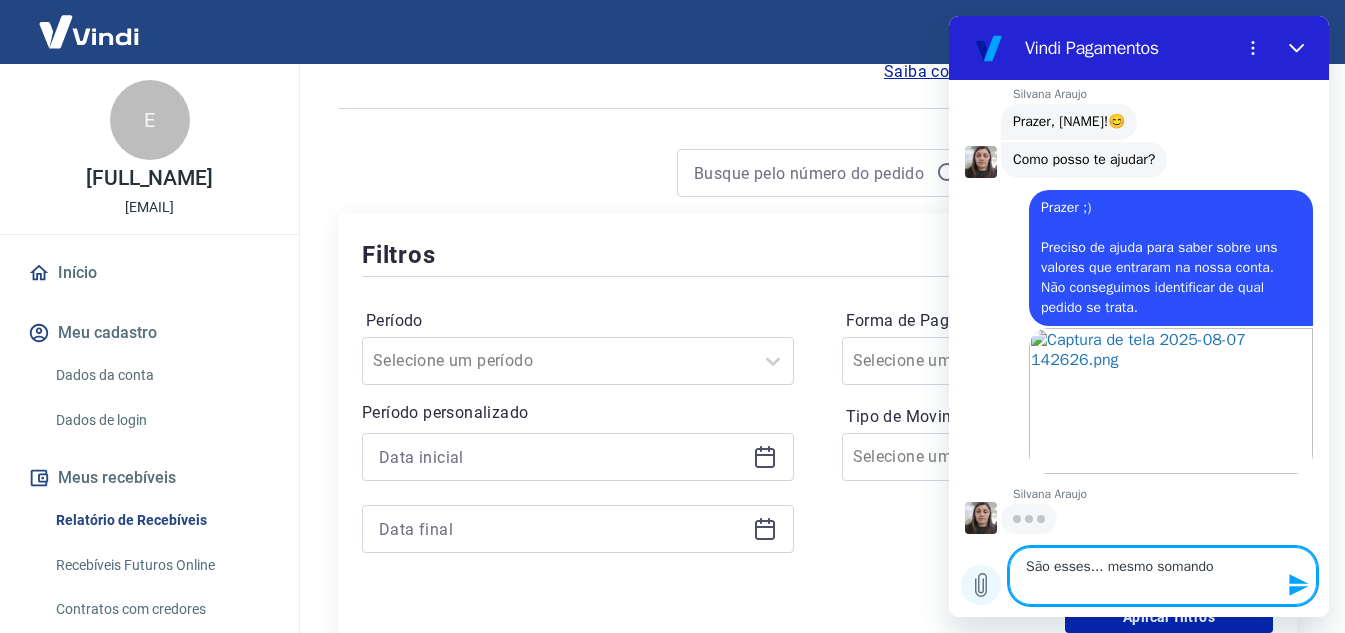 scroll, scrollTop: 522, scrollLeft: 0, axis: vertical 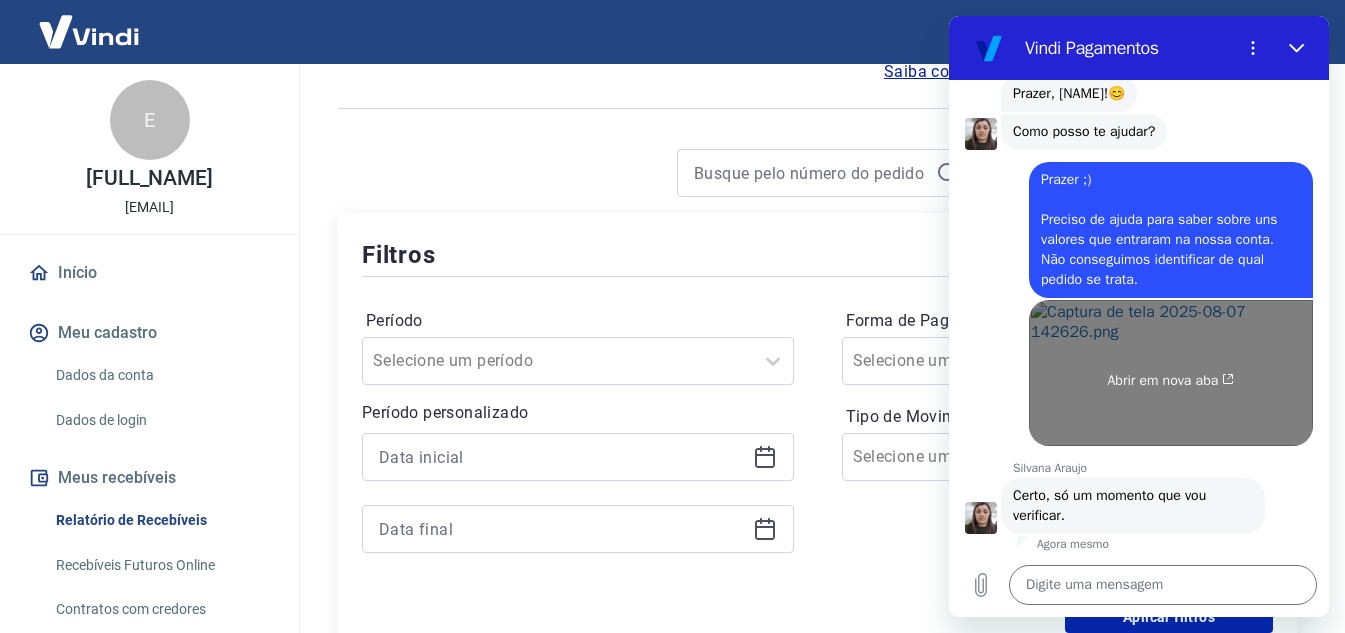 click on "Abrir em nova aba" at bounding box center [1171, 373] 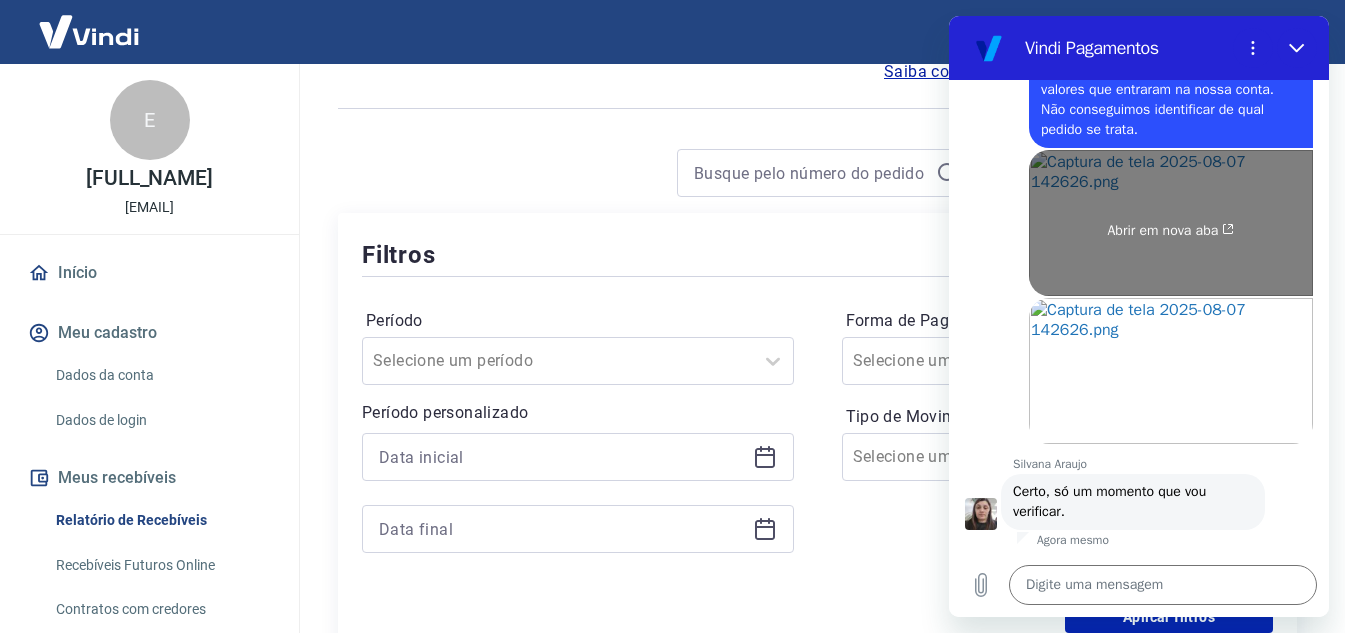 scroll, scrollTop: 718, scrollLeft: 0, axis: vertical 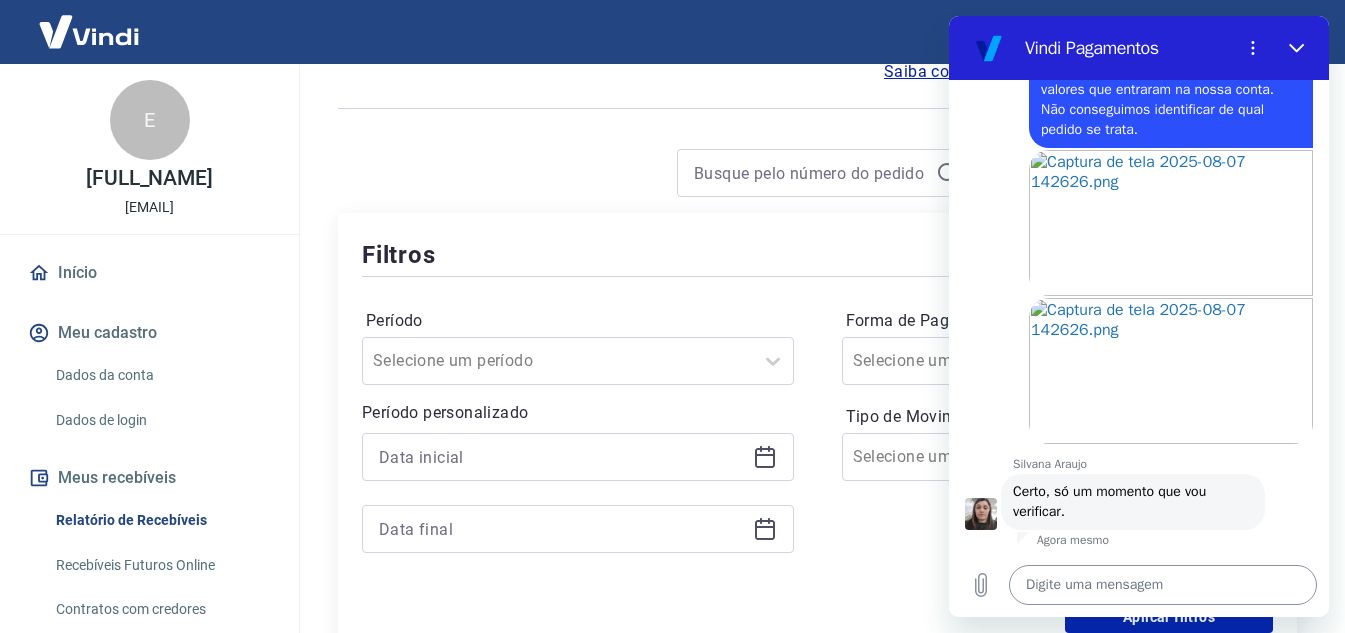 click at bounding box center [1163, 585] 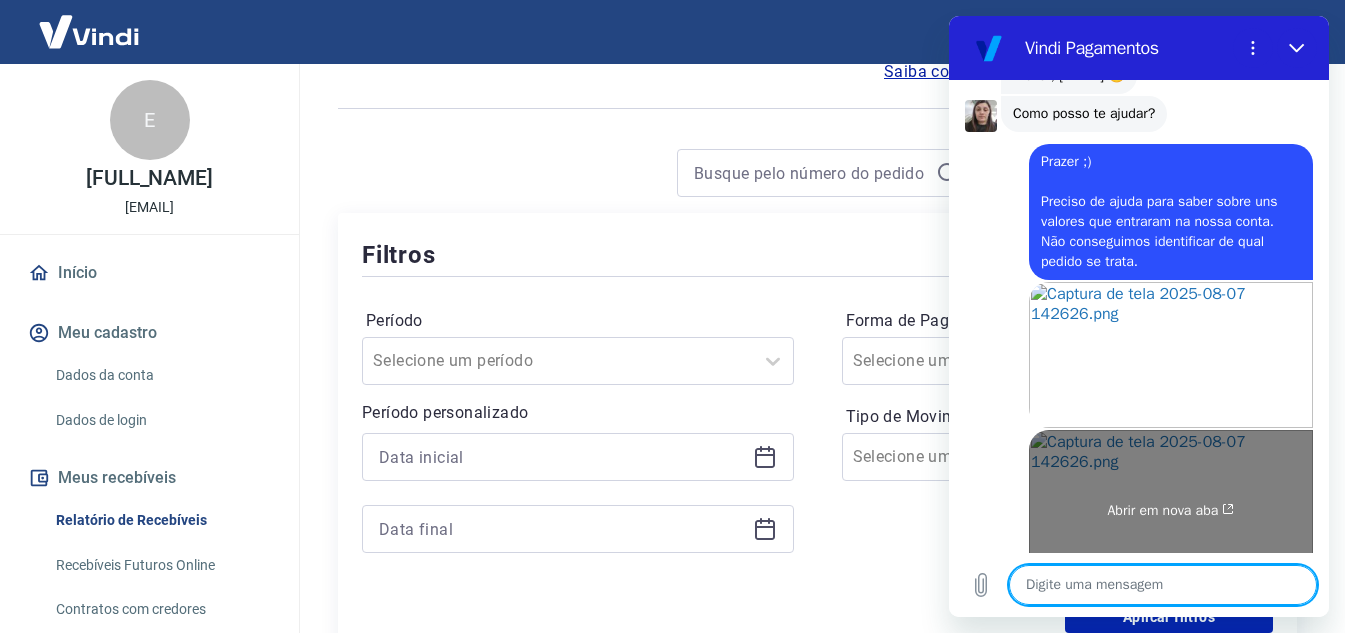 scroll, scrollTop: 766, scrollLeft: 0, axis: vertical 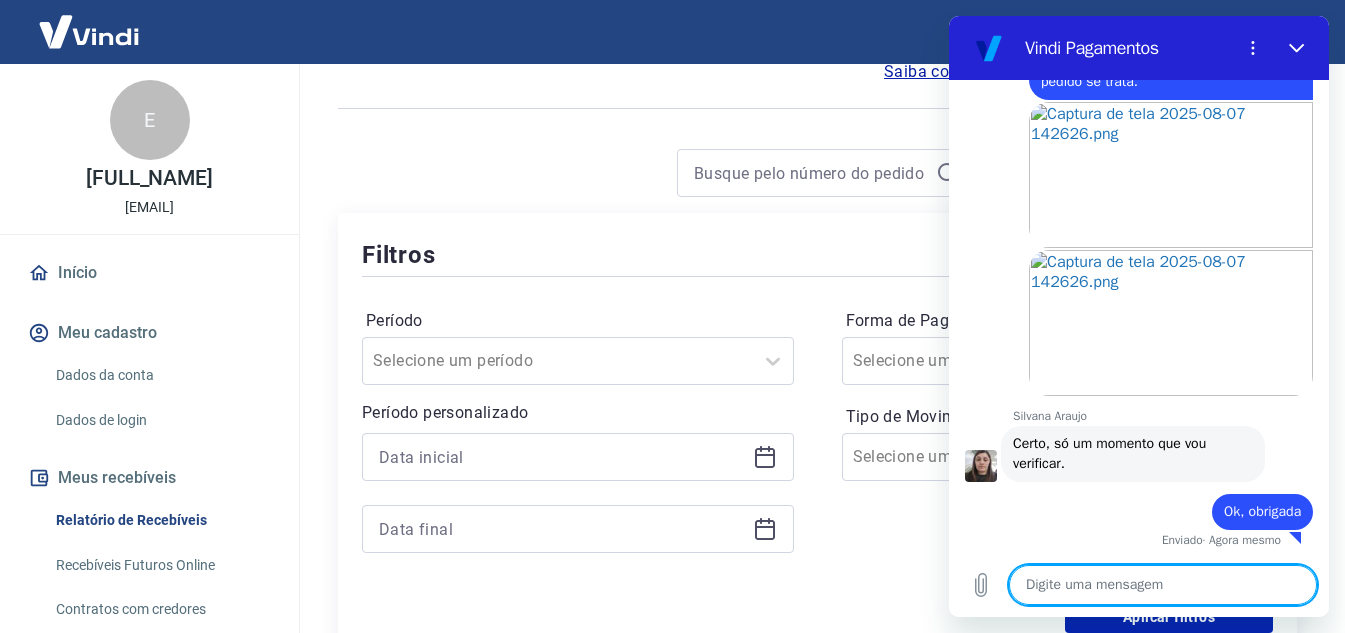 click on "Digite uma mensagem x" at bounding box center [1139, 585] 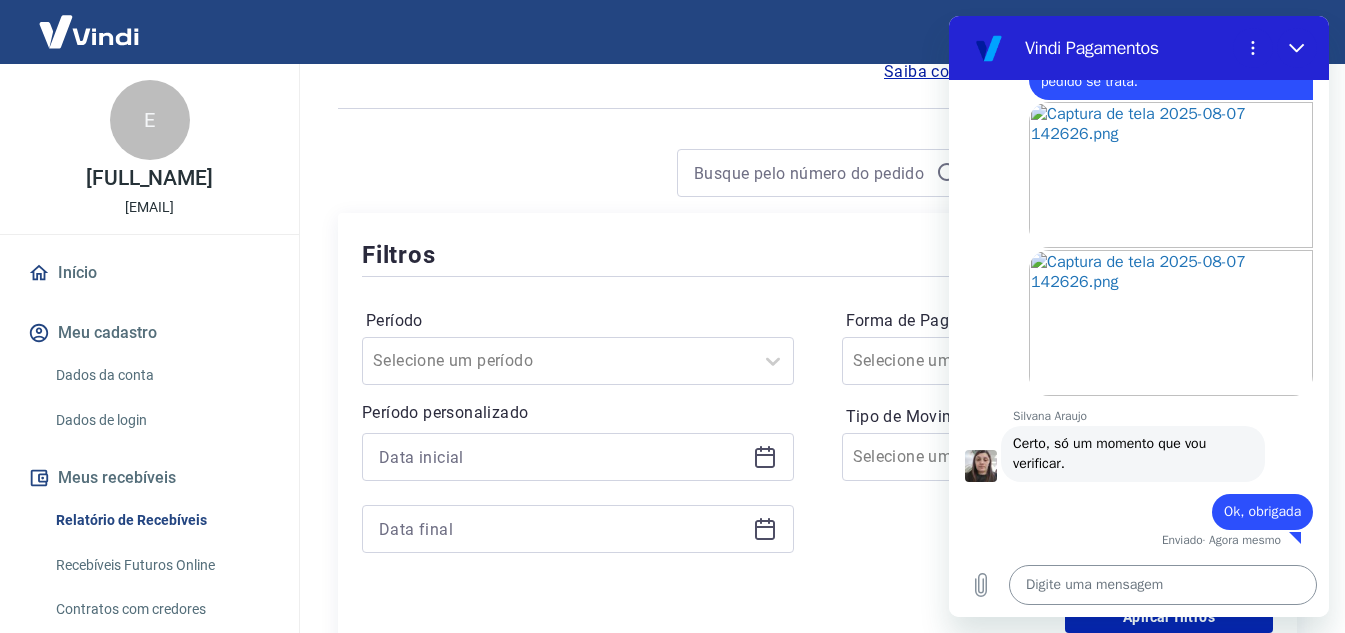 click at bounding box center [1163, 585] 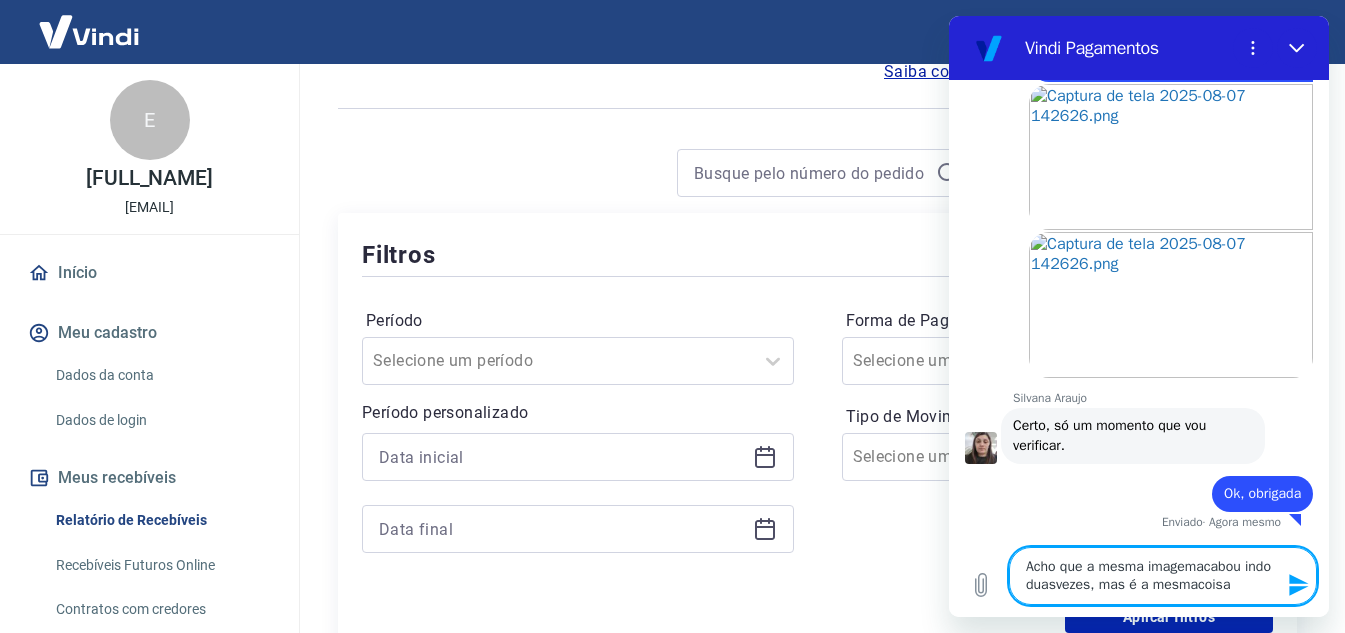 click on "Acho que a mesma imagemacabou indo duasvezes, mas é a mesmacoisa" at bounding box center (1163, 576) 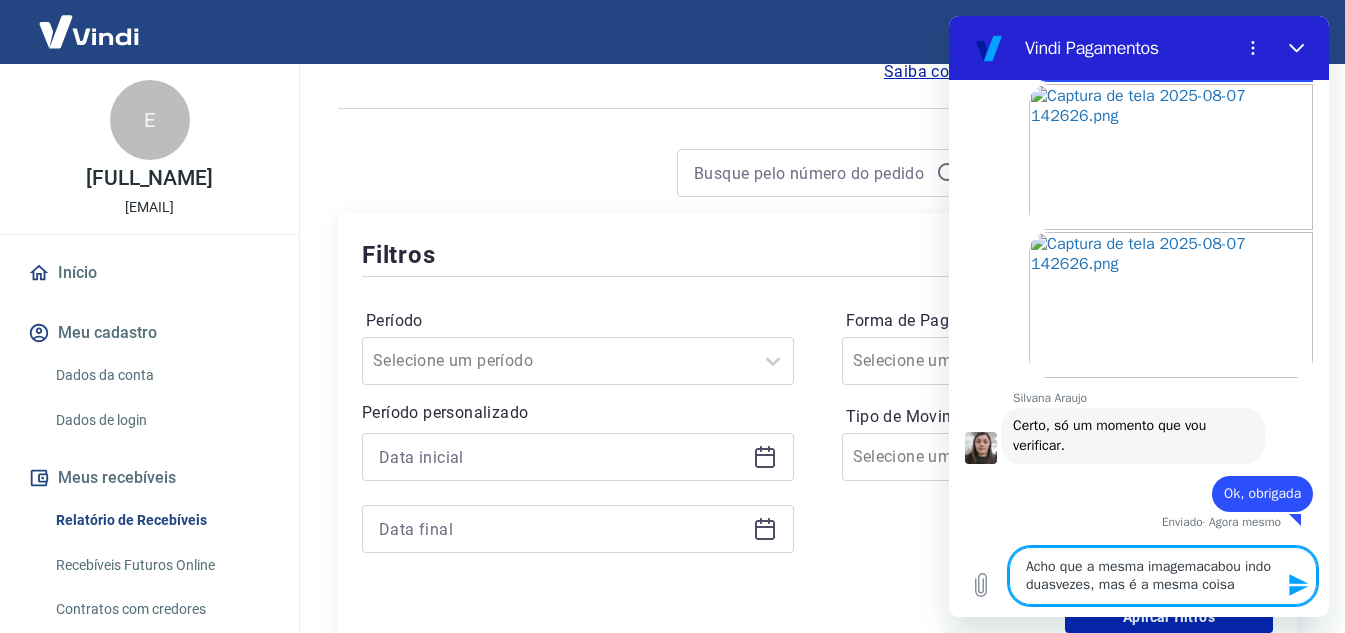 click on "Acho que a mesma imagemacabou indo duasvezes, mas é a mesma coisa" at bounding box center [1163, 576] 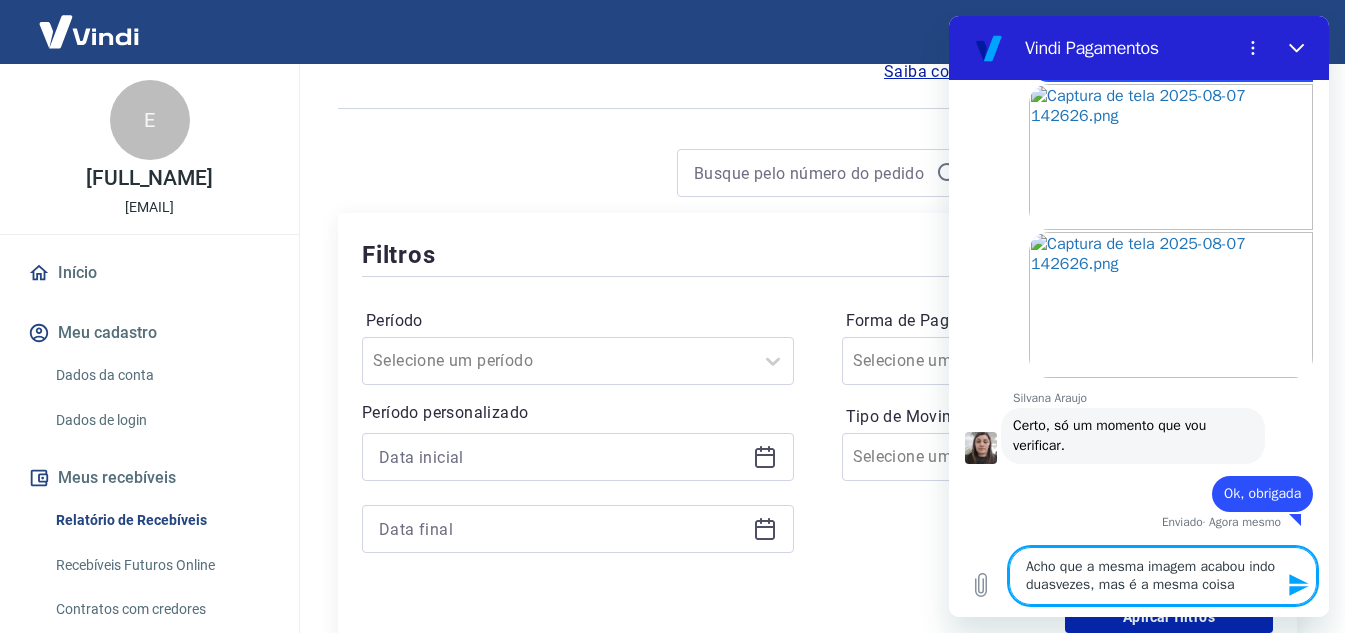click on "Acho que a mesma imagem acabou indo duasvezes, mas é a mesma coisa" at bounding box center (1163, 576) 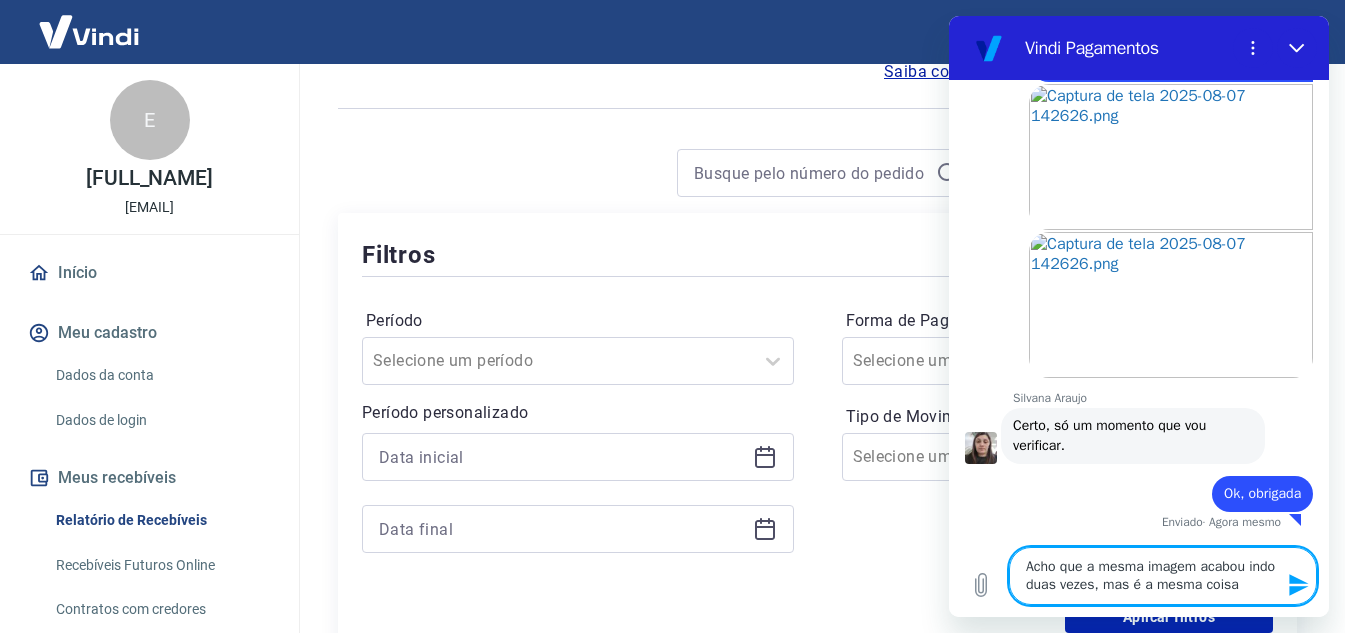 click on "Acho que a mesma imagem acabou indo duas vezes, mas é a mesma coisa" at bounding box center [1163, 576] 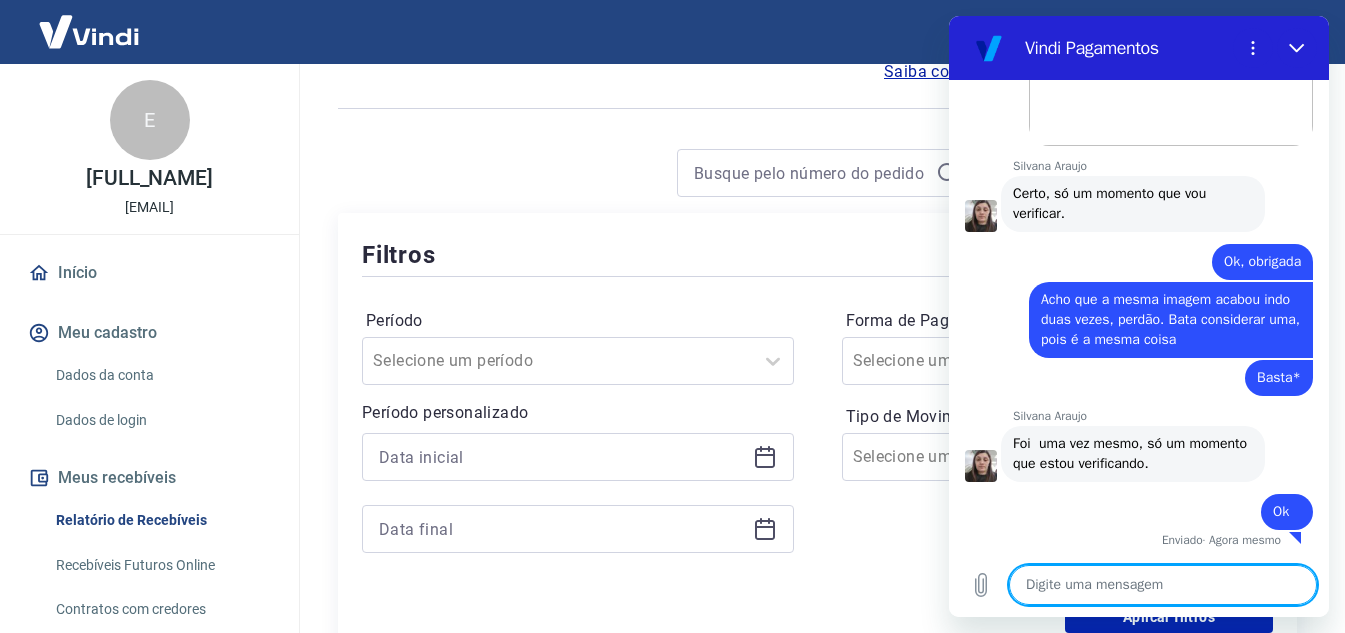 scroll, scrollTop: 1016, scrollLeft: 0, axis: vertical 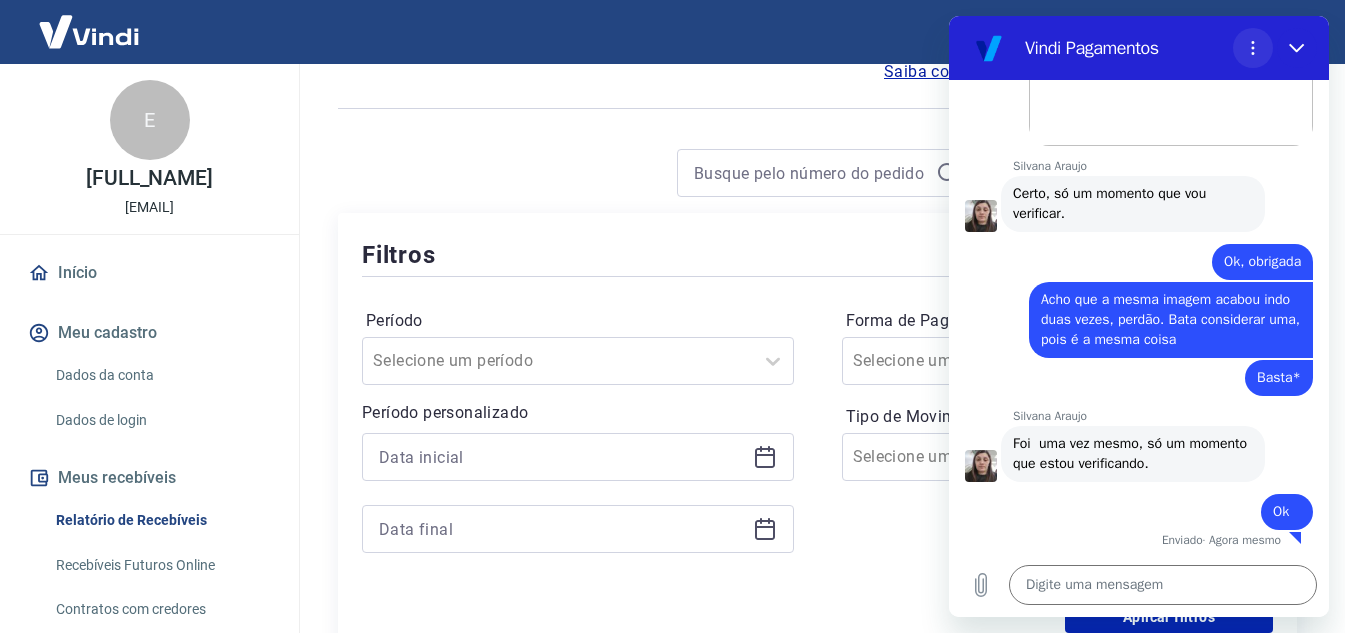 click 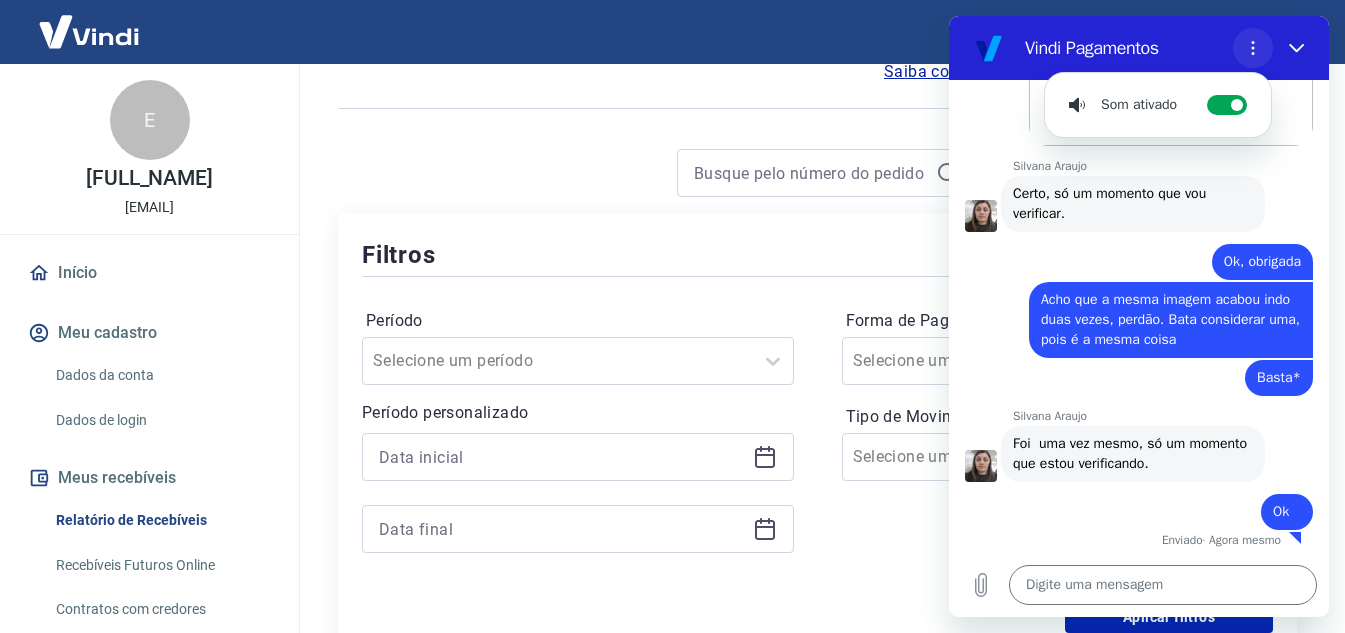 click 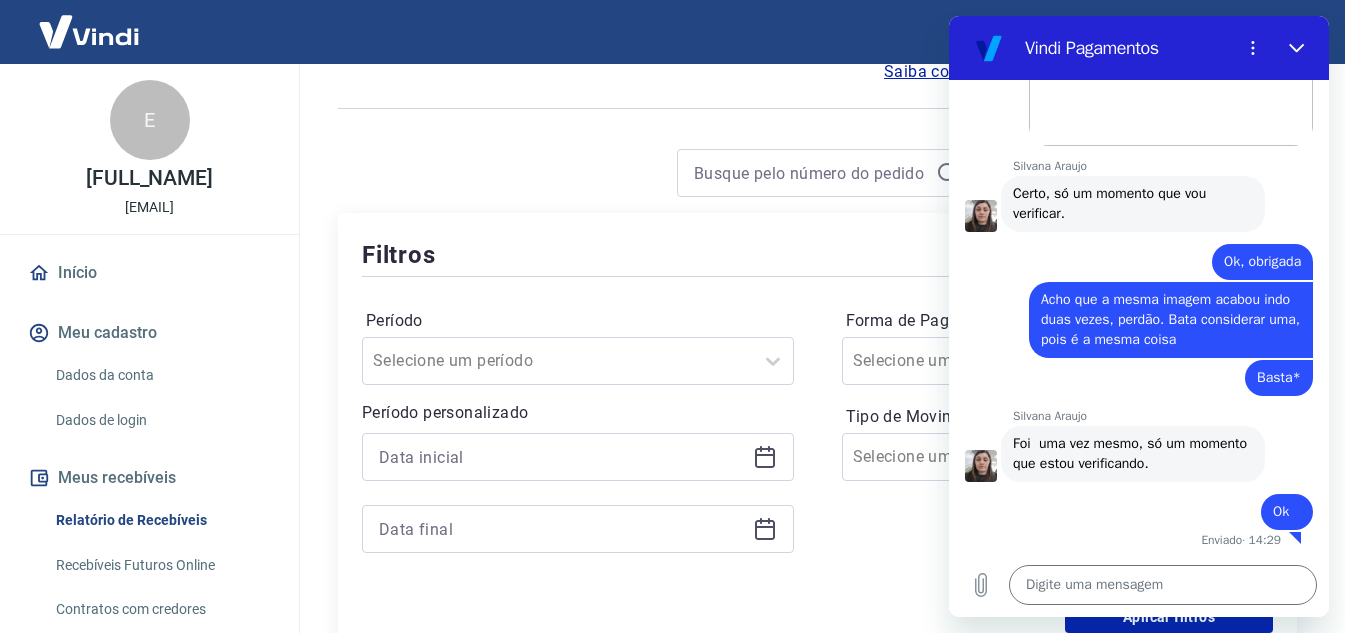 drag, startPoint x: 538, startPoint y: 153, endPoint x: 579, endPoint y: 147, distance: 41.4367 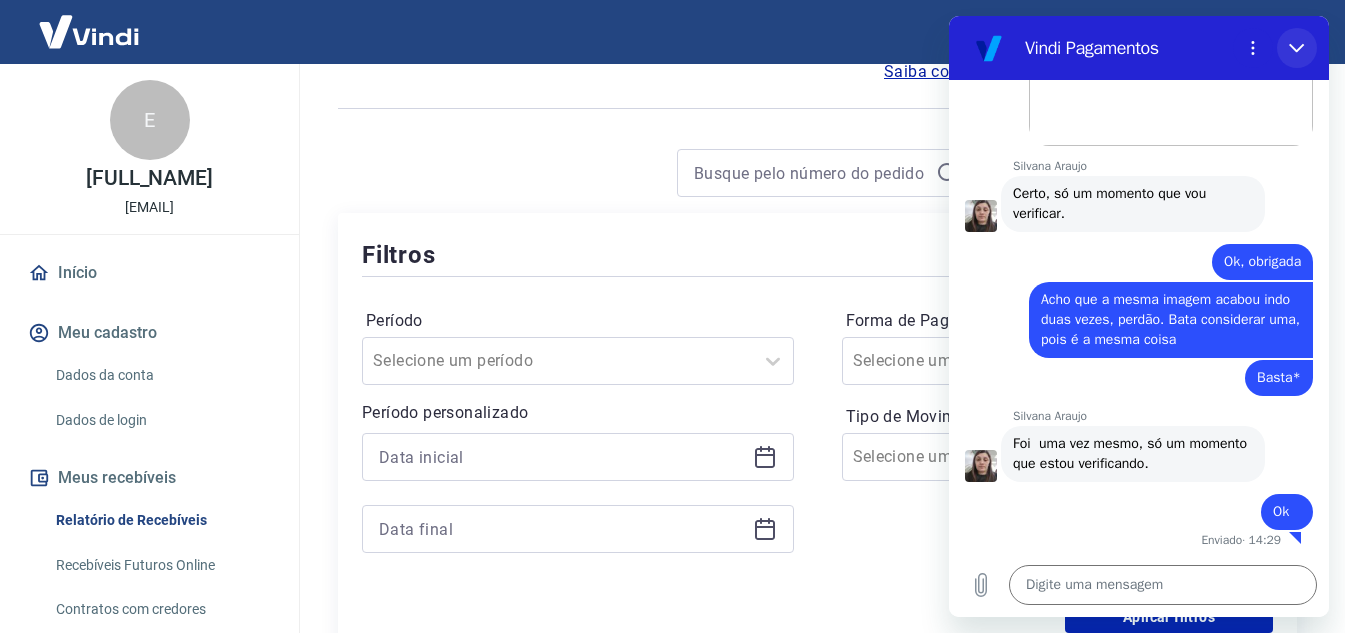 click 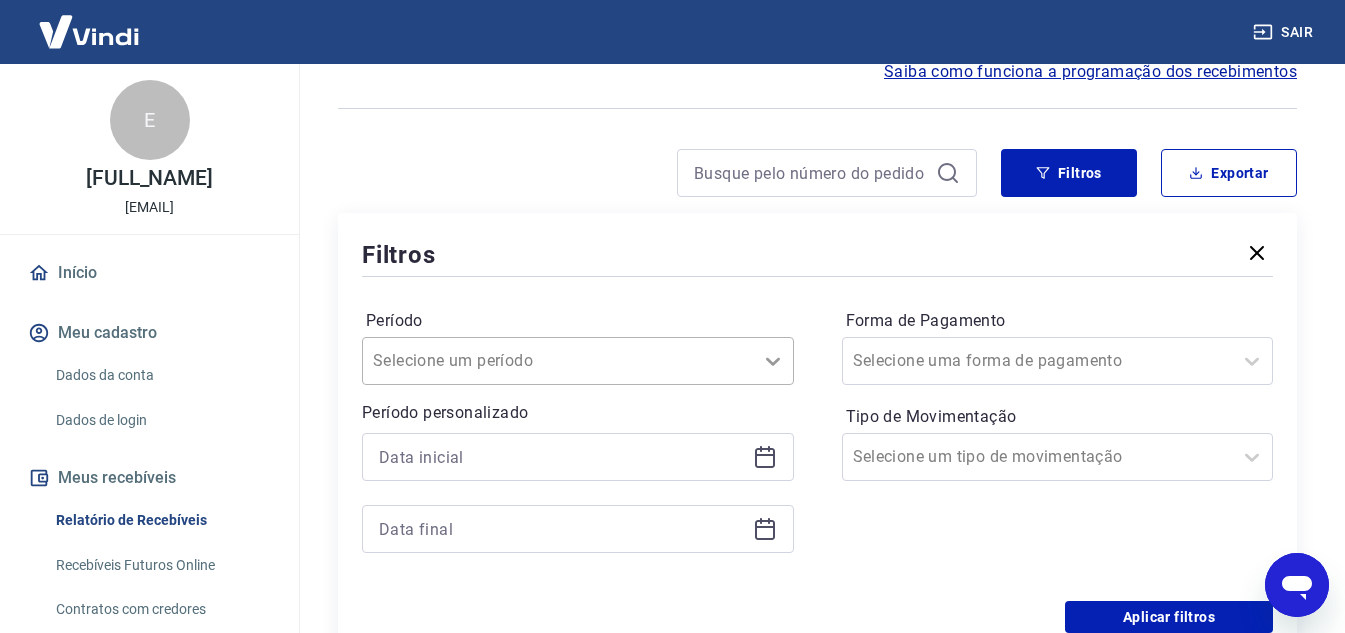 scroll, scrollTop: 200, scrollLeft: 0, axis: vertical 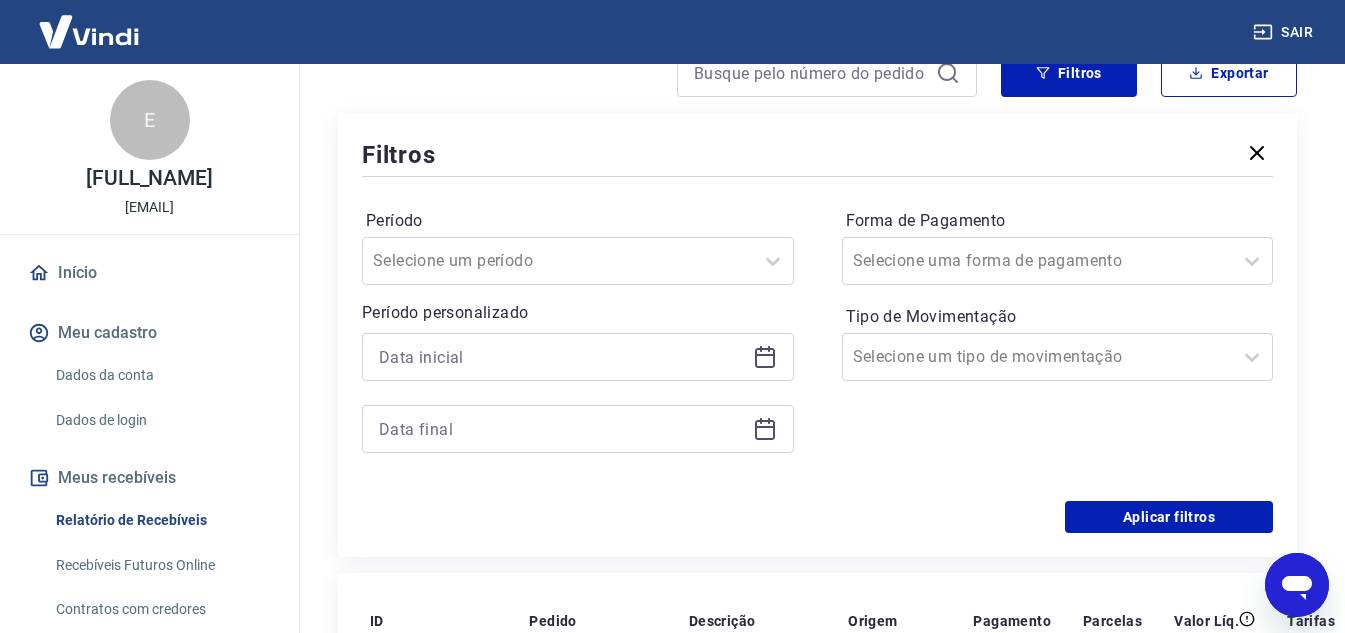 click 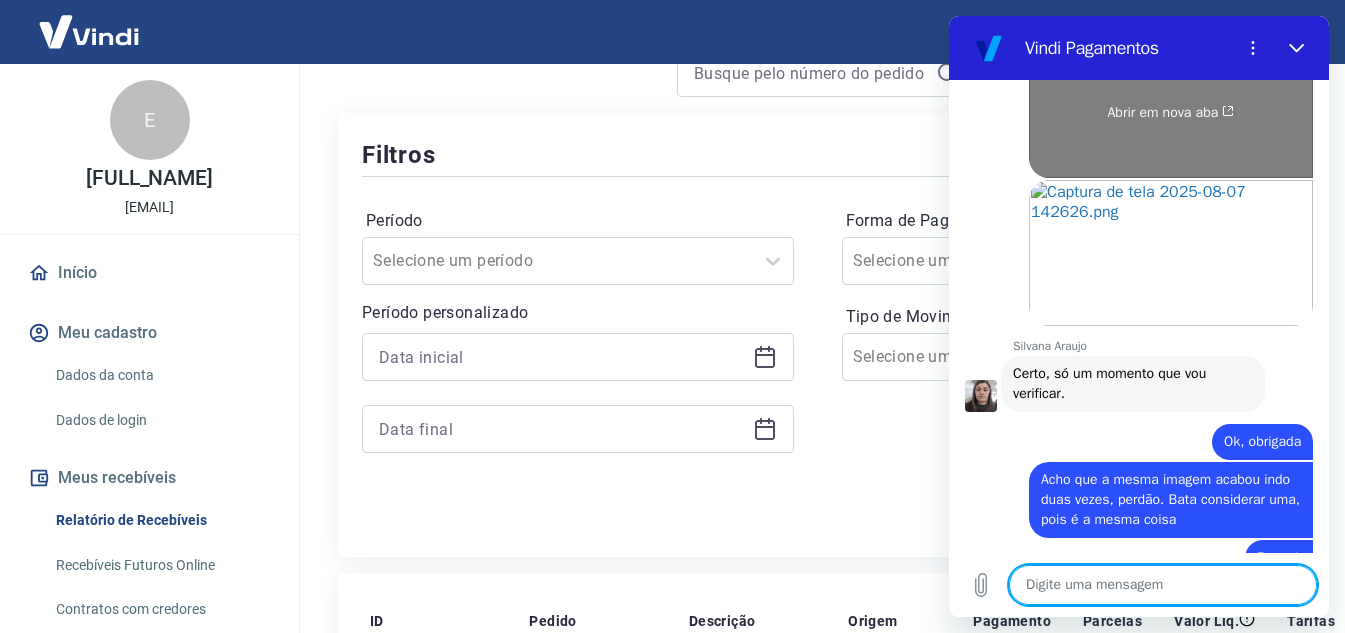 scroll, scrollTop: 616, scrollLeft: 0, axis: vertical 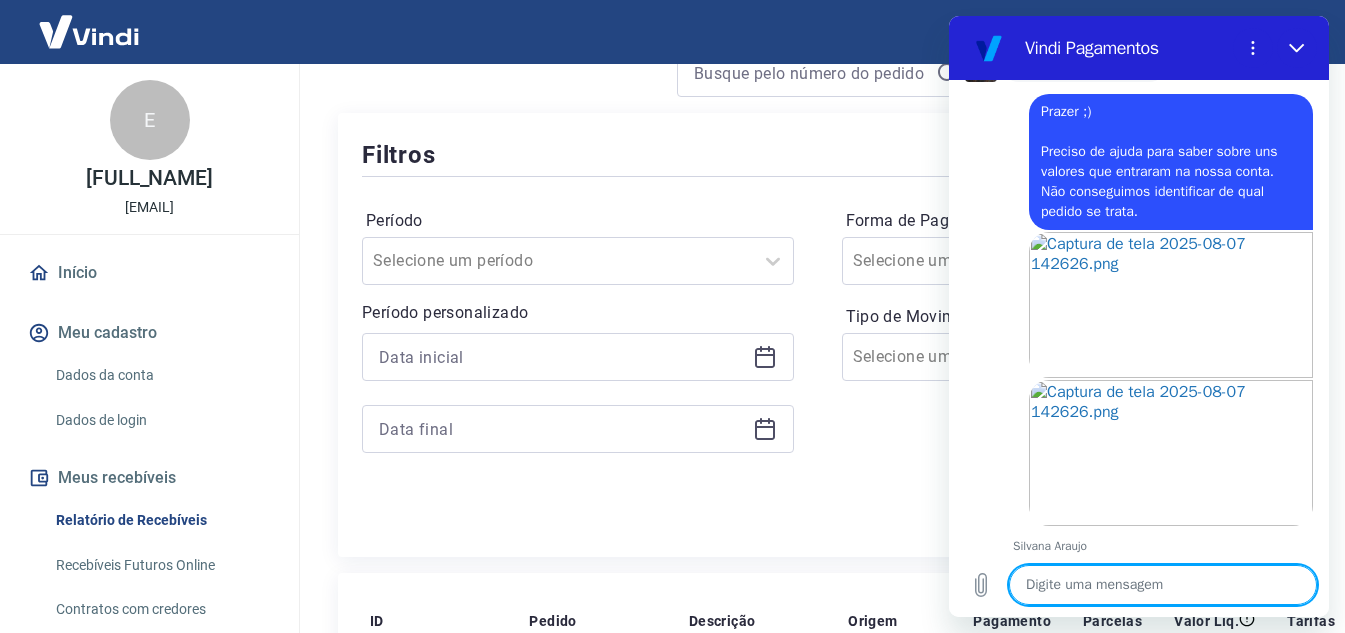click on "Aplicar filtros" at bounding box center (817, 517) 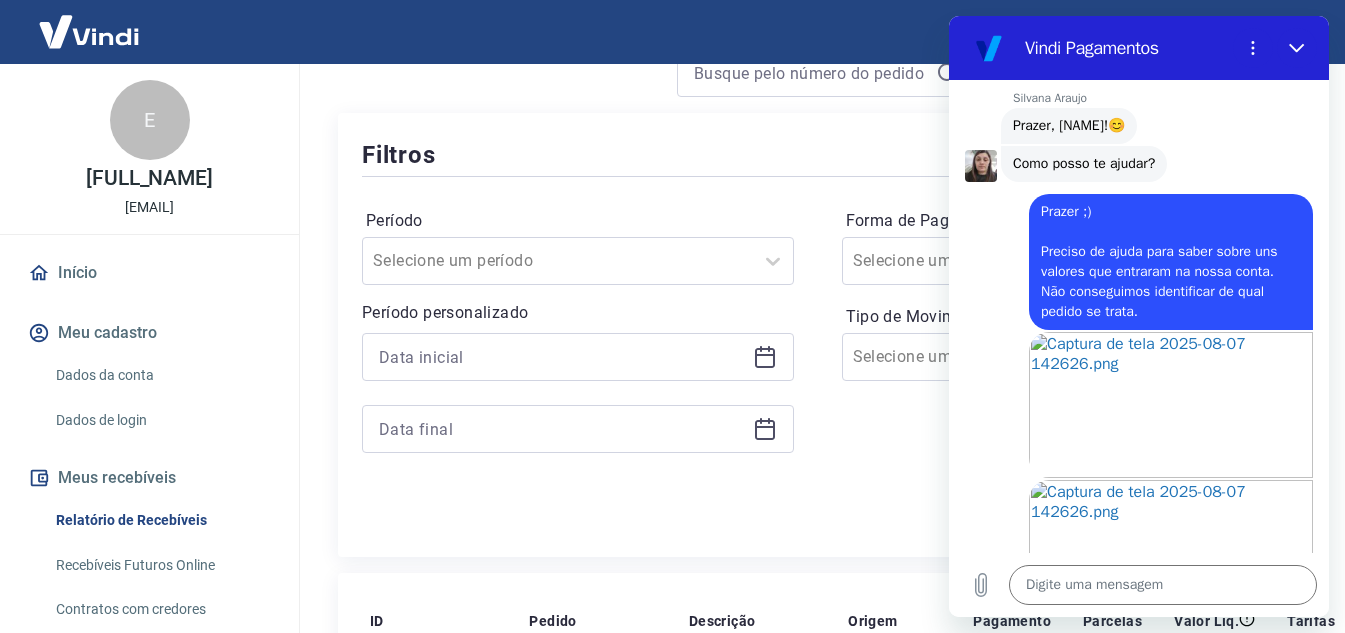 scroll, scrollTop: 1016, scrollLeft: 0, axis: vertical 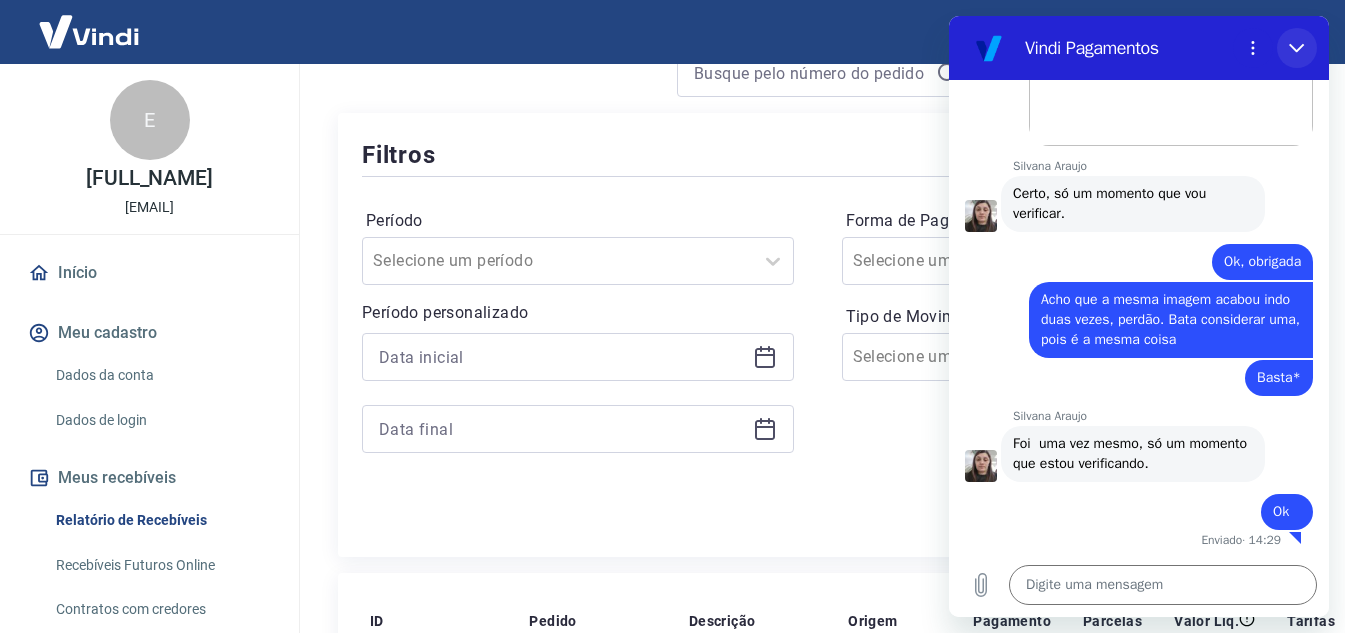 click at bounding box center [1297, 48] 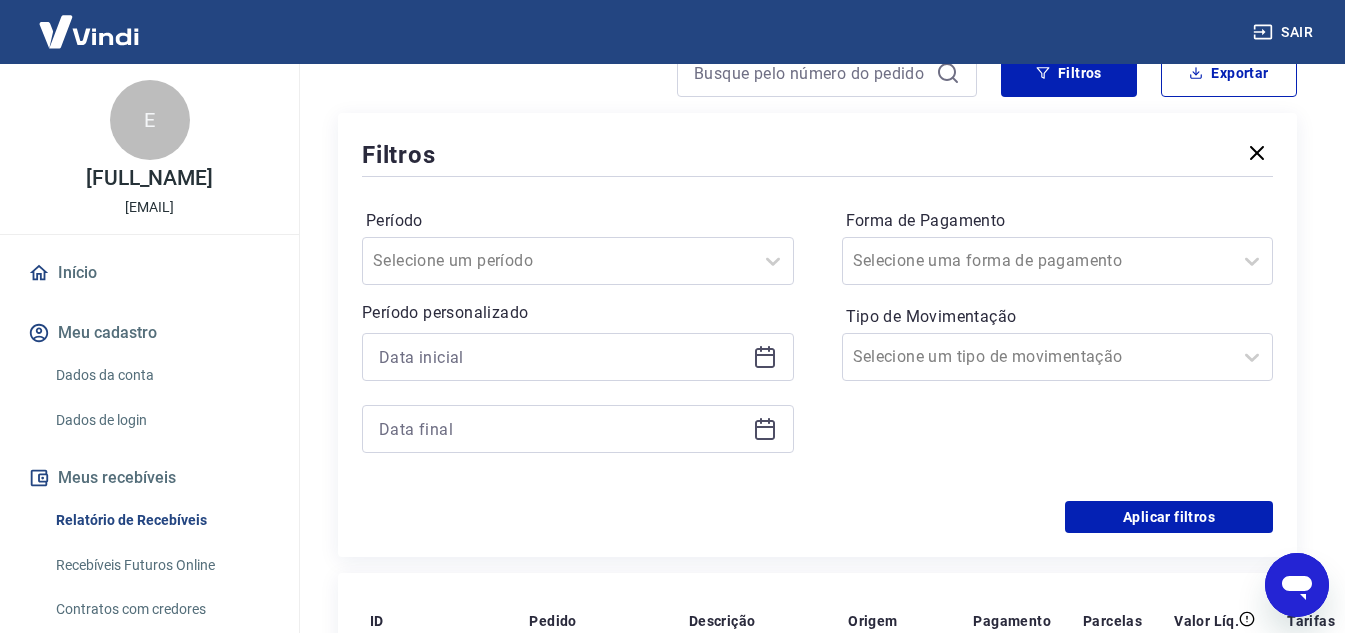 click 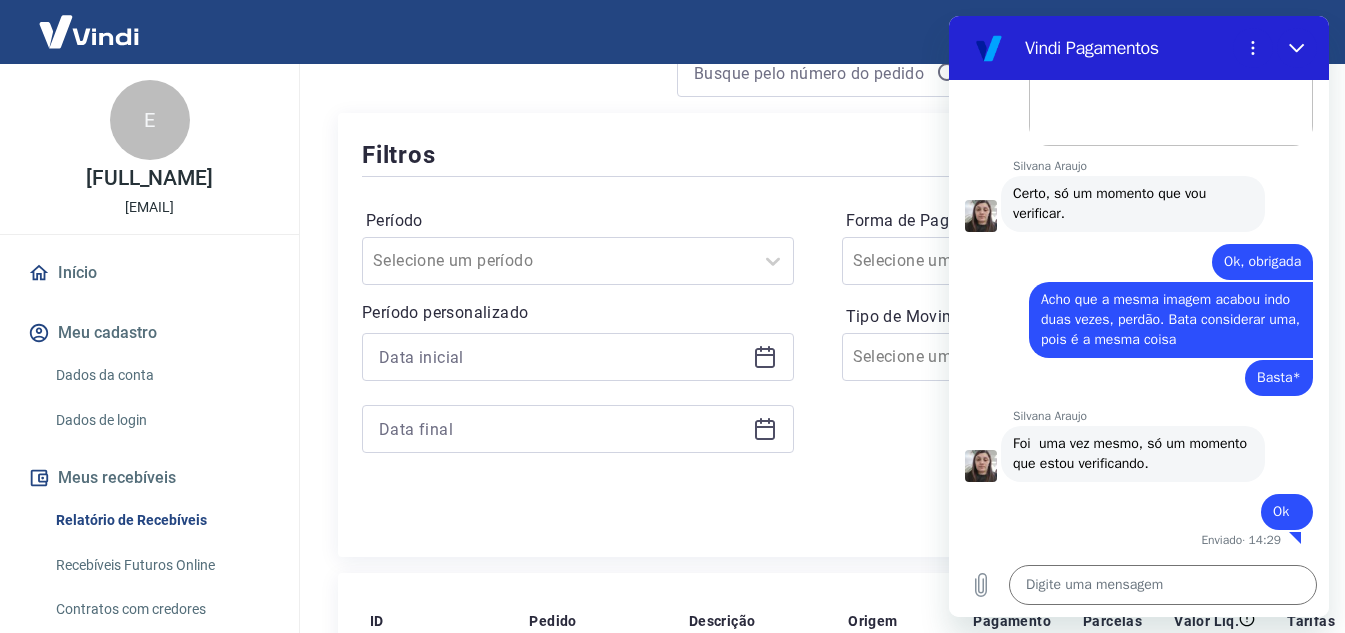 drag, startPoint x: 918, startPoint y: 431, endPoint x: 925, endPoint y: 448, distance: 18.384777 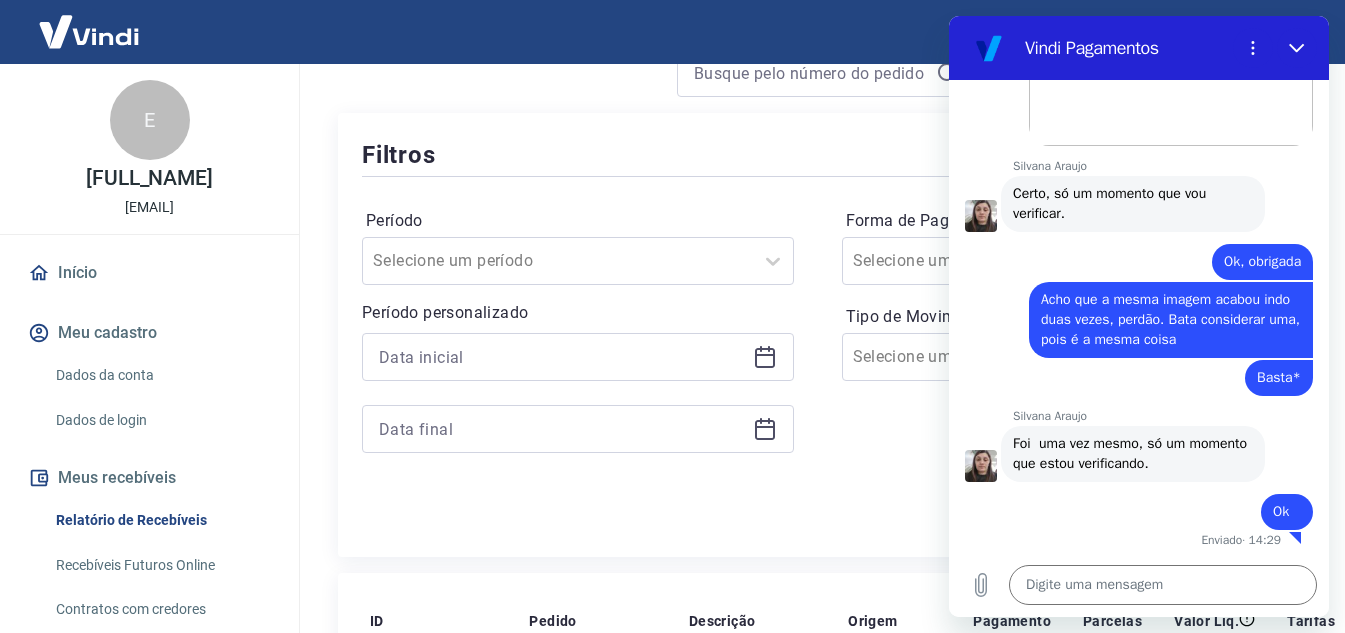 click on "diz:  Basta*" at bounding box center (1131, 377) 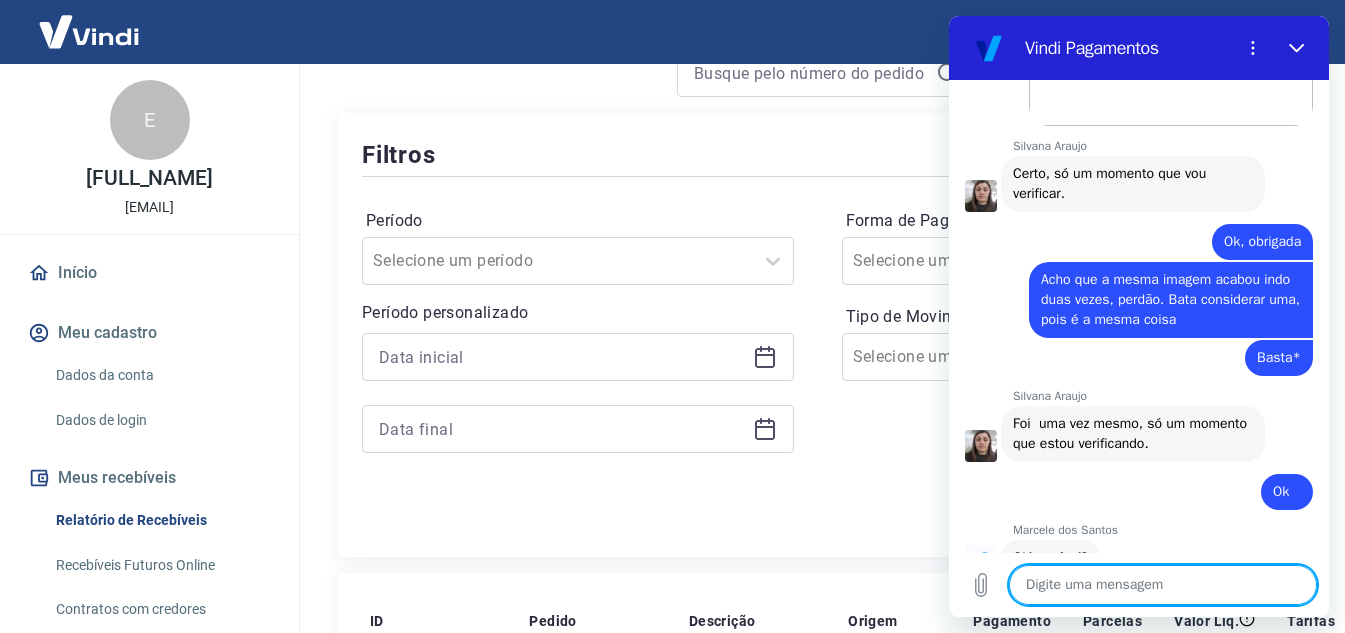 scroll, scrollTop: 1082, scrollLeft: 0, axis: vertical 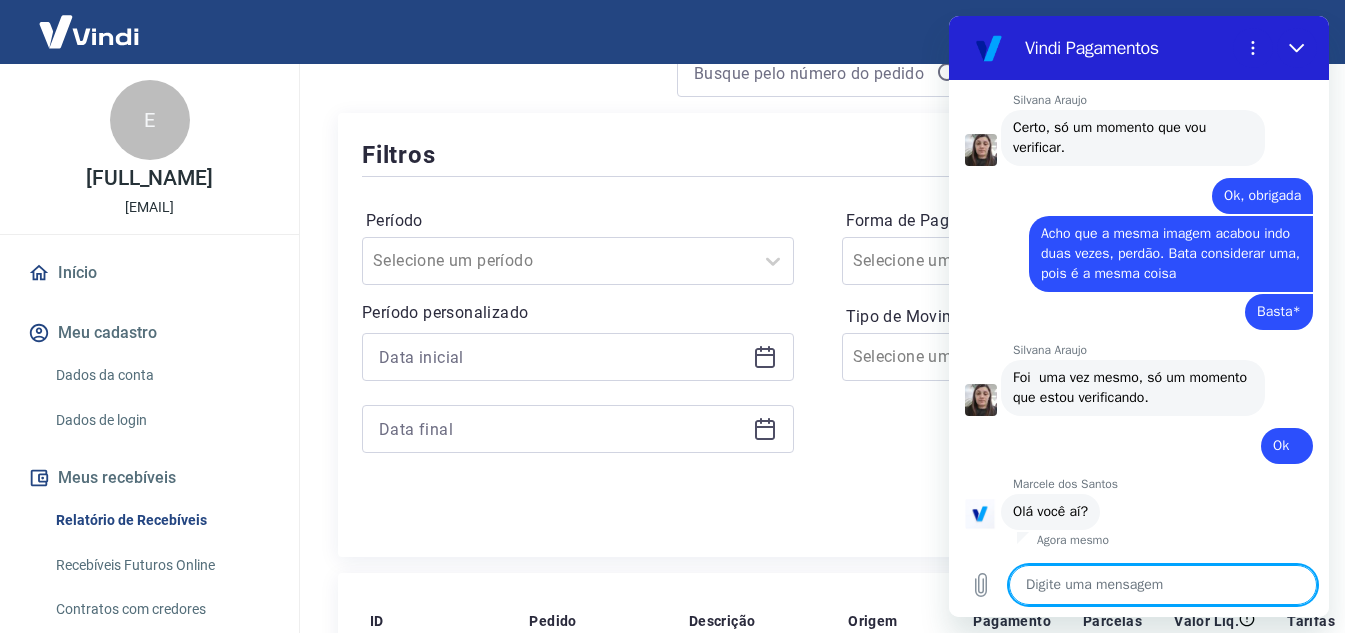 click at bounding box center (1163, 585) 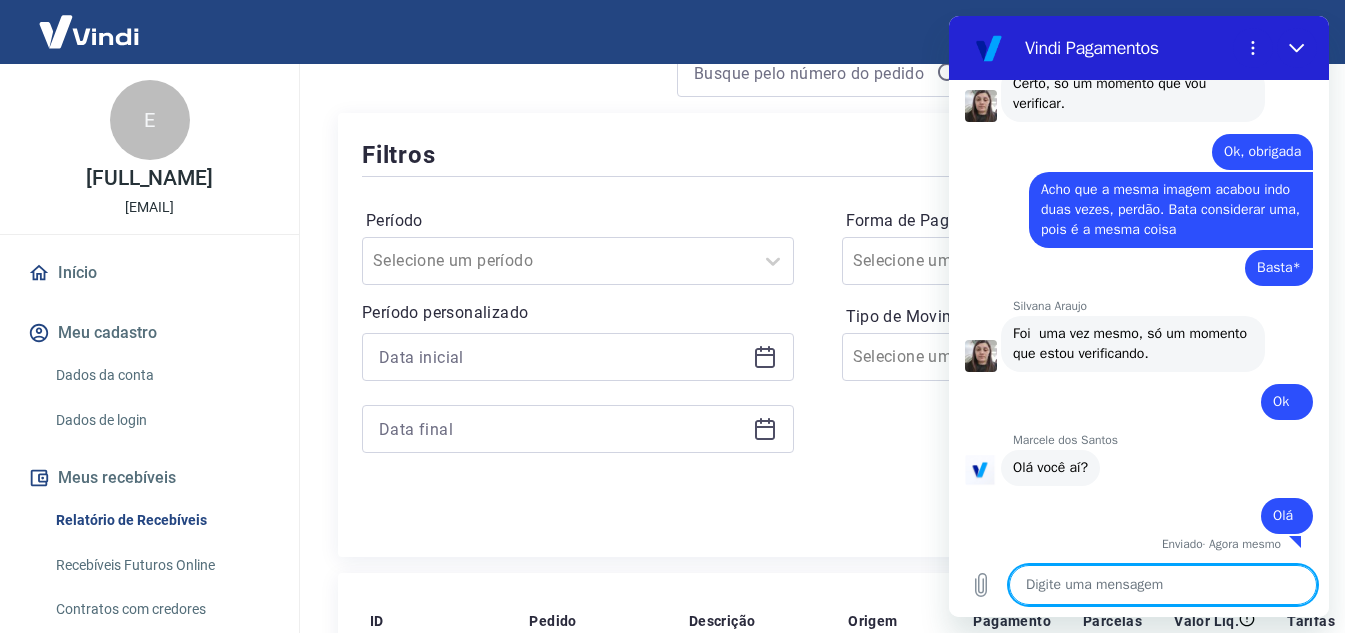 scroll, scrollTop: 1130, scrollLeft: 0, axis: vertical 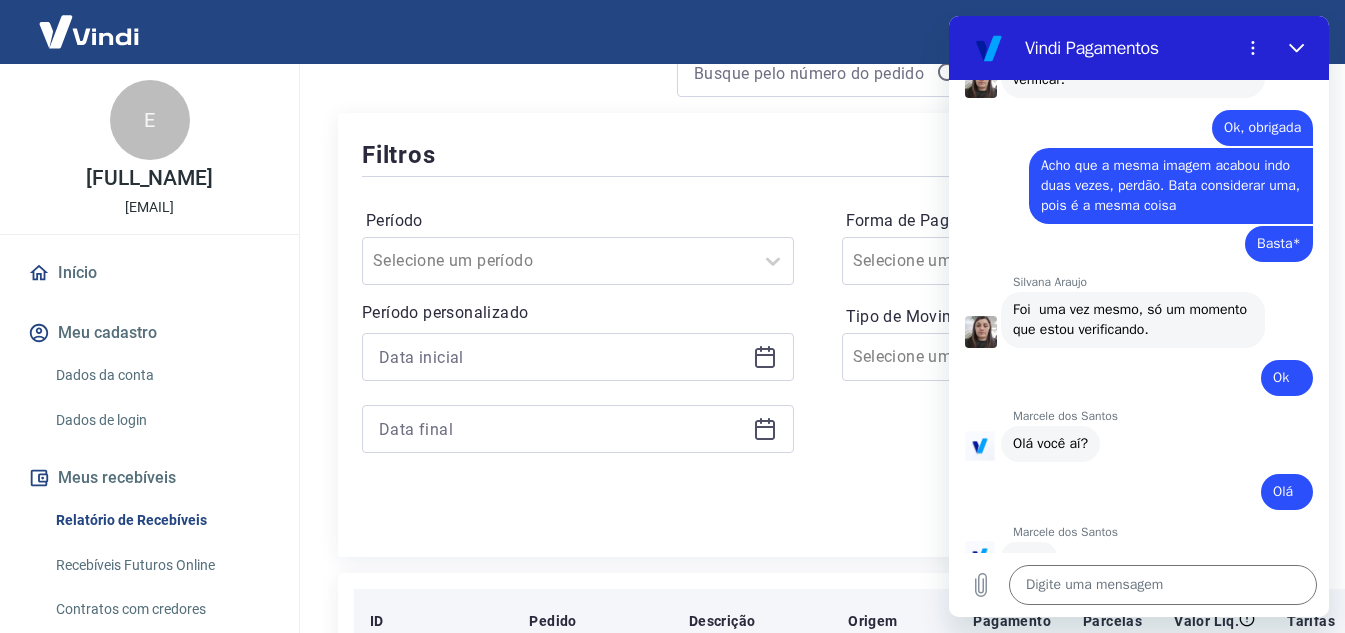 drag, startPoint x: 880, startPoint y: 631, endPoint x: 919, endPoint y: 587, distance: 58.796257 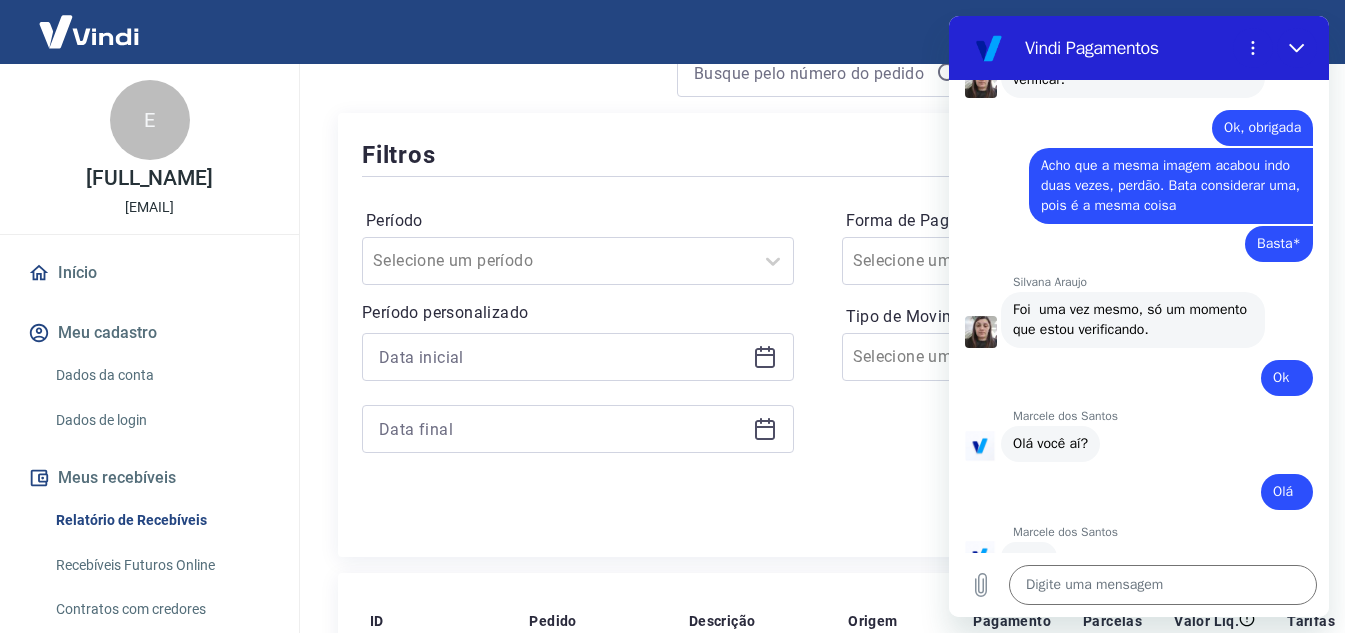 click on "ID Pedido Descrição Origem Pagamento Parcelas Valor Líq. Tarifas Qui, 07 ago 20119681 Débito referente à liquidação da UR 15692670 via CIP Vindi Pagamentos American Express - -R$ 31,05 20119905 Débito referente à liquidação da UR 15692864 via CIP Vindi Pagamentos Mastercard - -R$ 214,86 20119909 Débito referente à liquidação da UR 15692864 via CIP Vindi Pagamentos Mastercard - -R$ 71,62 20119684 Débito referente à liquidação da UR 15692670 via CIP Vindi Pagamentos American Express - -R$ 31,05 217317372 8900420 Crédito referente ao recebimento da transação 217317372 Intermediador Mastercard 1/4 R$ 71,62 217317372 8900420 Crédito referente ao recebimento da transação 217317372 Intermediador Mastercard 4/4 R$ 71,62 217317372 8900420 Crédito referente ao recebimento da transação 217317372 Intermediador Mastercard 2/4 R$ 71,62 217317372 8900420 Crédito referente ao recebimento da transação 217317372 Intermediador Mastercard 3/4 R$ 71,62 217308000 8899227 Intermediador 1/2 2/2" at bounding box center (817, 1468) 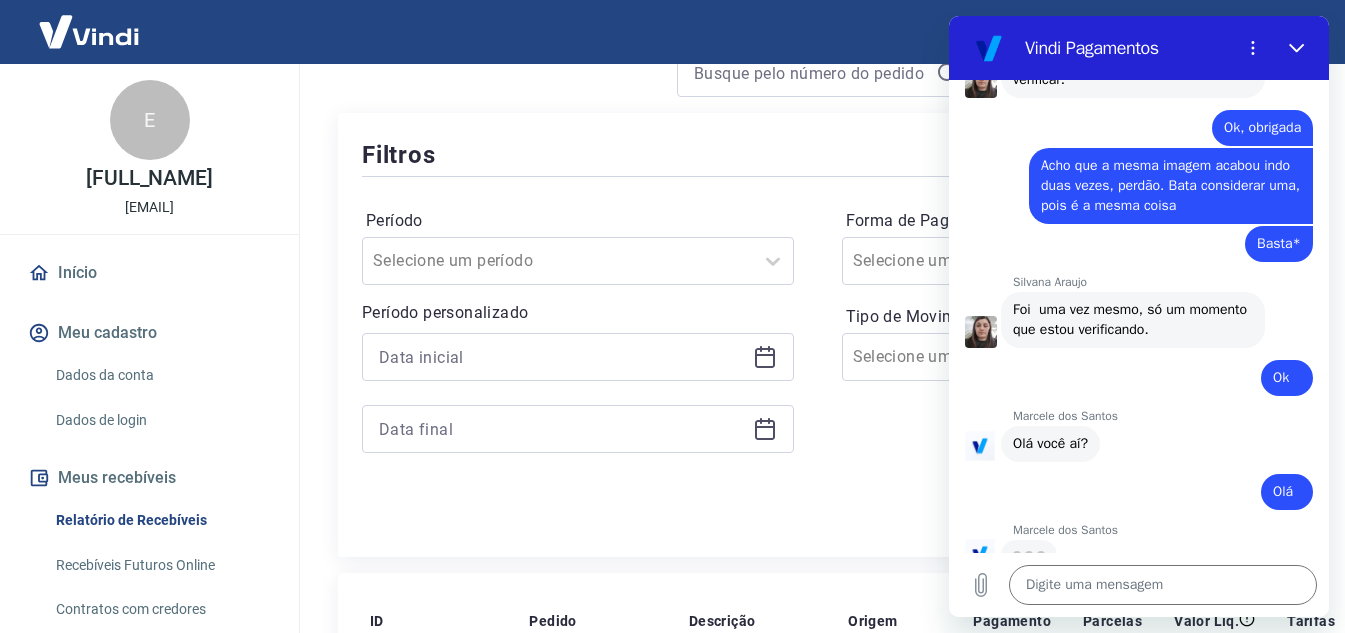 scroll, scrollTop: 1168, scrollLeft: 0, axis: vertical 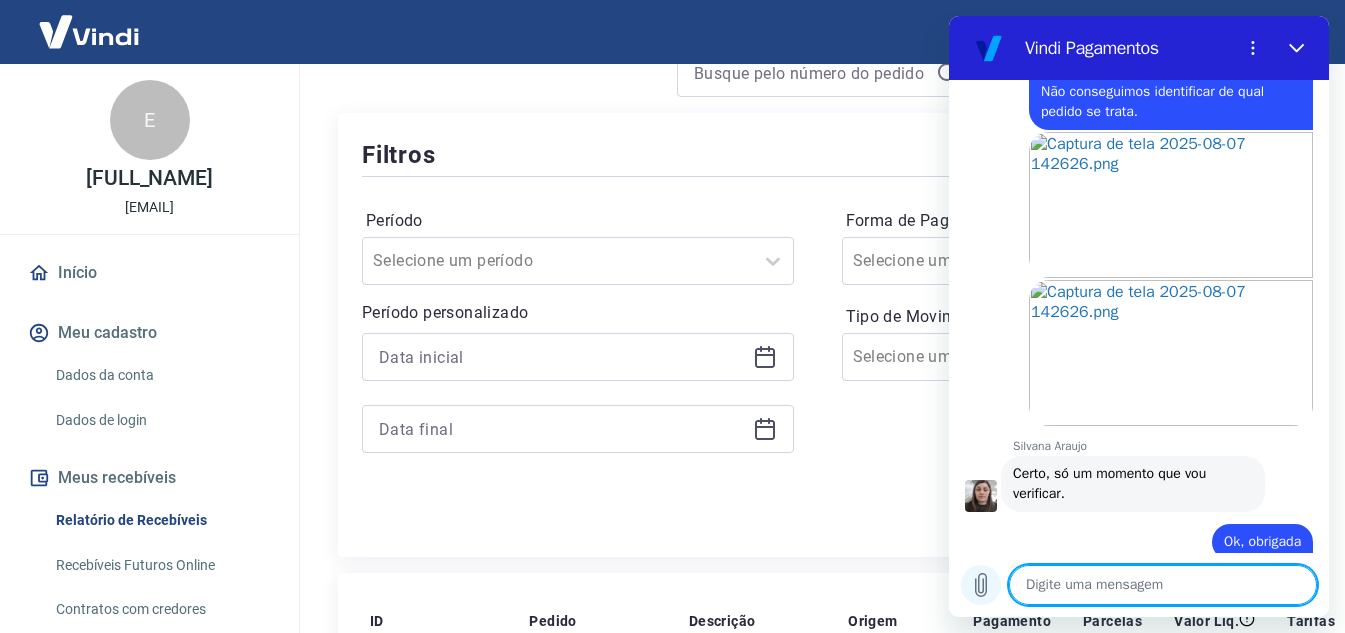 click 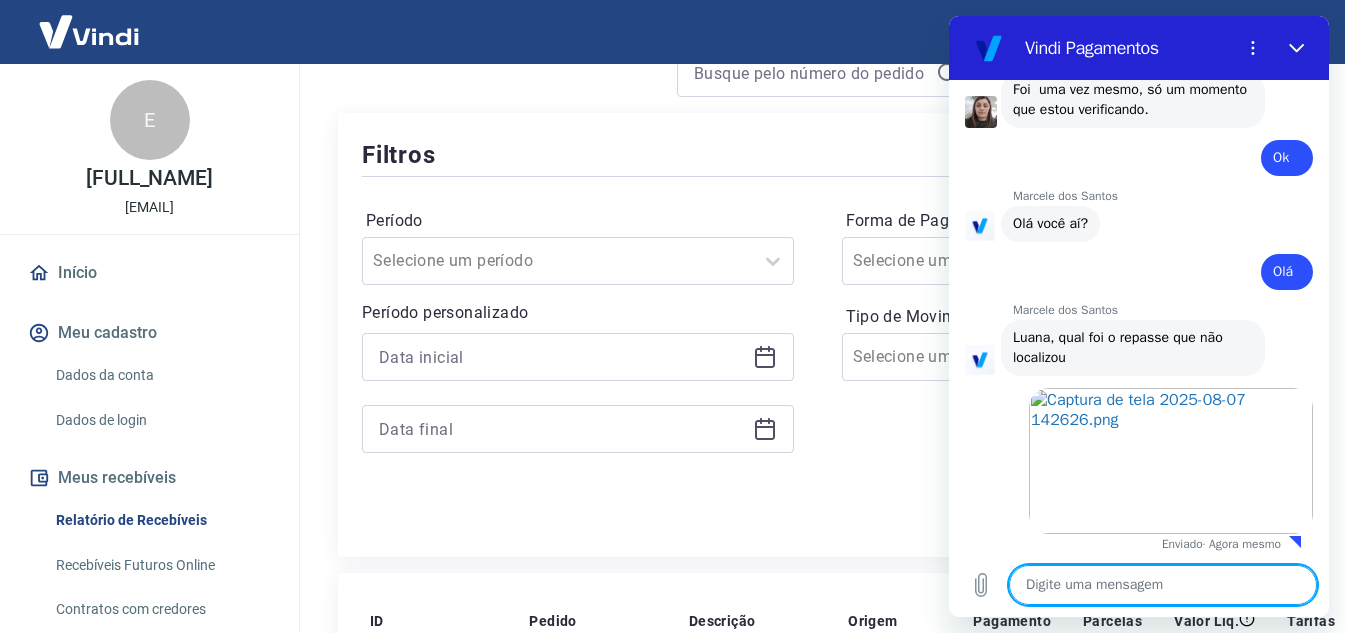 scroll, scrollTop: 1374, scrollLeft: 0, axis: vertical 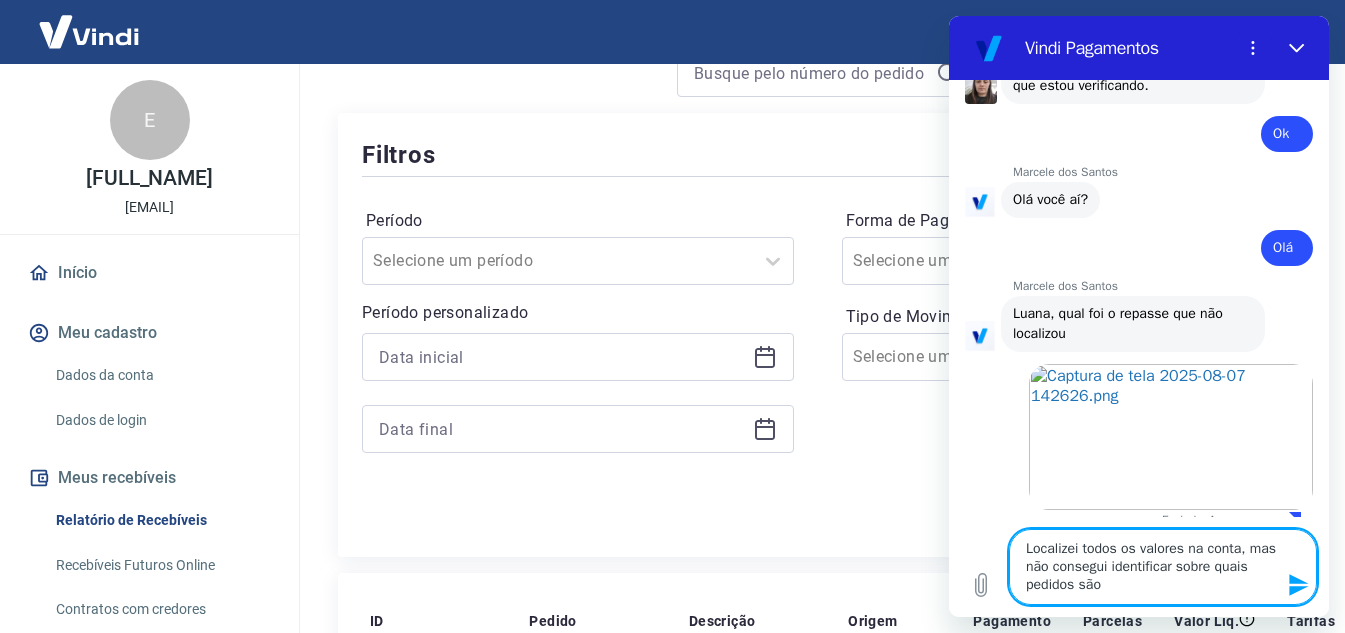 click on "Localizei todos os valores na conta, mas não consegui identificar sobre quais pedidos são" at bounding box center (1163, 567) 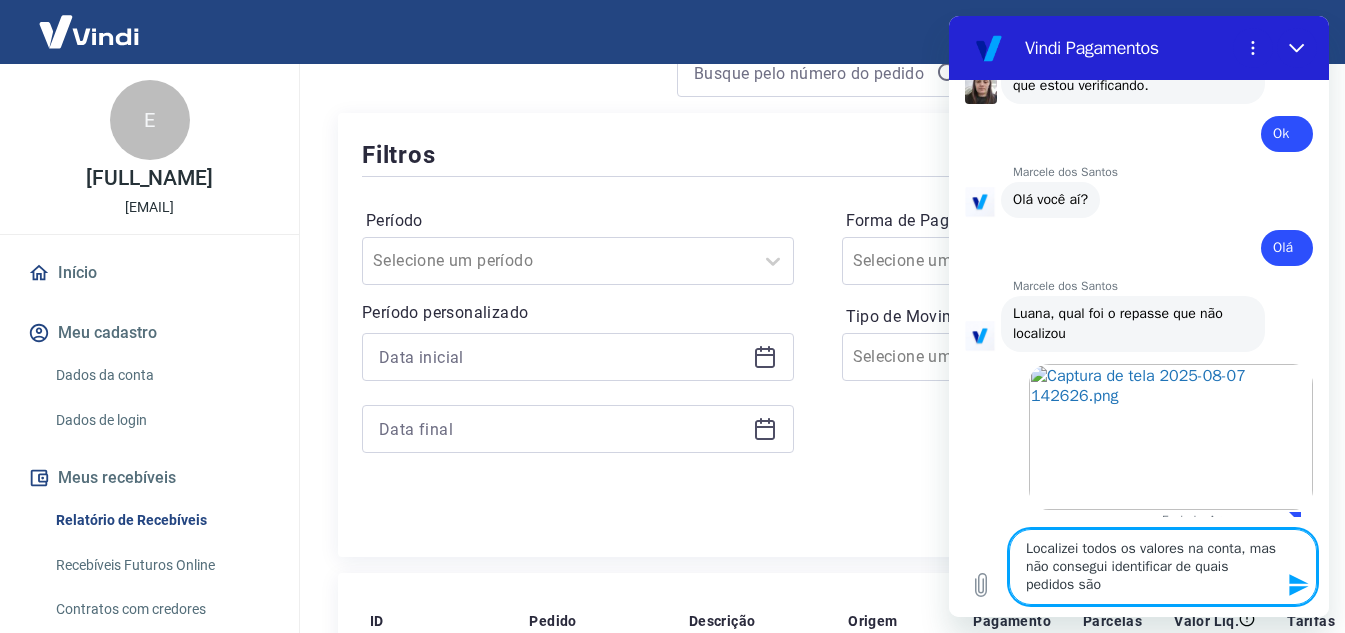 click on "Localizei todos os valores na conta, mas não consegui identificar de quais pedidos são" at bounding box center (1163, 567) 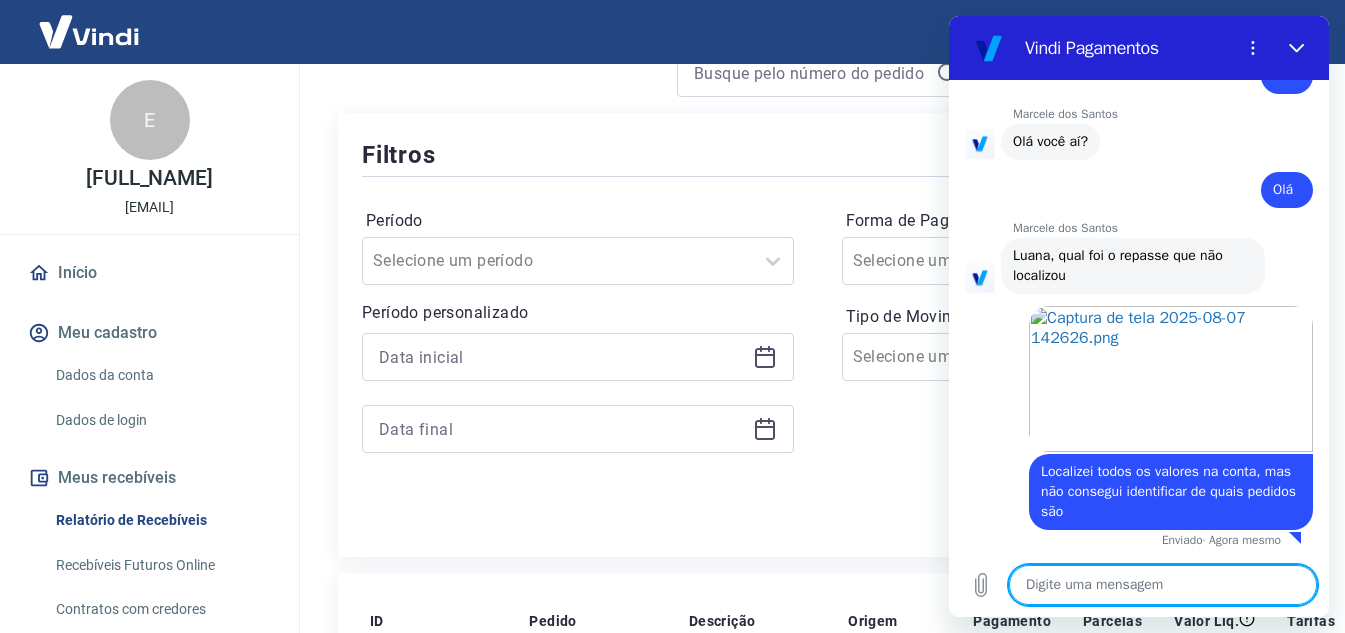 scroll, scrollTop: 1452, scrollLeft: 0, axis: vertical 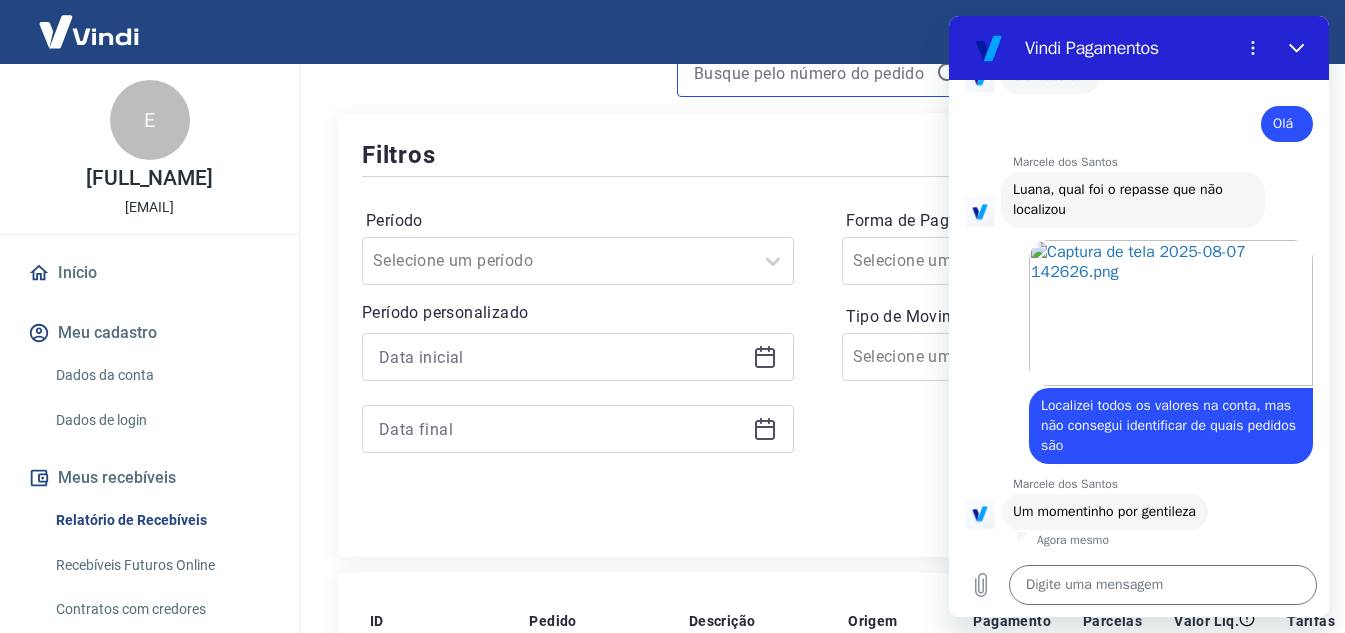 click at bounding box center [811, 73] 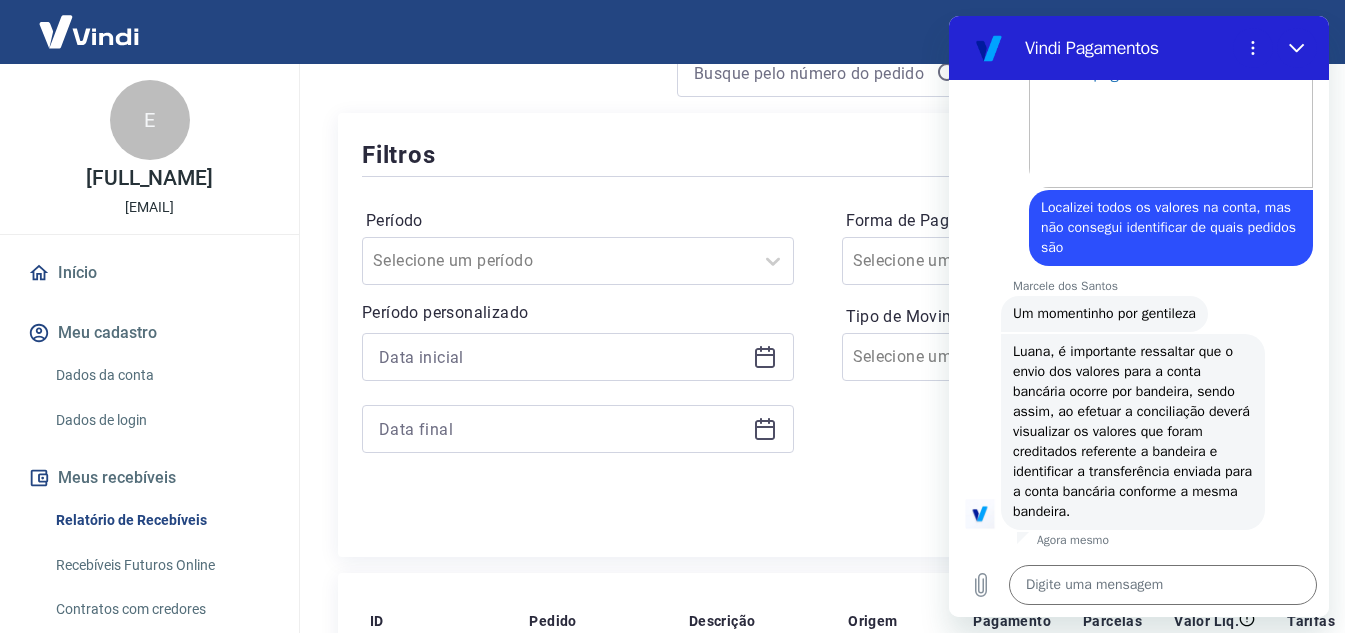 scroll, scrollTop: 1716, scrollLeft: 0, axis: vertical 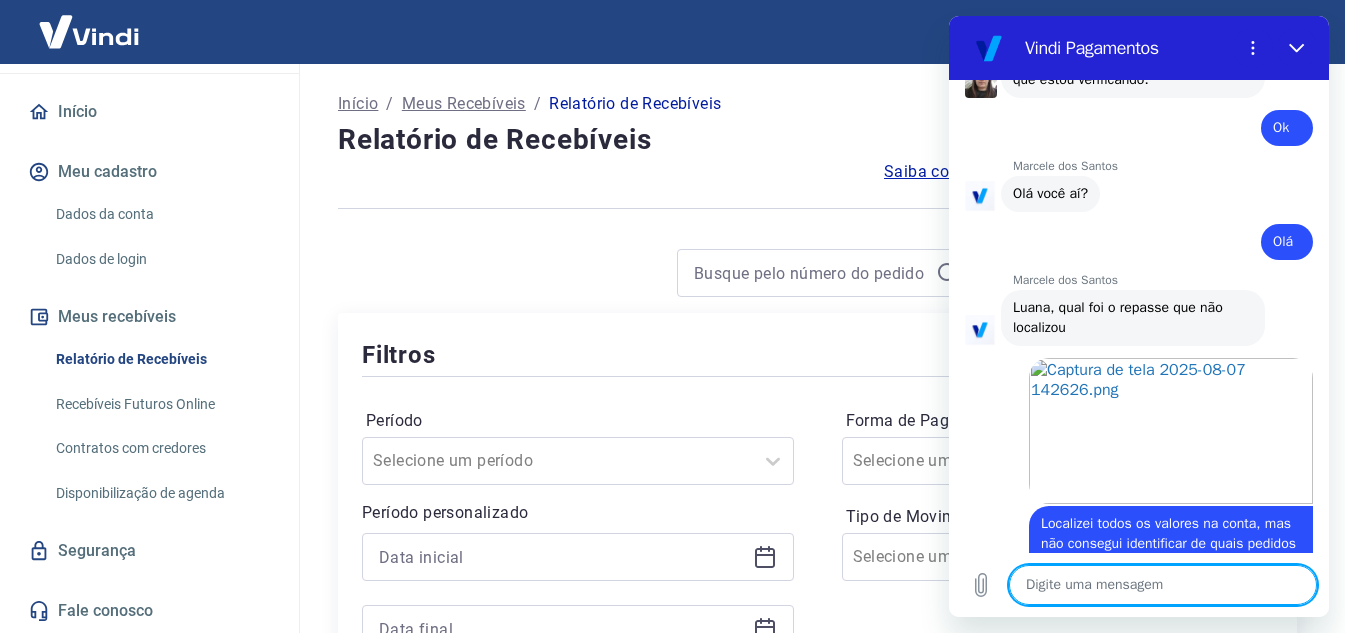 click on "diz:  Localizei todos os valores na conta, mas não consegui identificar de quais pedidos são" at bounding box center [1131, 543] 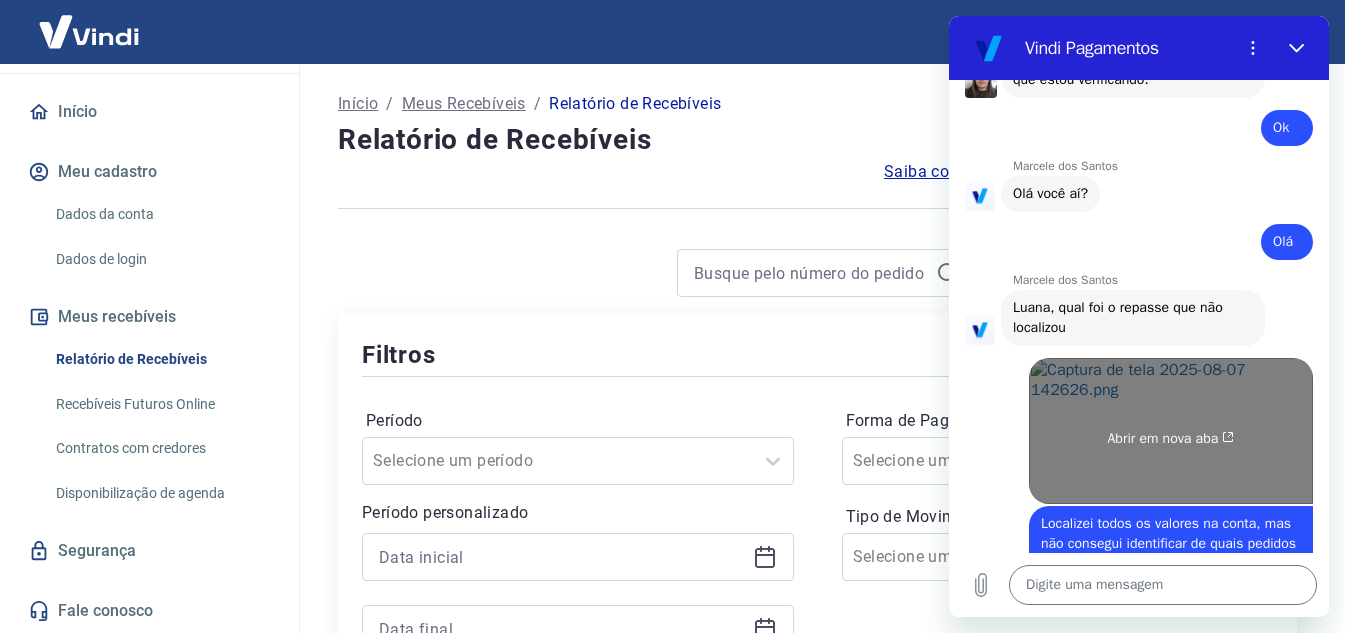 click on "Abrir em nova aba" at bounding box center (1171, 431) 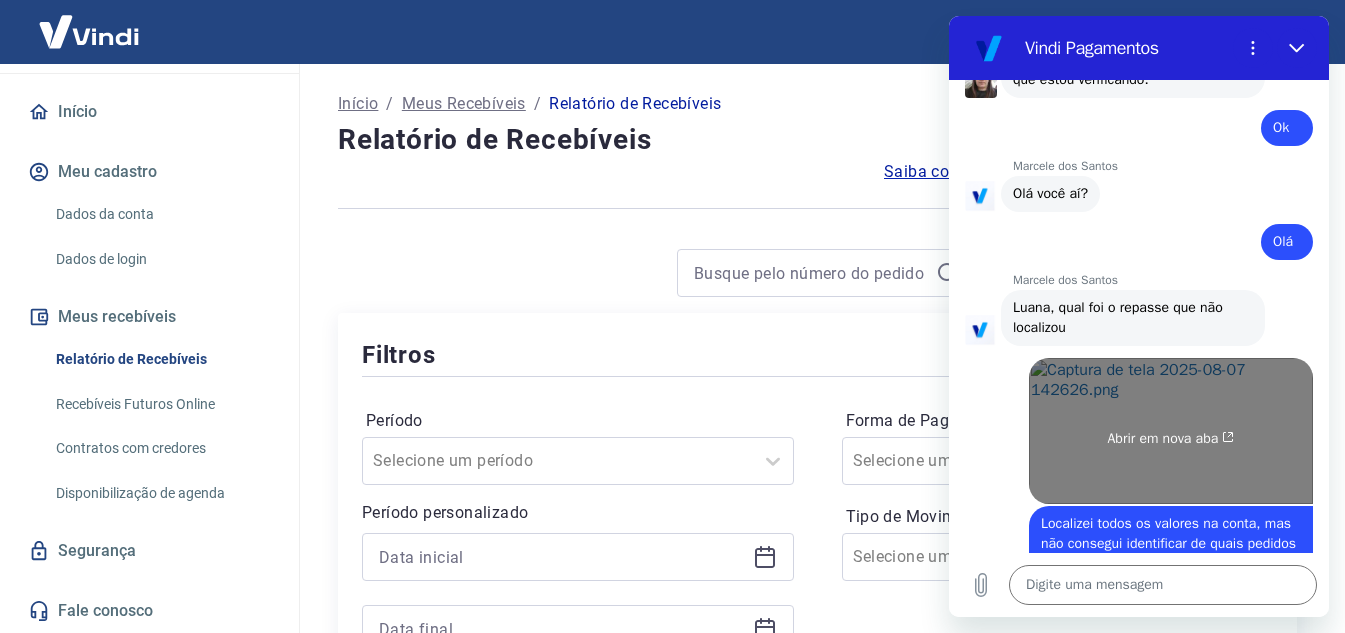 scroll, scrollTop: 1880, scrollLeft: 0, axis: vertical 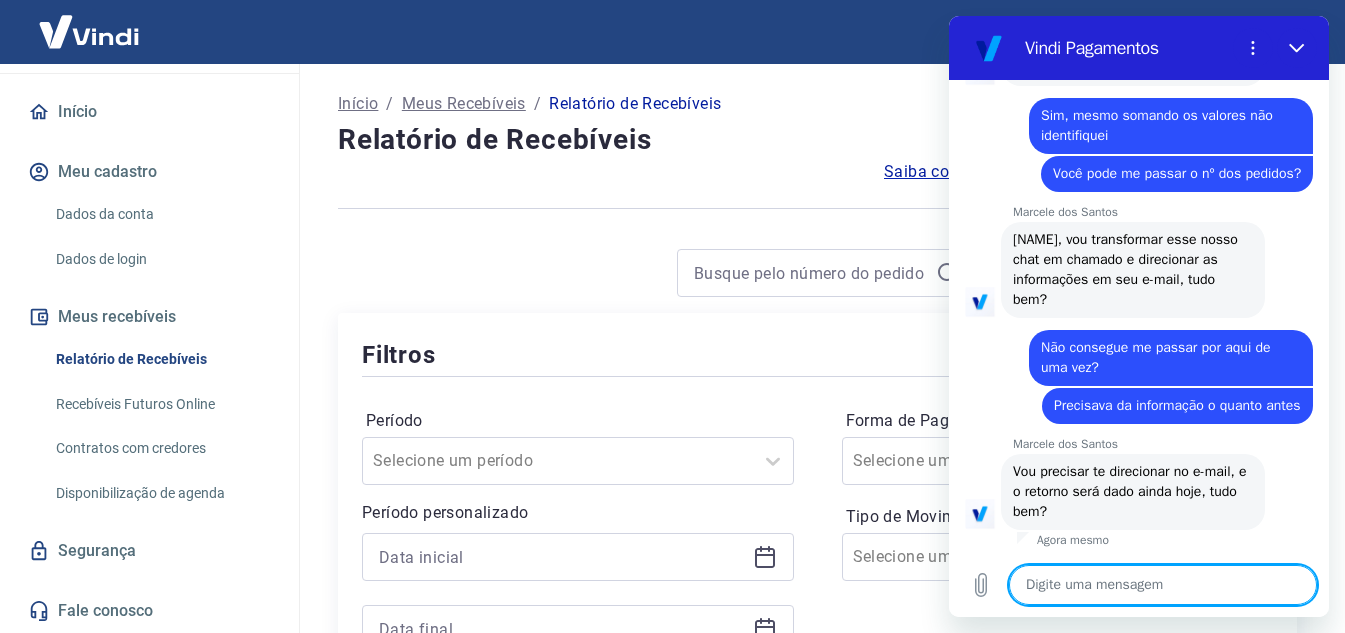 click at bounding box center (1163, 585) 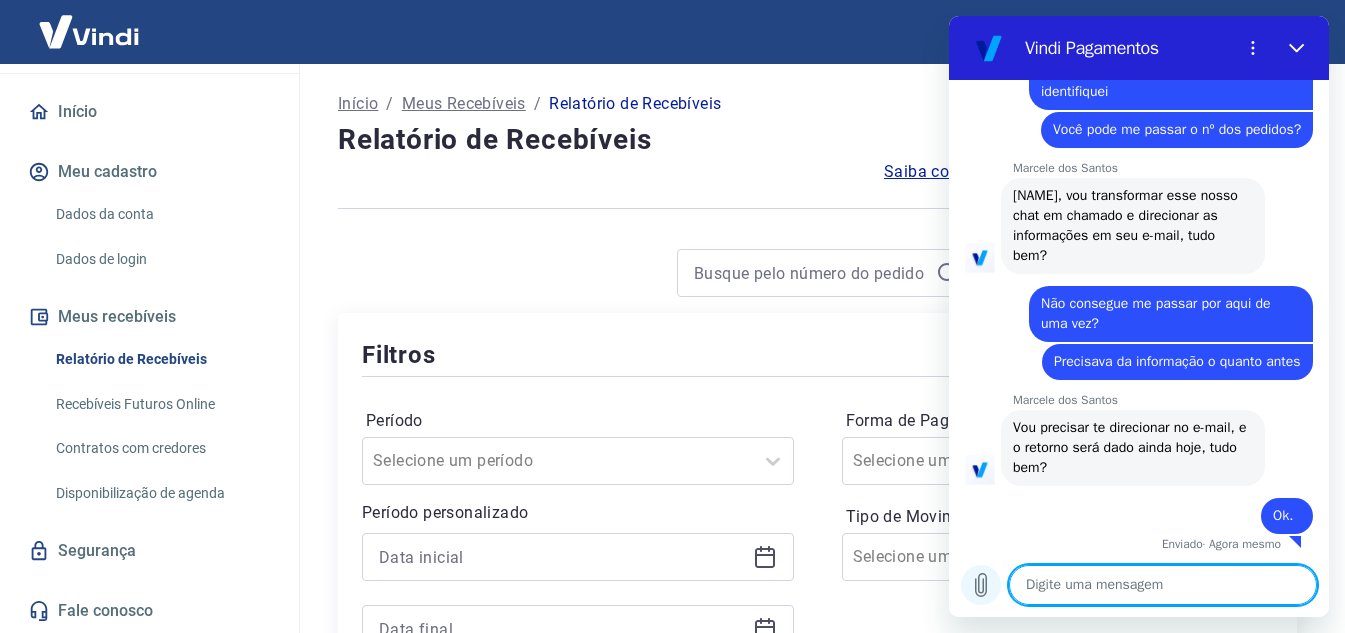 scroll, scrollTop: 2248, scrollLeft: 0, axis: vertical 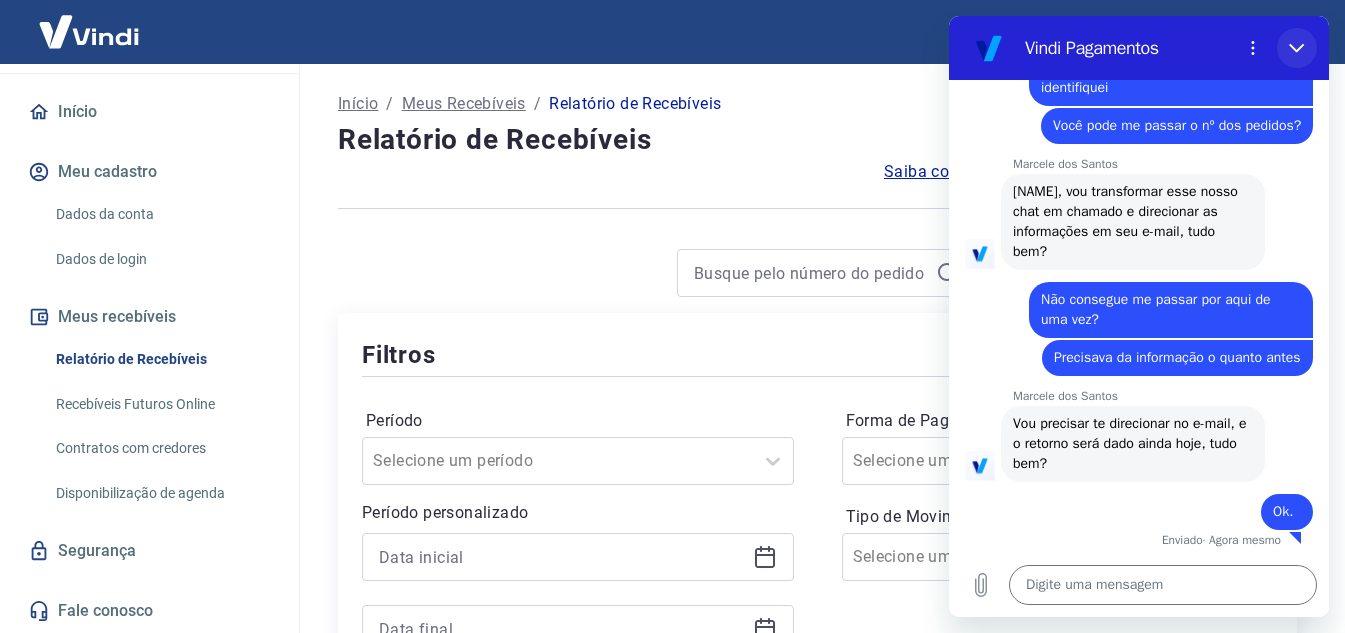drag, startPoint x: 1296, startPoint y: 44, endPoint x: 2245, endPoint y: 61, distance: 949.1523 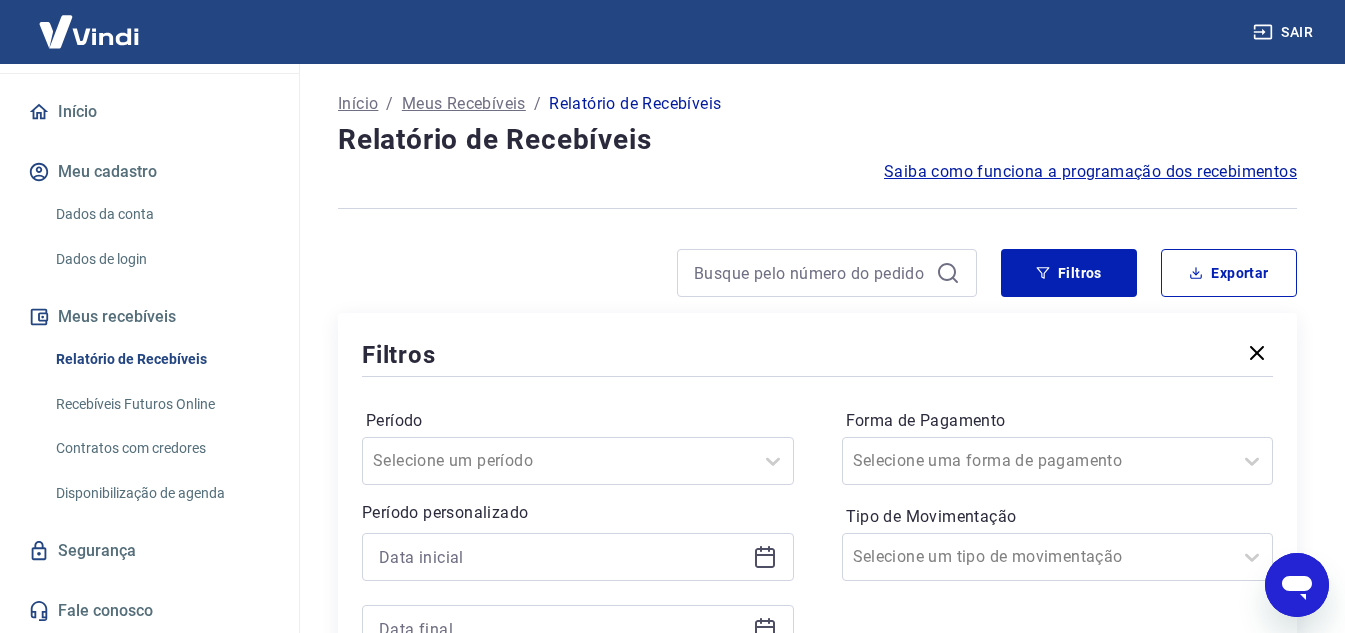 click on "Início" at bounding box center [358, 104] 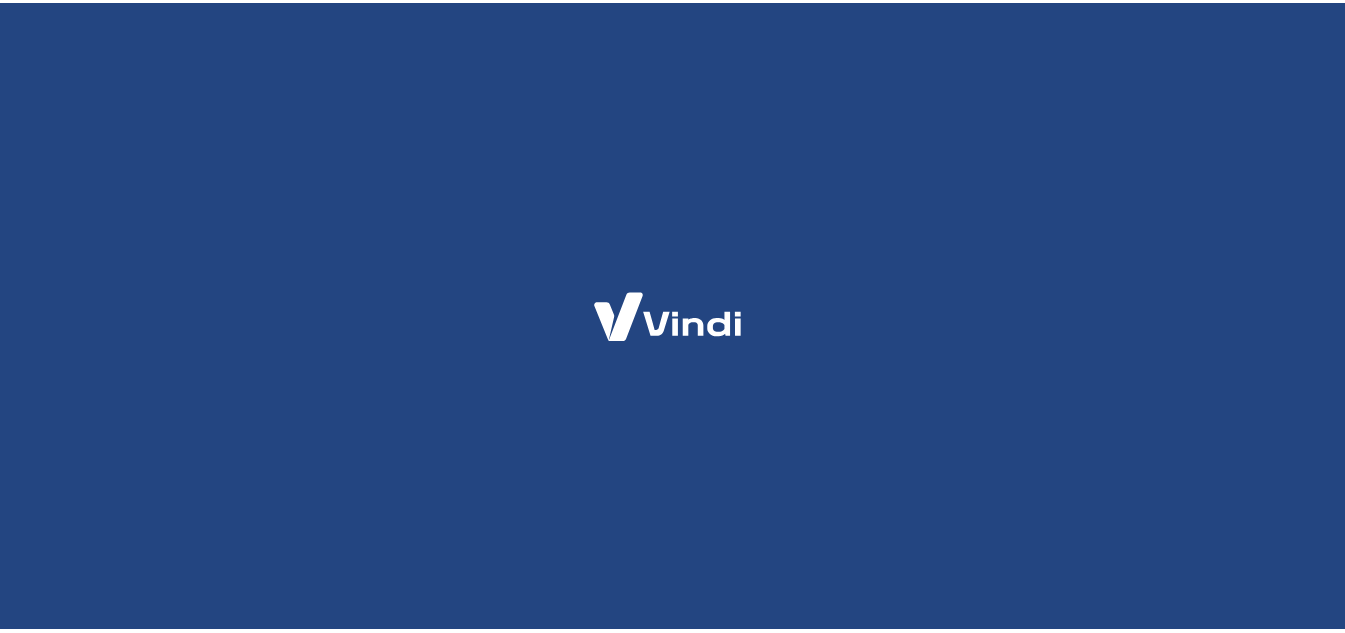 scroll, scrollTop: 0, scrollLeft: 0, axis: both 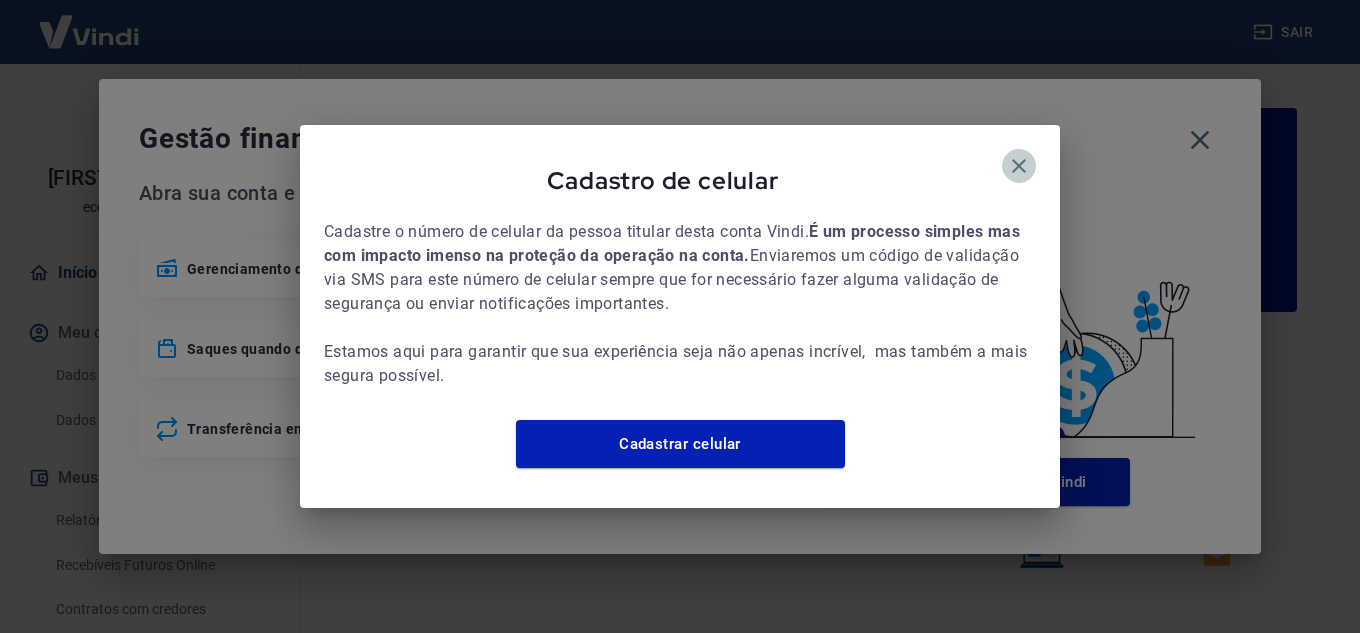 click at bounding box center (1019, 166) 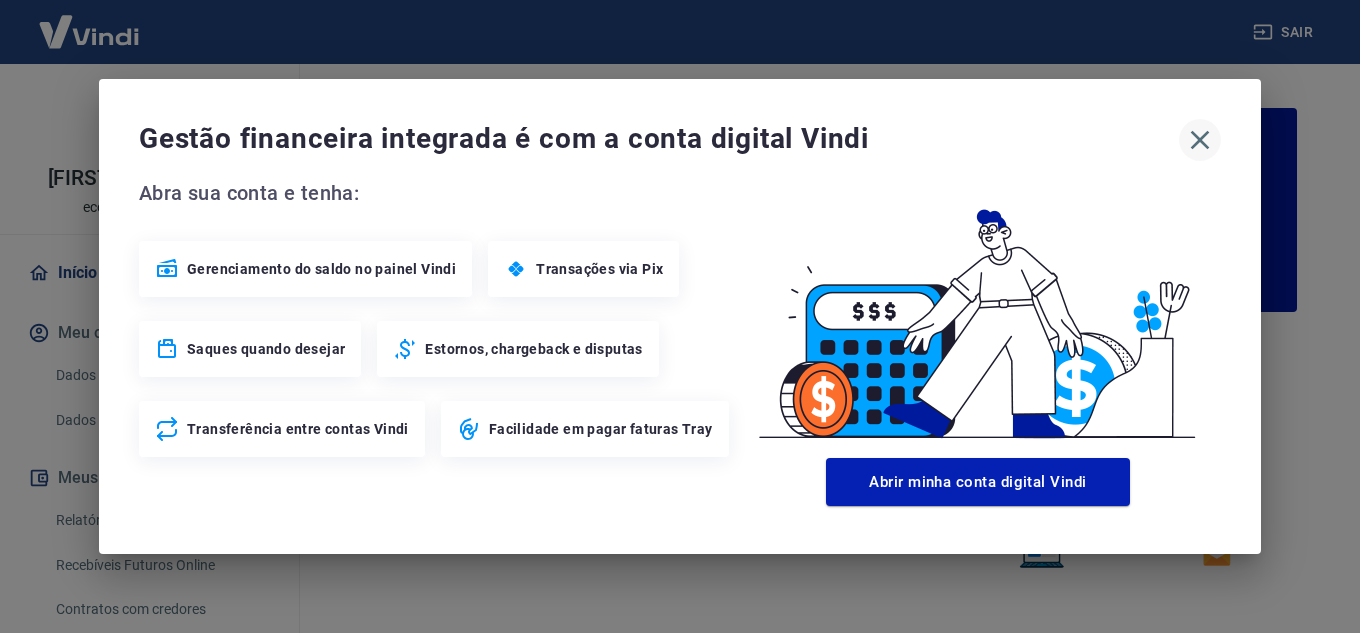 click 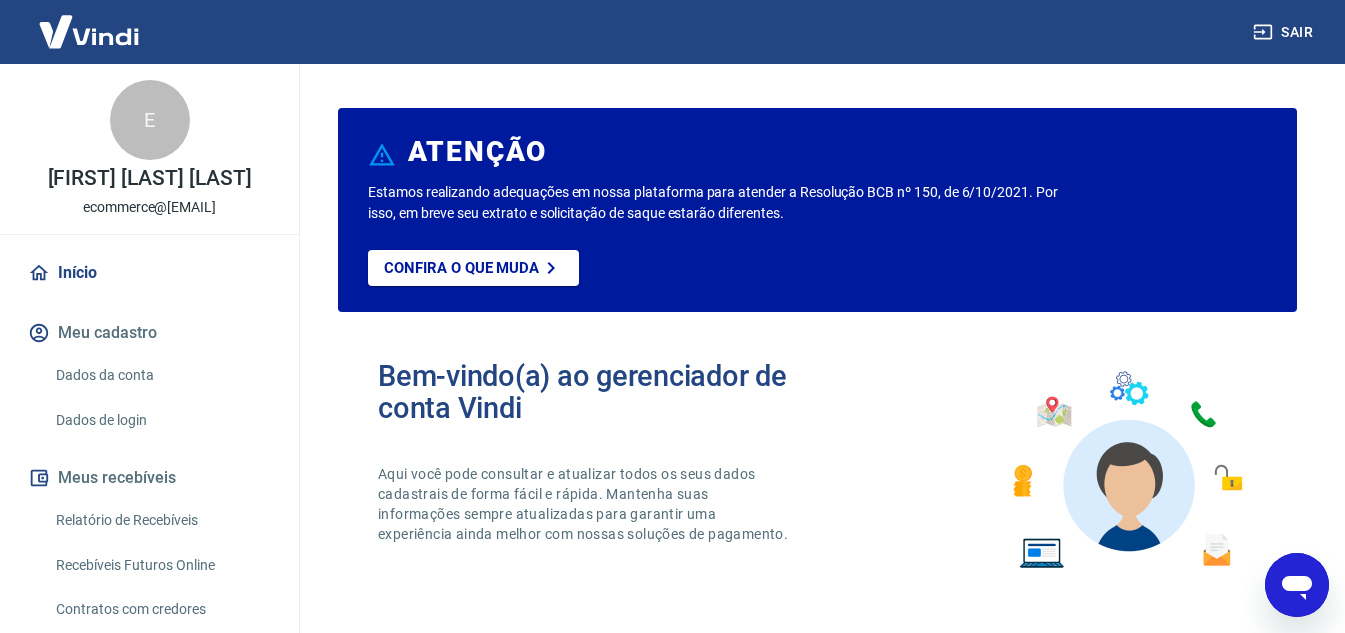 scroll, scrollTop: 0, scrollLeft: 0, axis: both 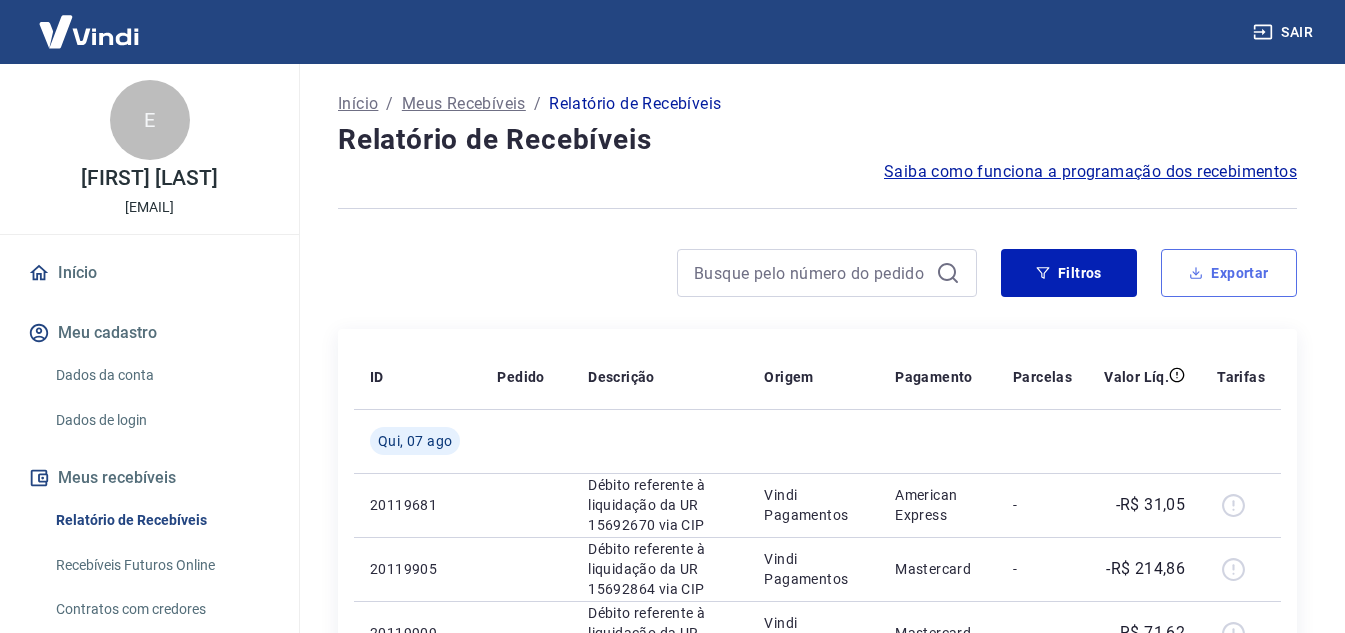 click on "Exportar" at bounding box center [1229, 273] 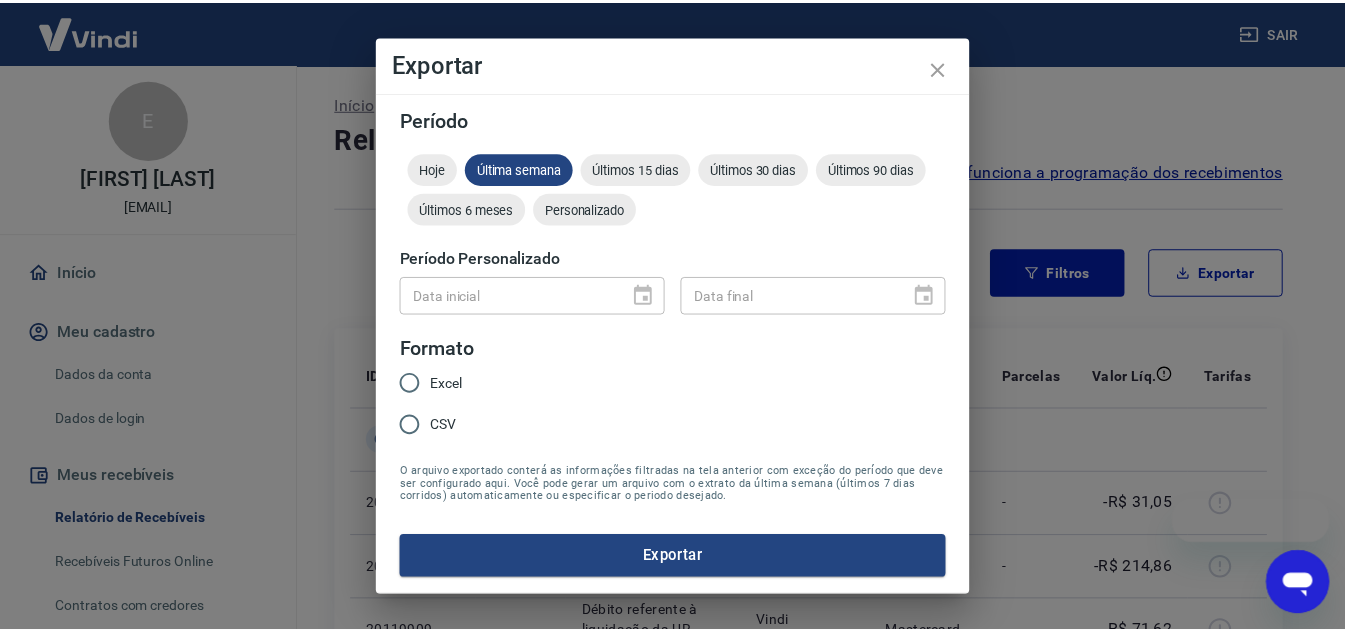 scroll, scrollTop: 0, scrollLeft: 0, axis: both 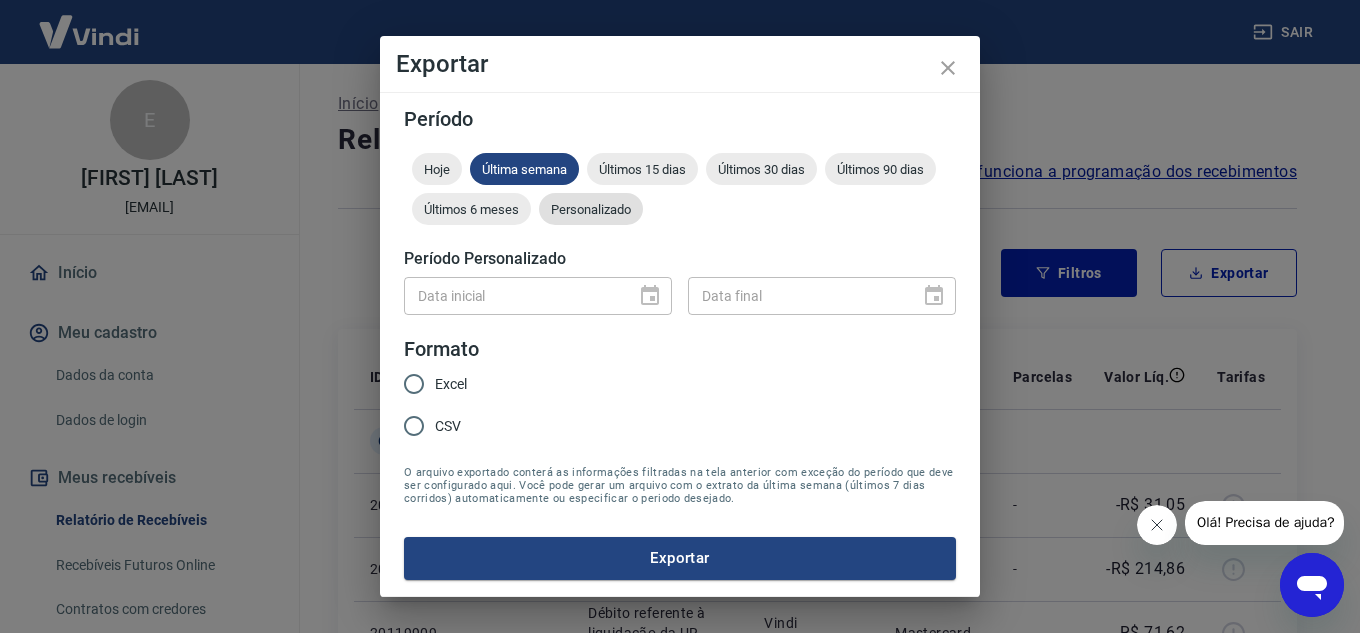 click on "Personalizado" at bounding box center [591, 209] 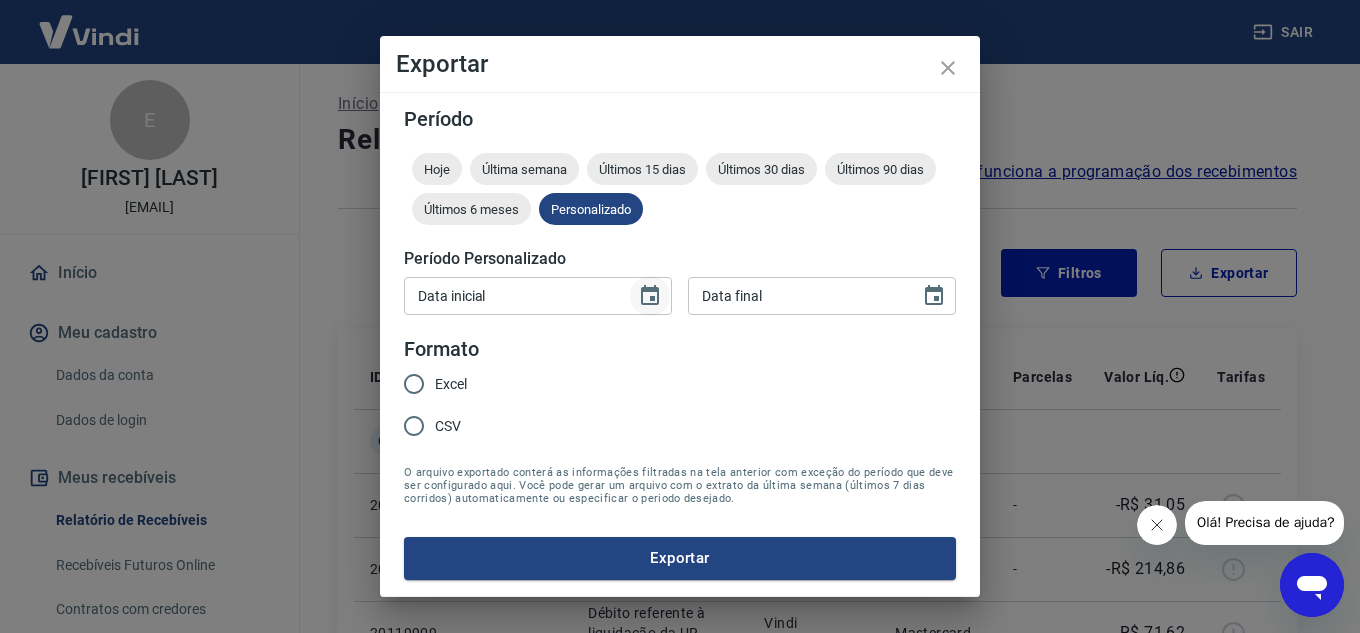 click 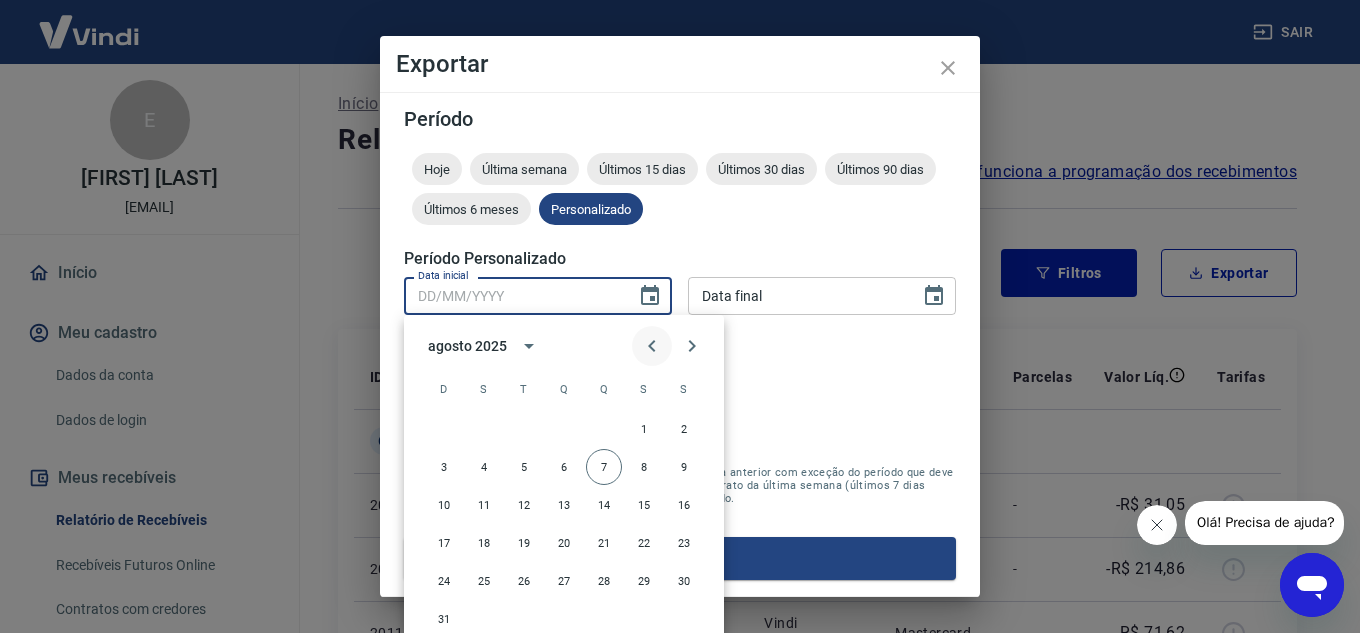 click 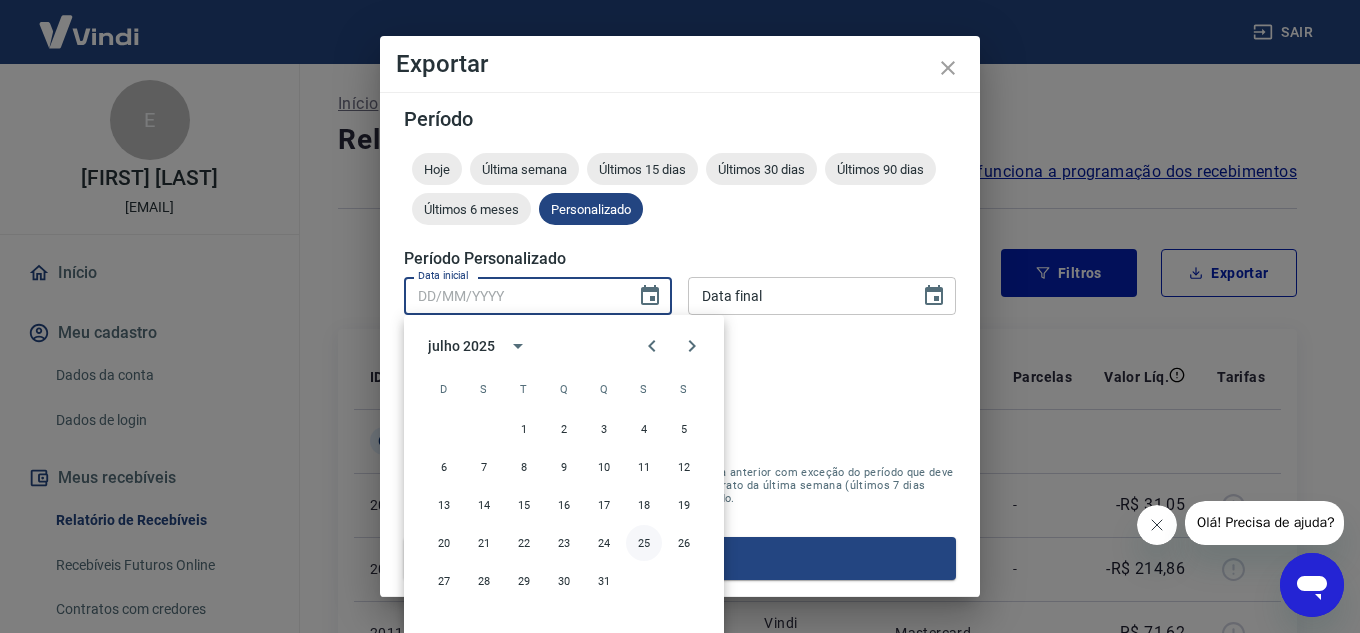 click on "25" at bounding box center (644, 543) 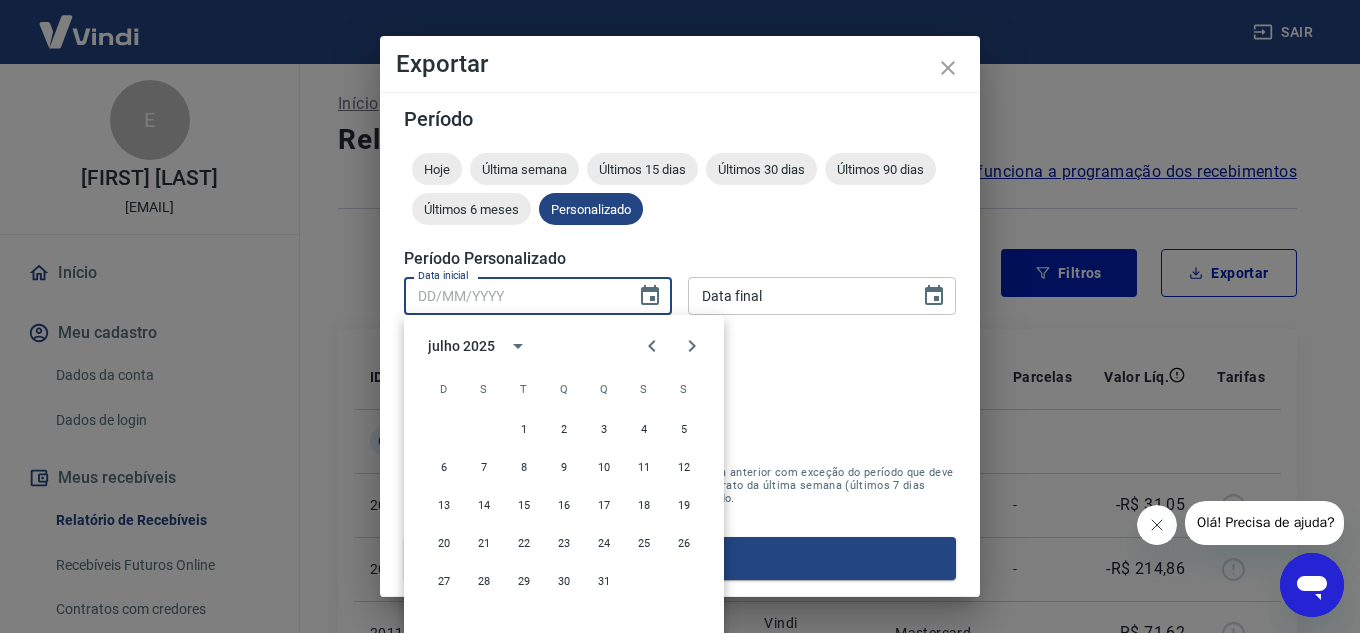 type on "25/07/2025" 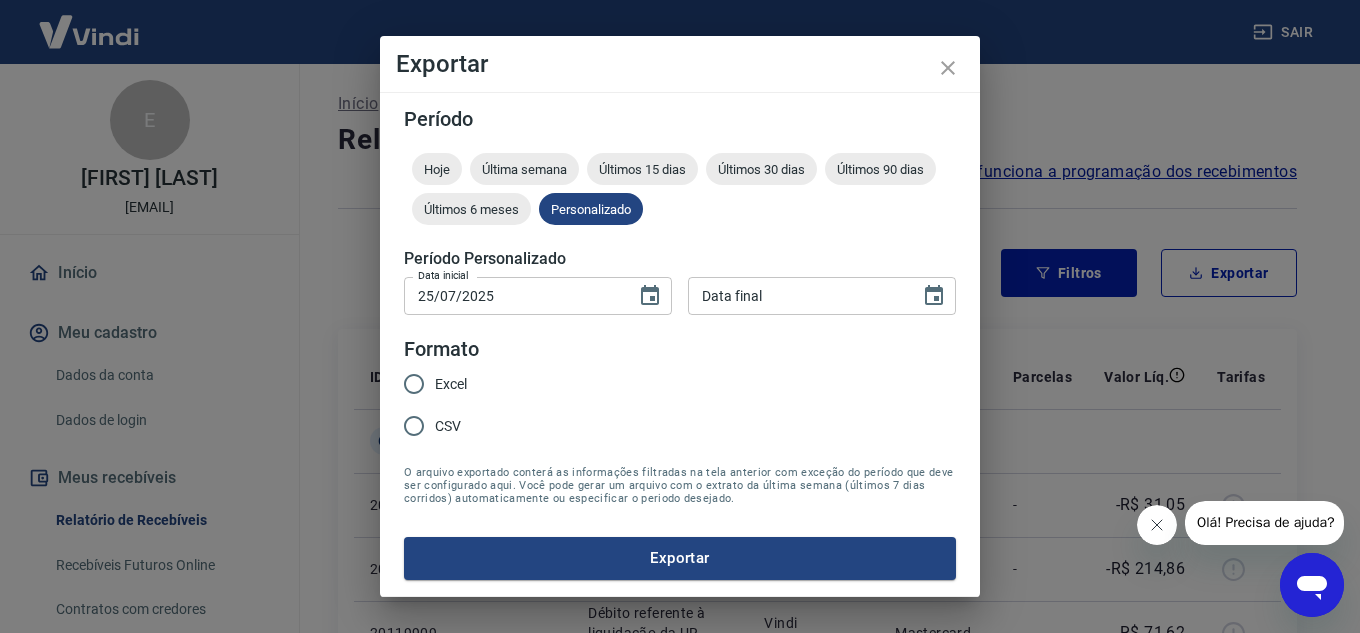type on "DD/MM/YYYY" 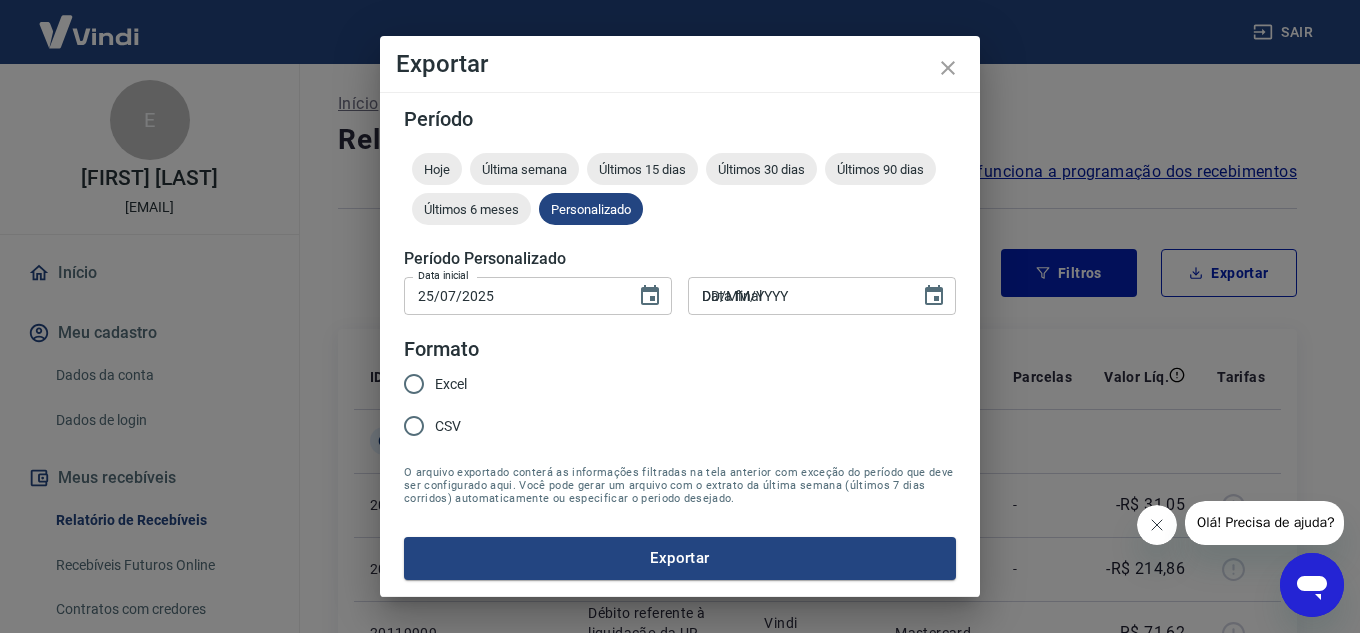 click on "DD/MM/YYYY" at bounding box center [797, 295] 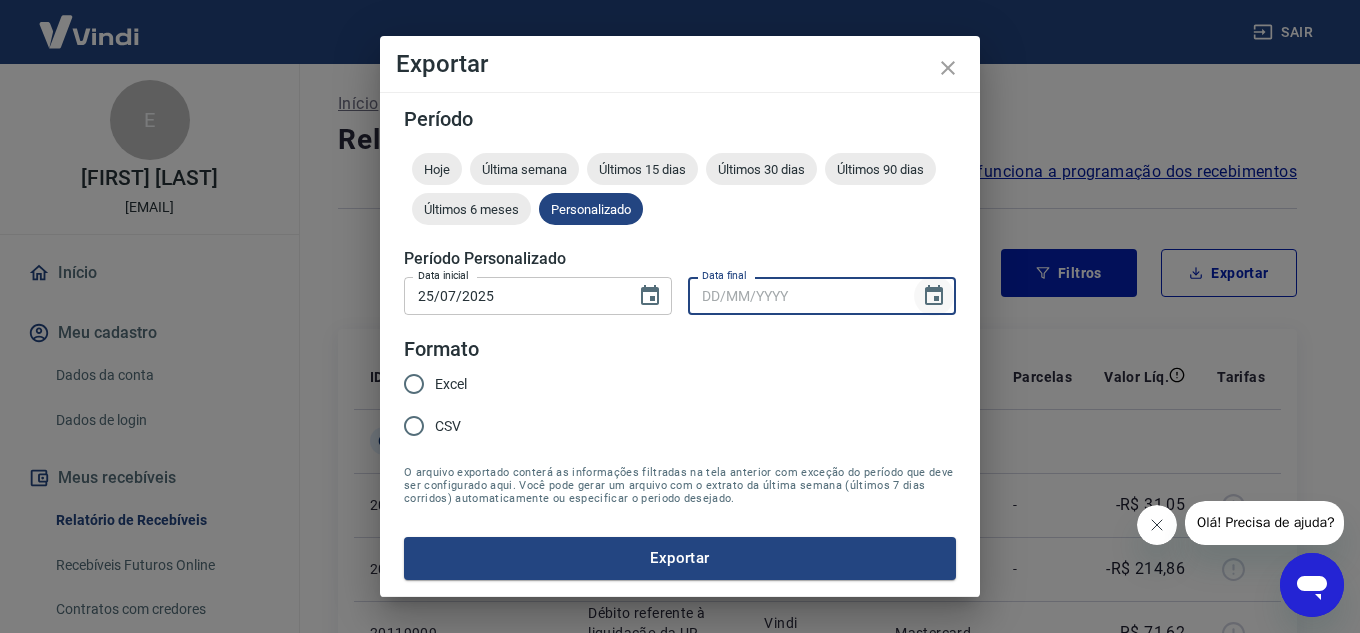 click 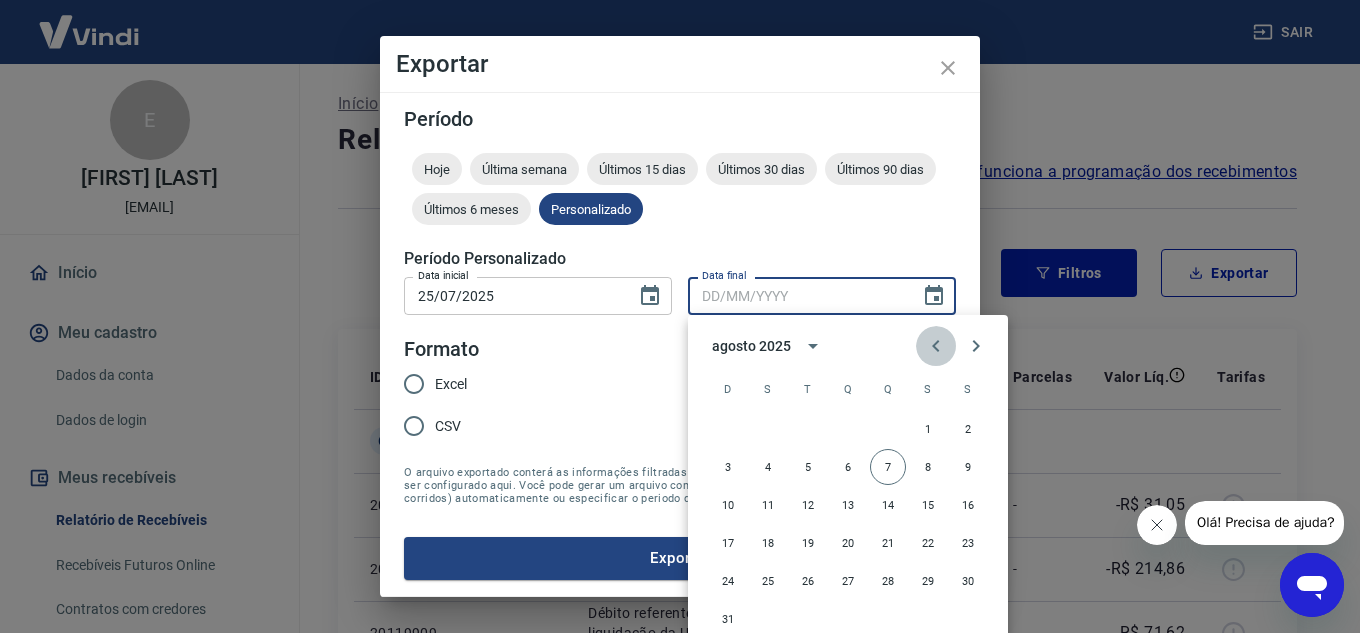 click 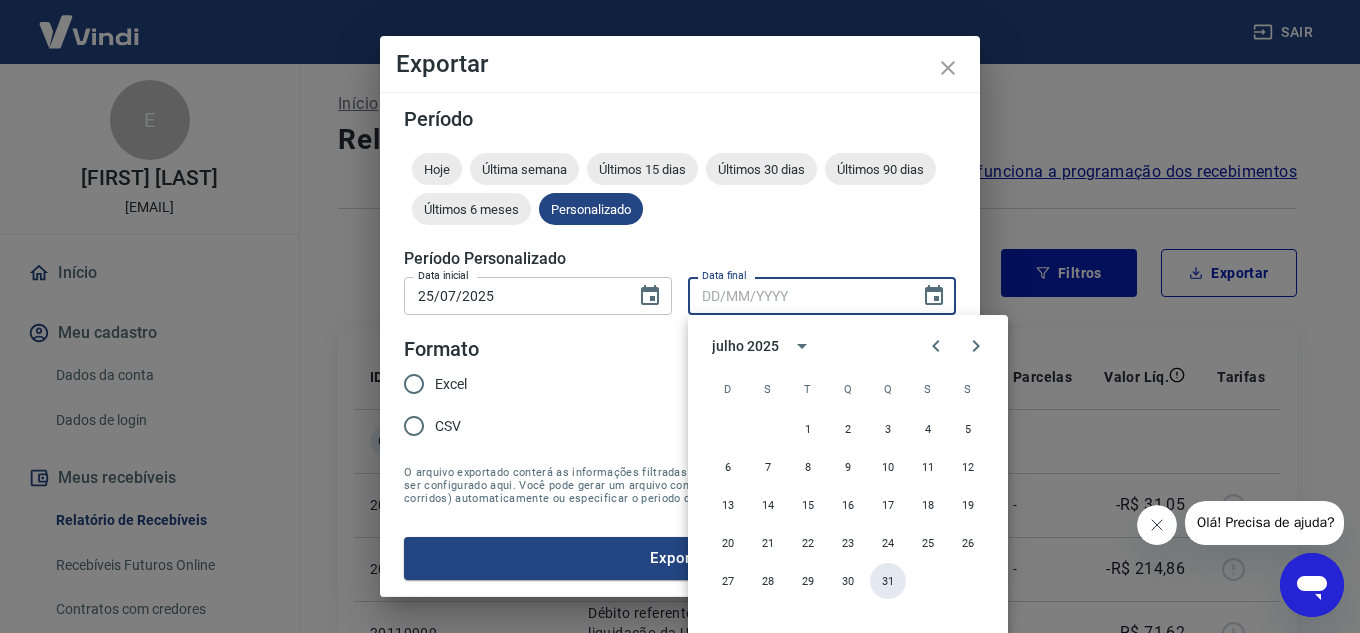 click on "31" at bounding box center (888, 581) 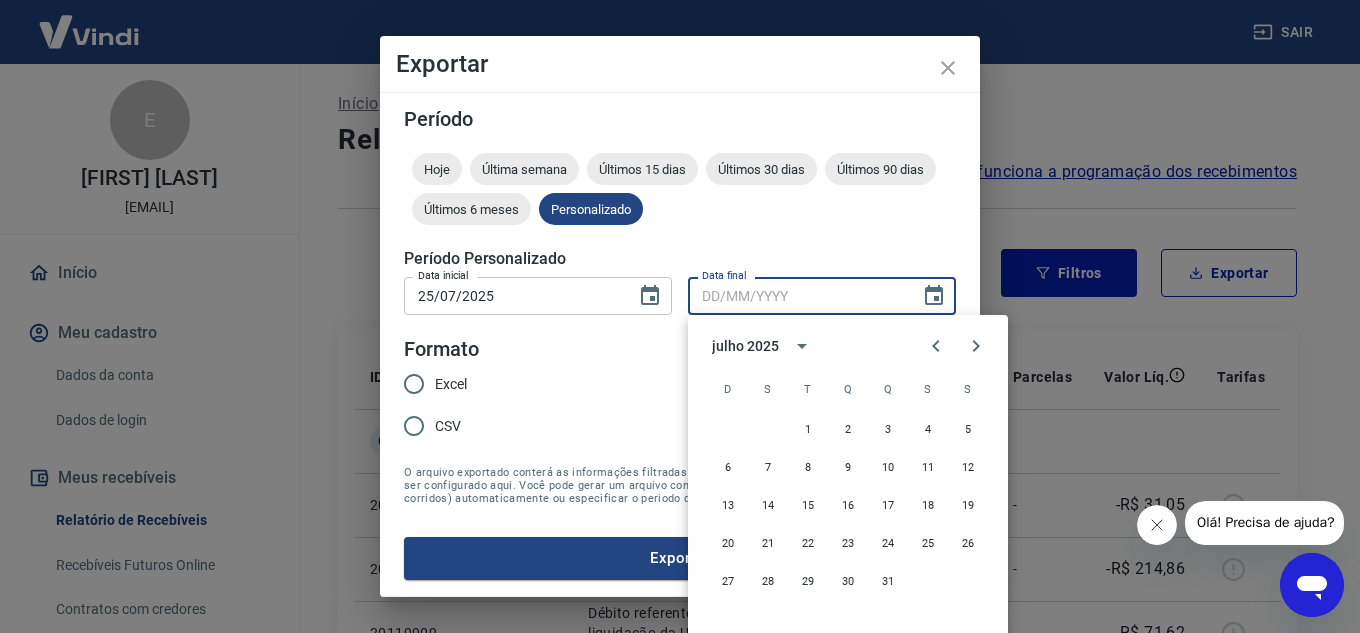 type on "31/07/2025" 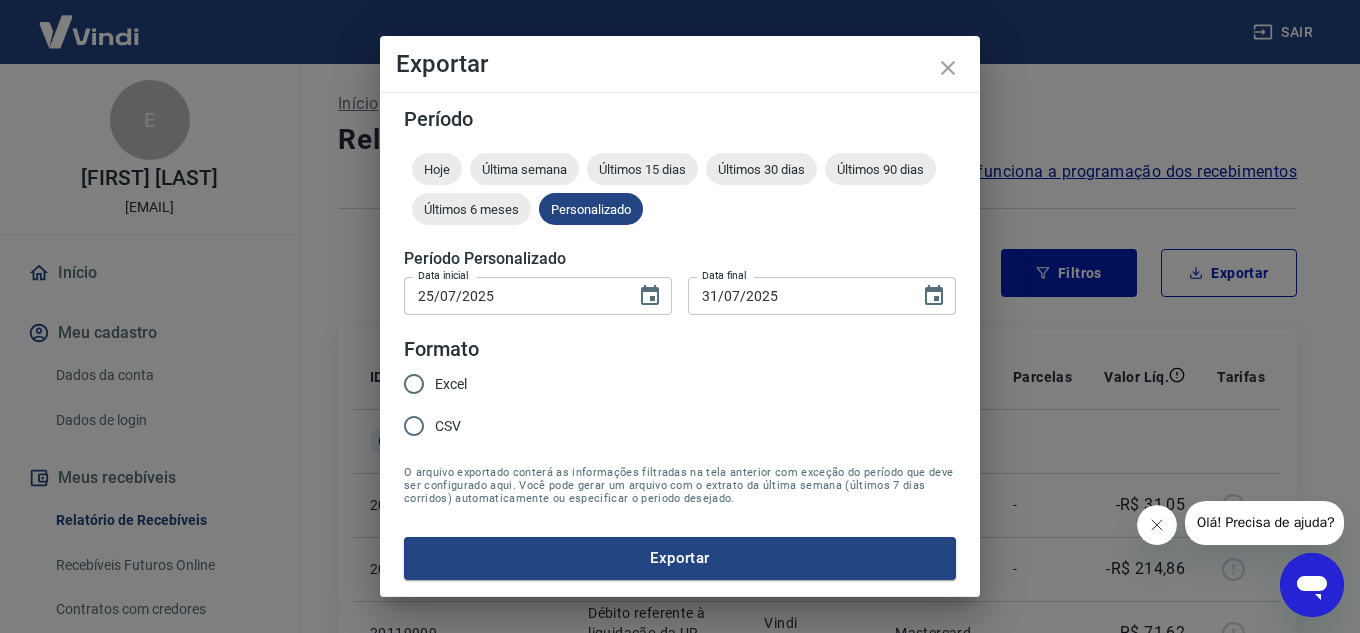 click on "Excel" at bounding box center (414, 384) 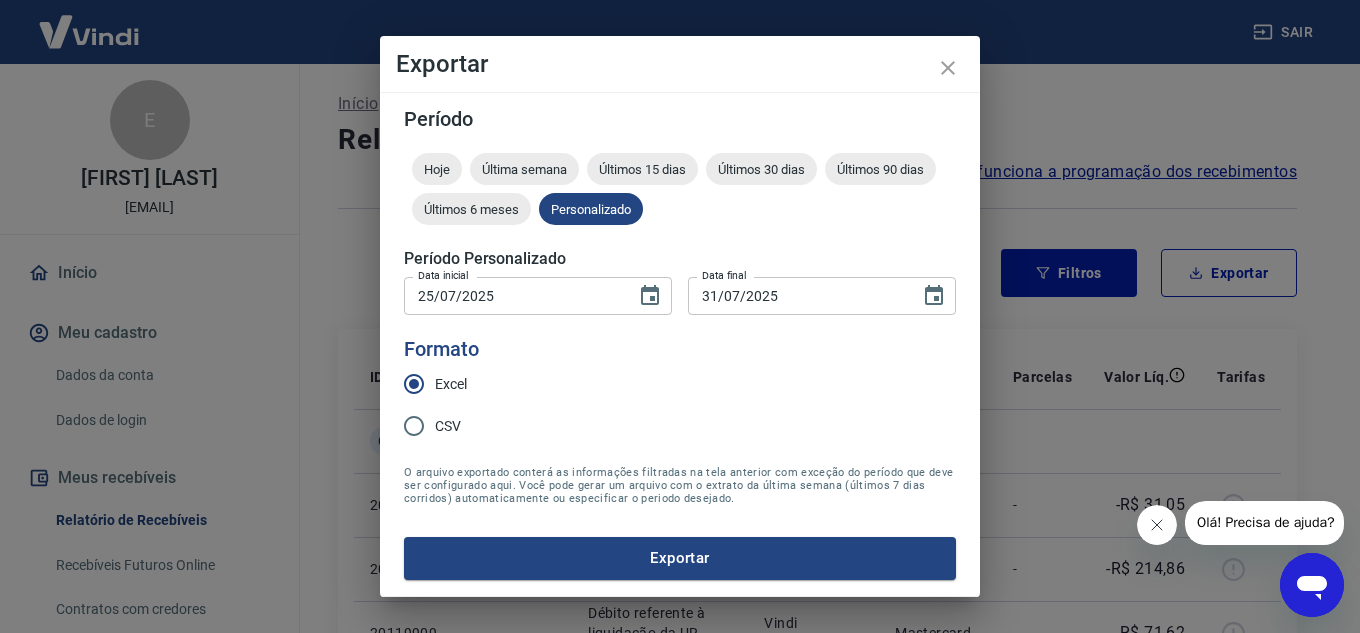 click on "Exportar" at bounding box center (680, 558) 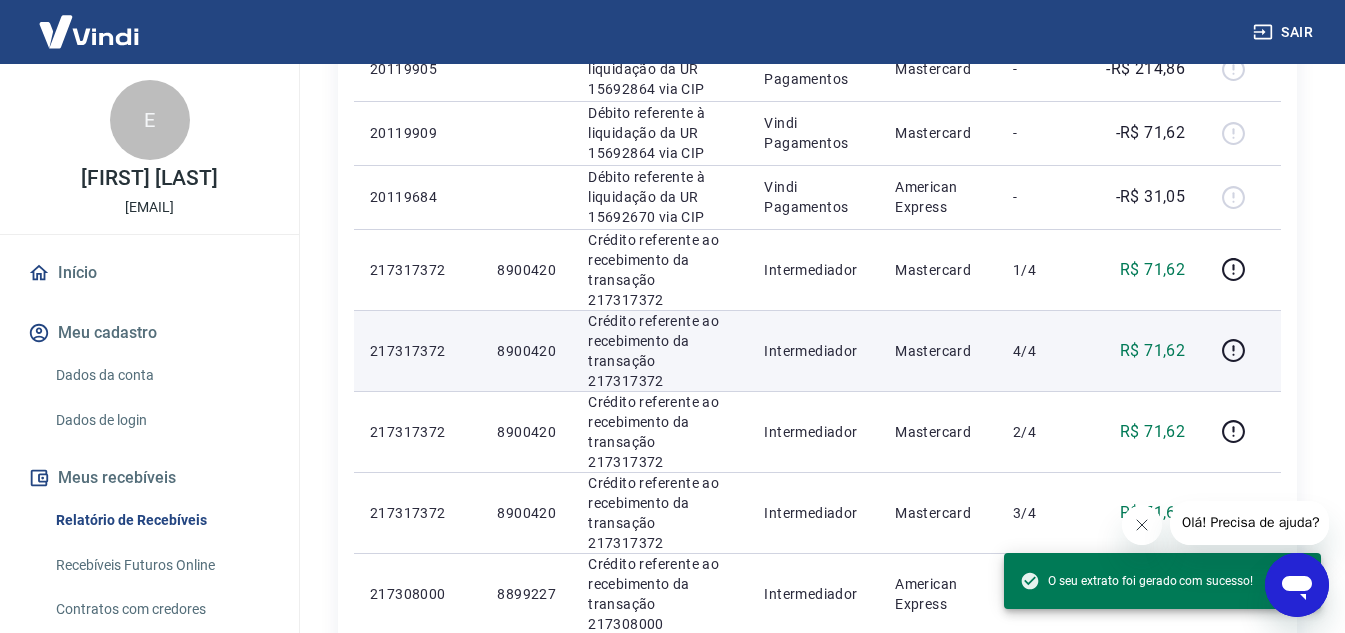 scroll, scrollTop: 100, scrollLeft: 0, axis: vertical 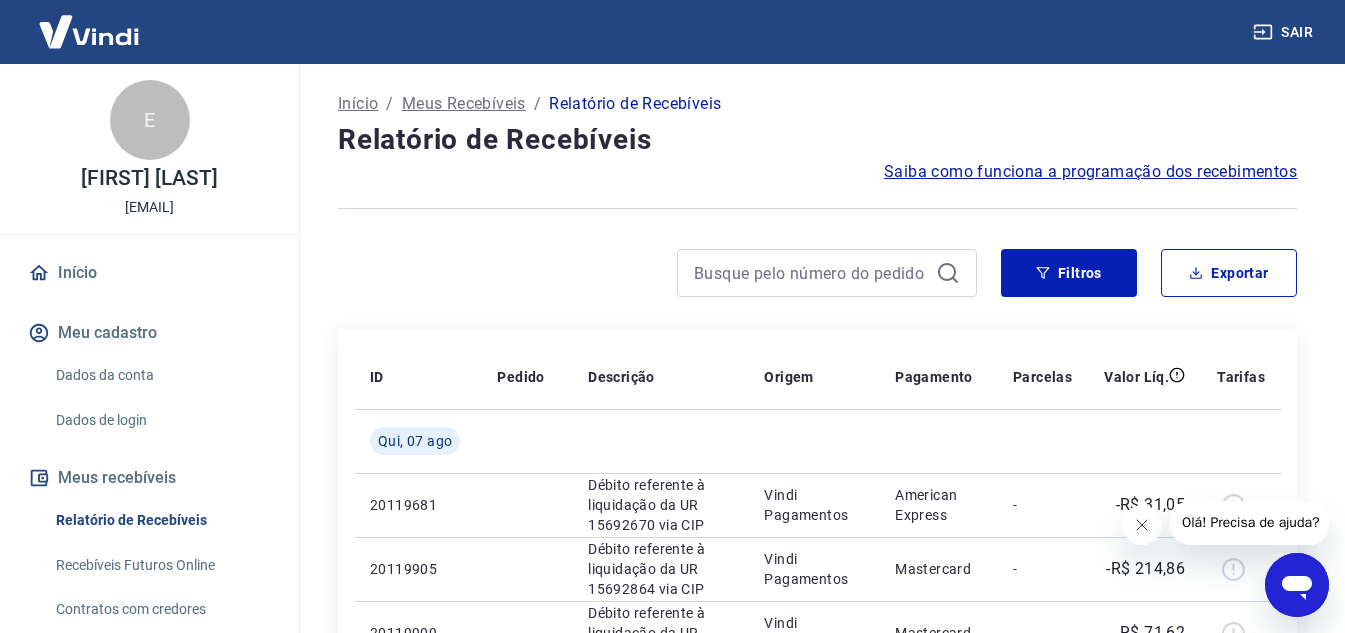 click on "Início" at bounding box center [149, 273] 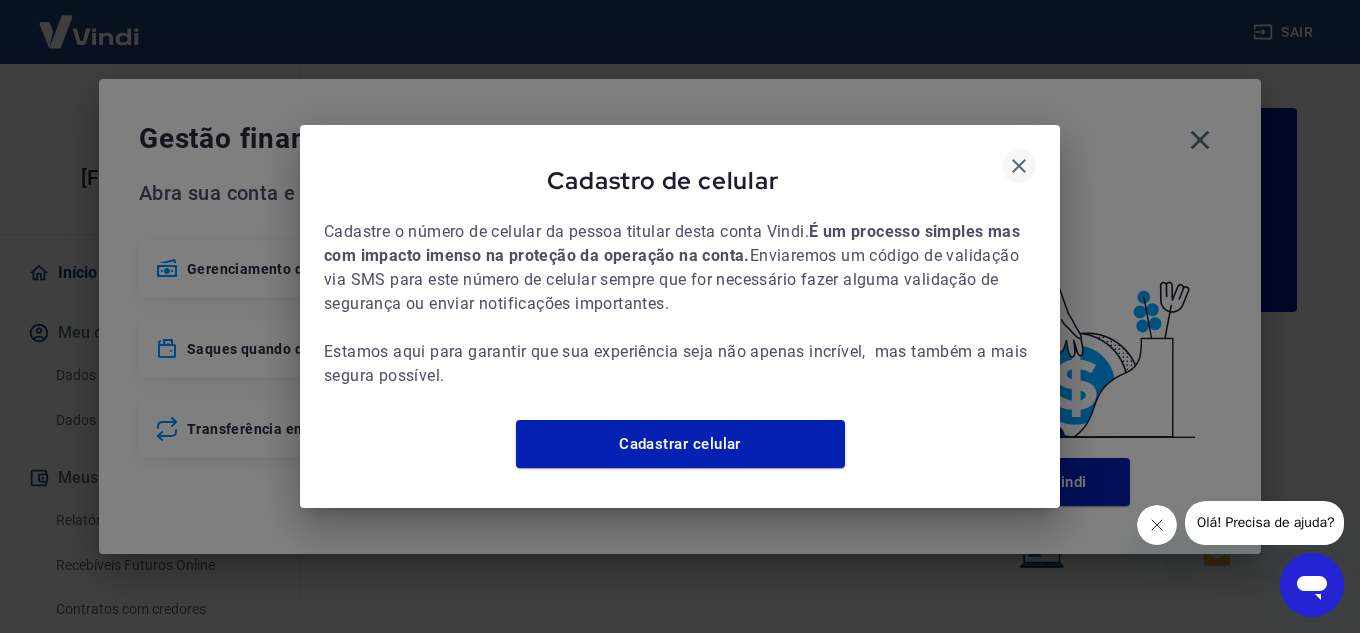 click 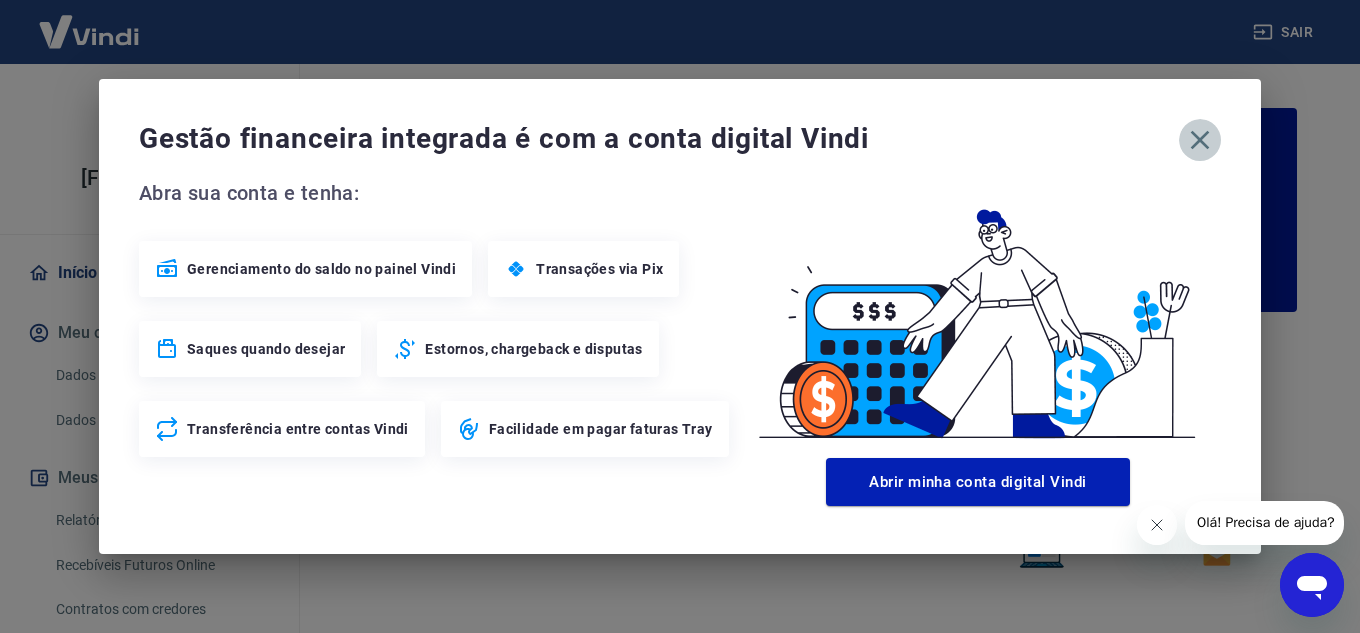 click 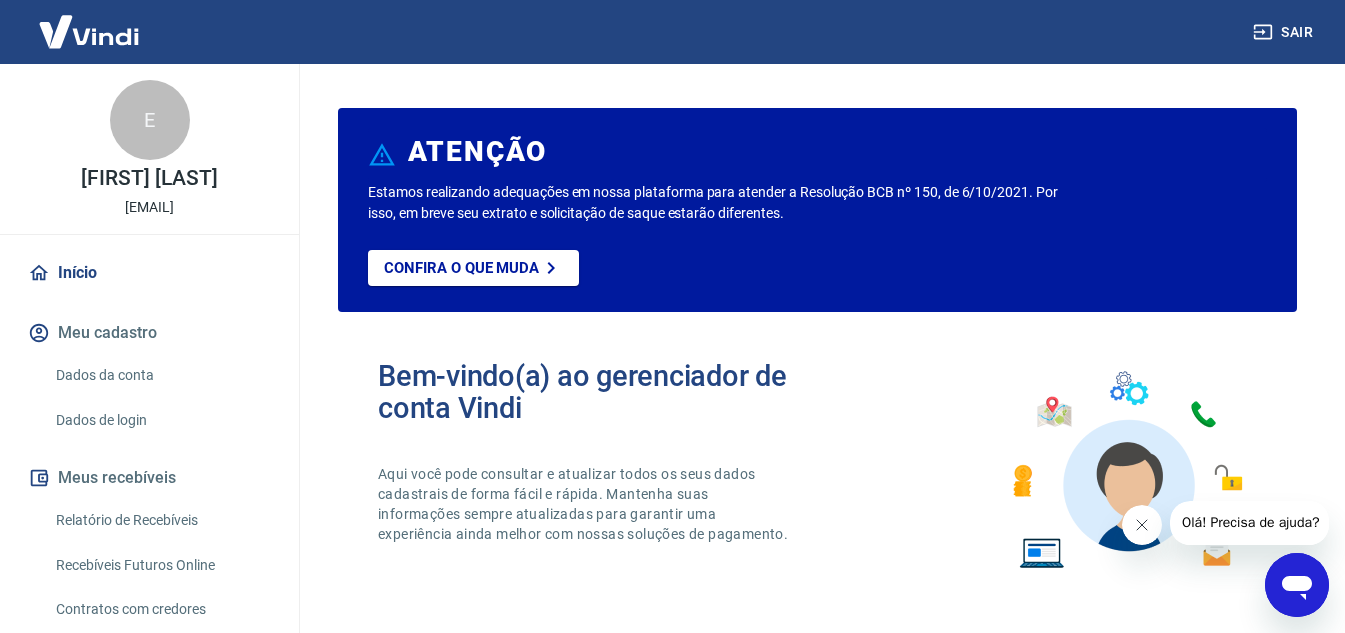 click at bounding box center (89, 31) 